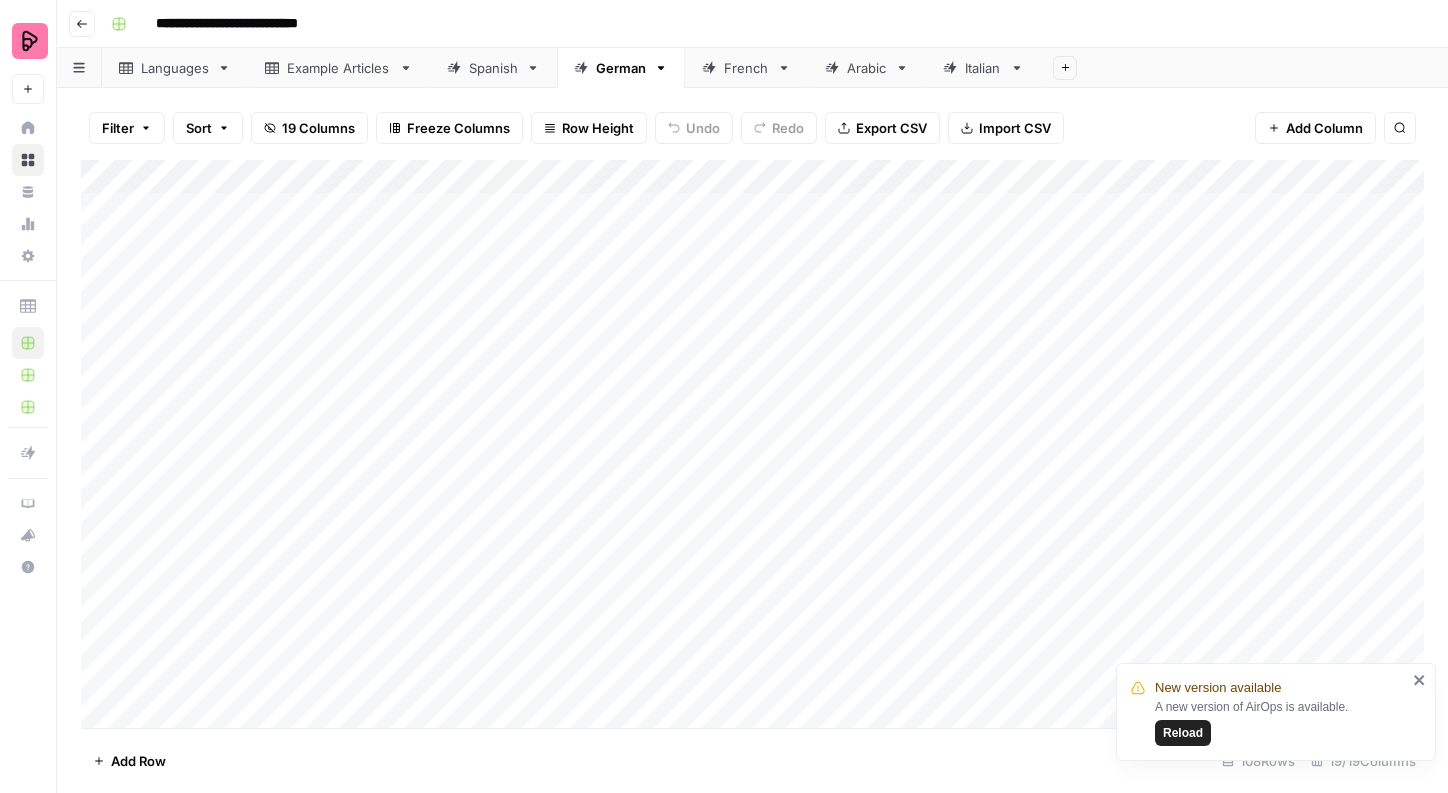 scroll, scrollTop: 0, scrollLeft: 0, axis: both 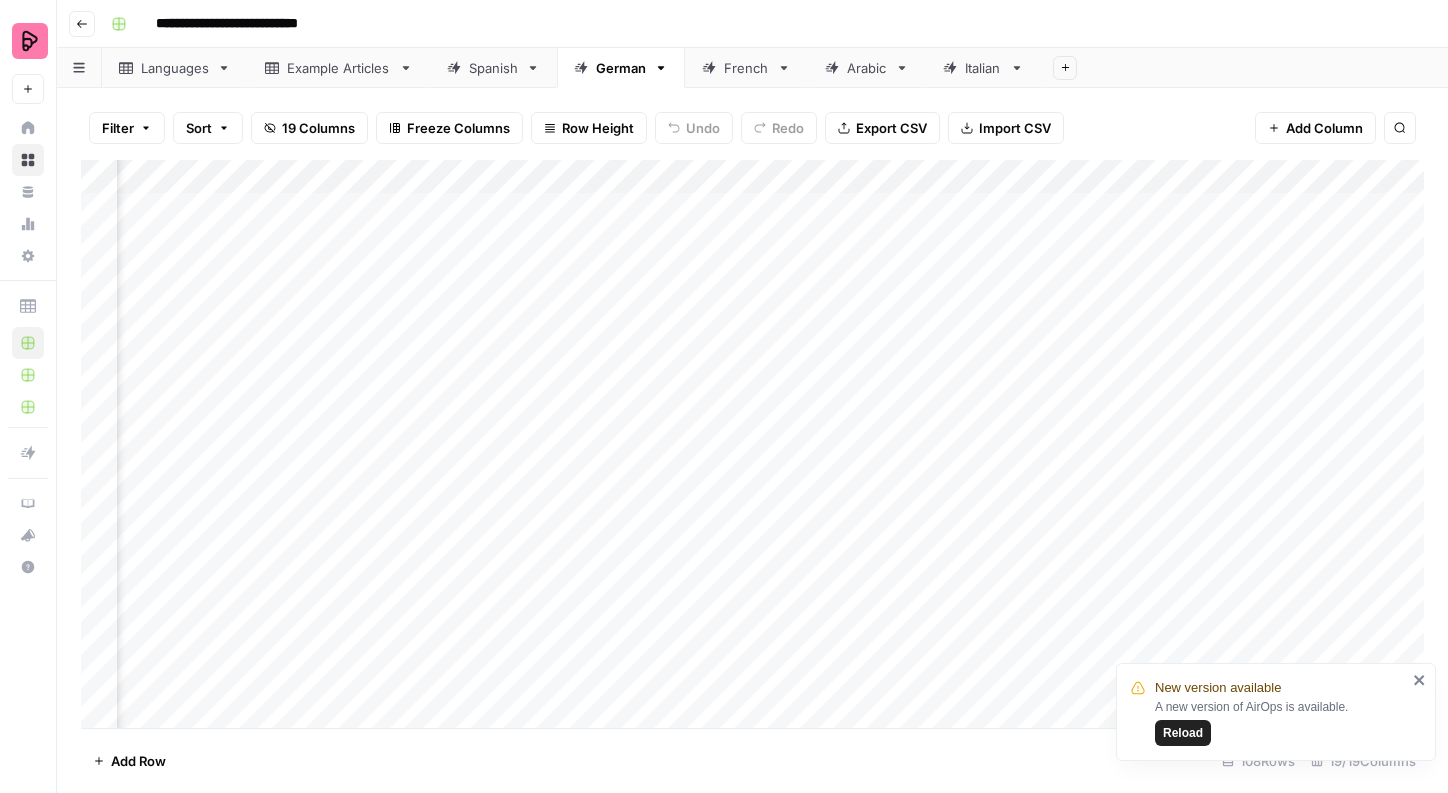 click on "Filter" at bounding box center (127, 128) 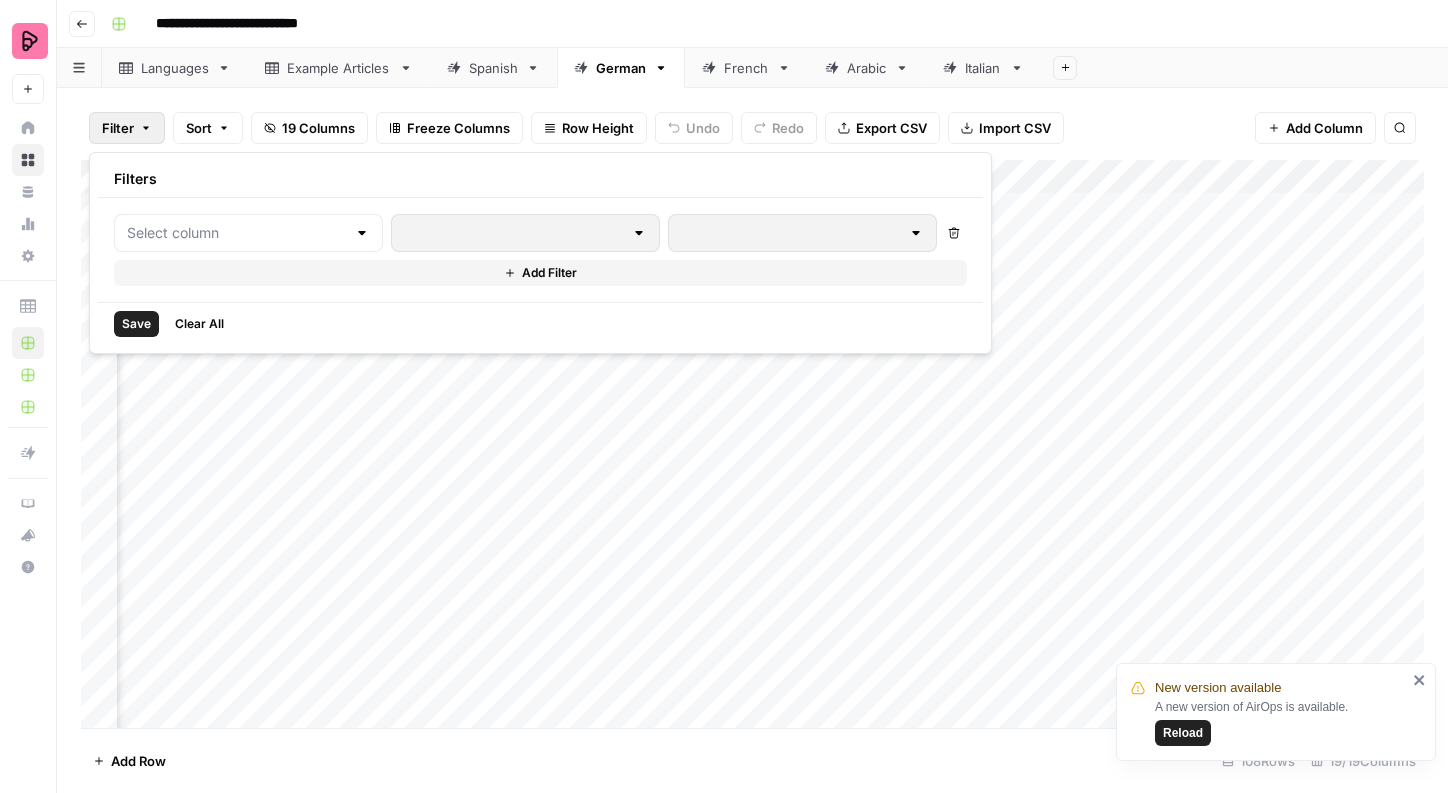 click at bounding box center (248, 233) 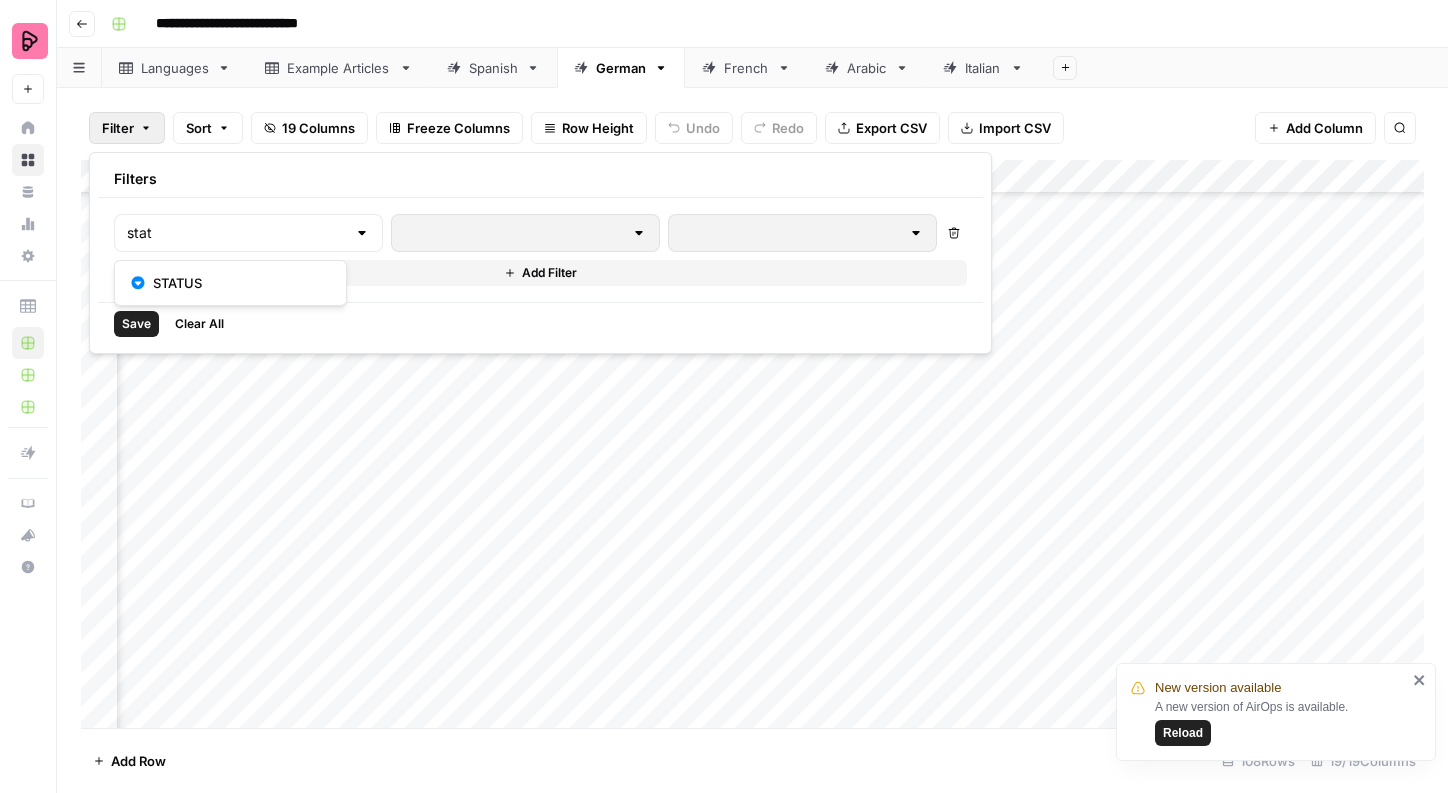 scroll, scrollTop: 3170, scrollLeft: 407, axis: both 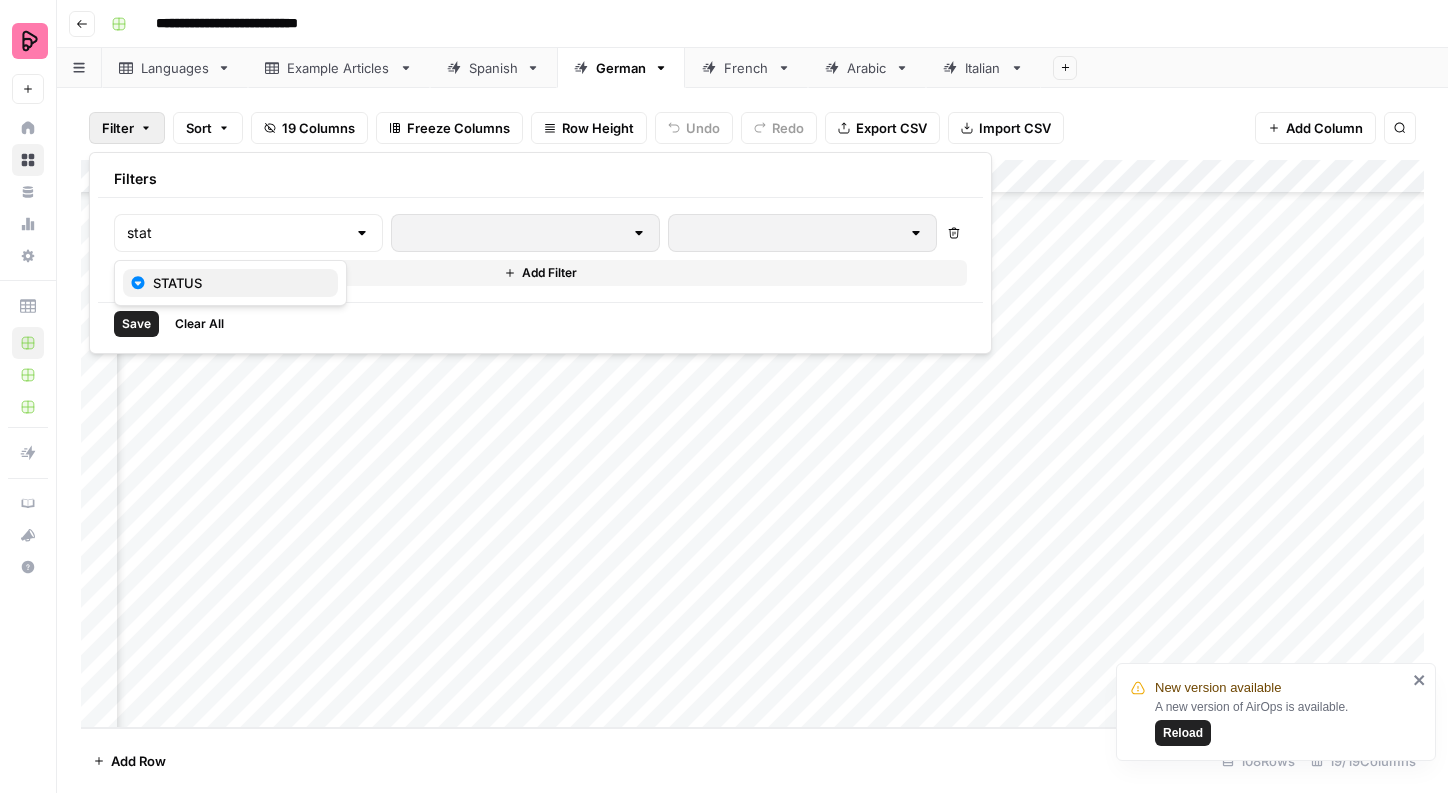 click on "STATUS" at bounding box center (237, 283) 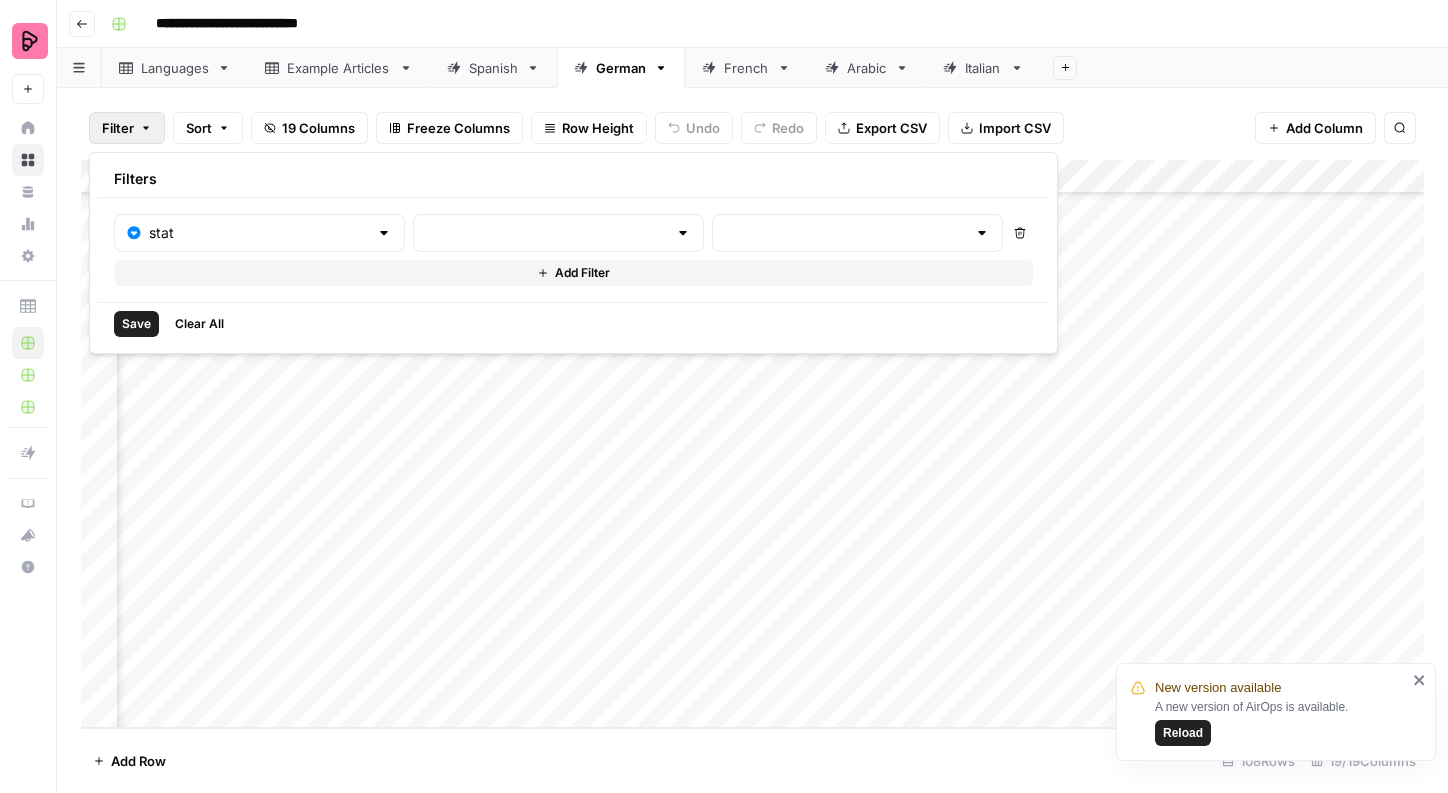 type on "STATUS" 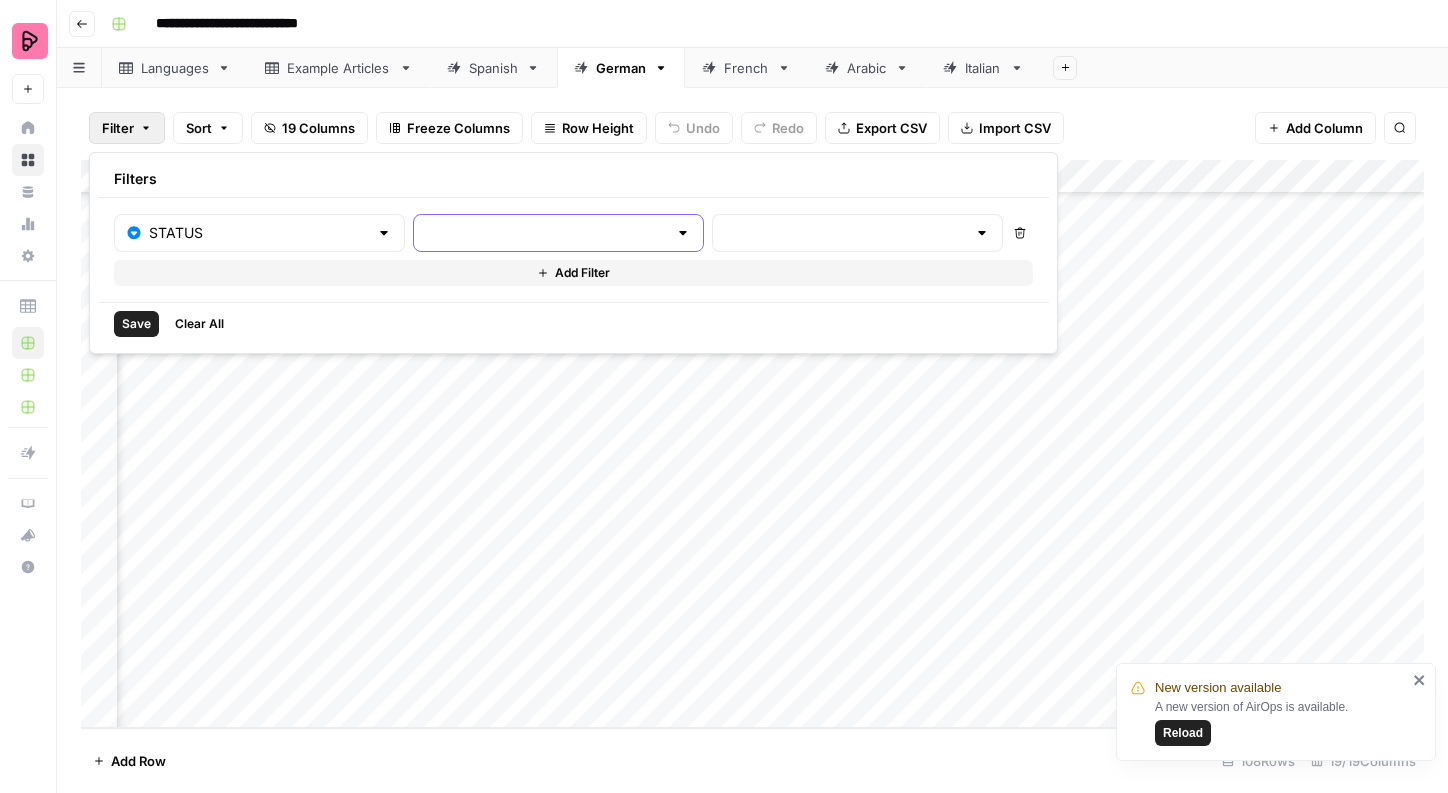 click at bounding box center (546, 233) 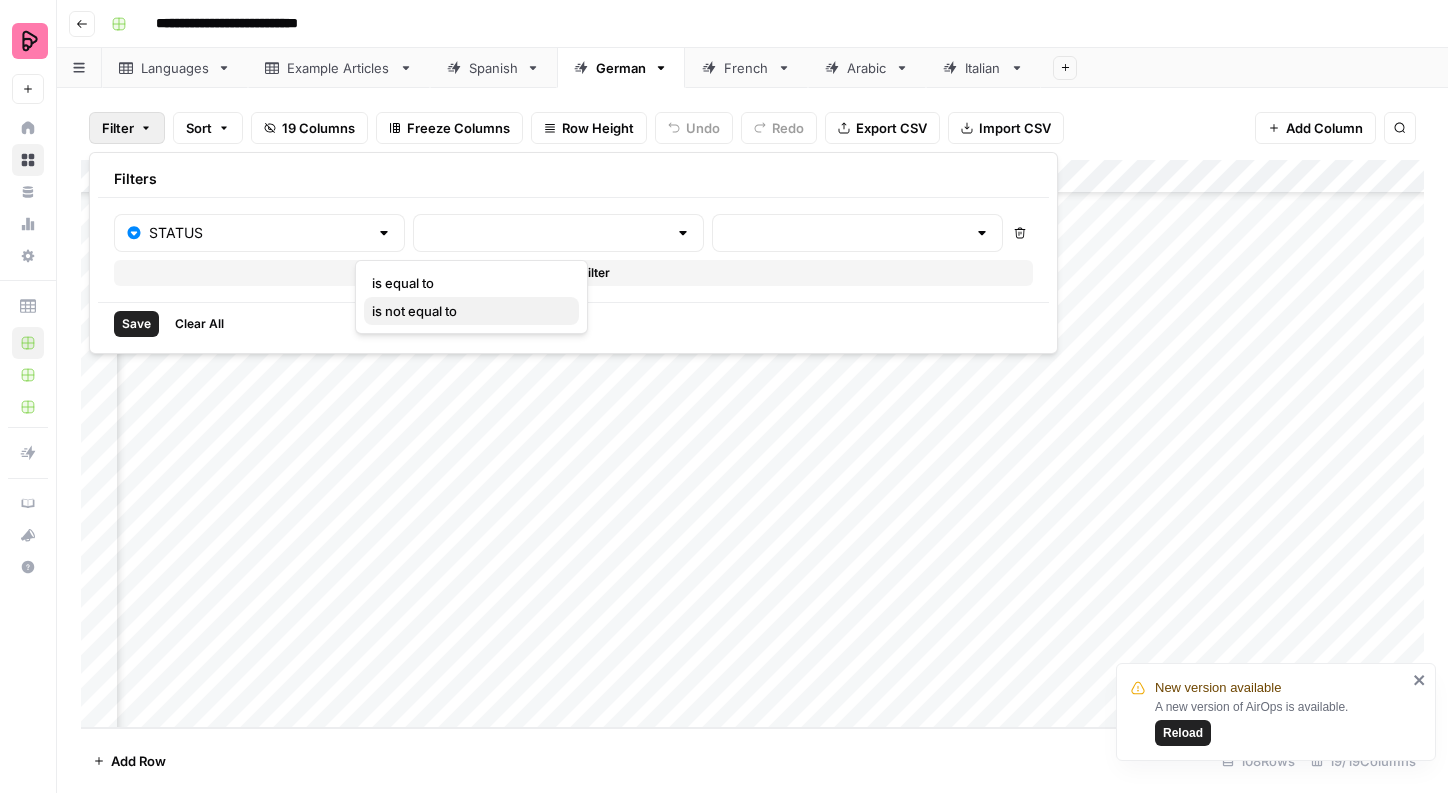click on "is not equal to" at bounding box center (471, 311) 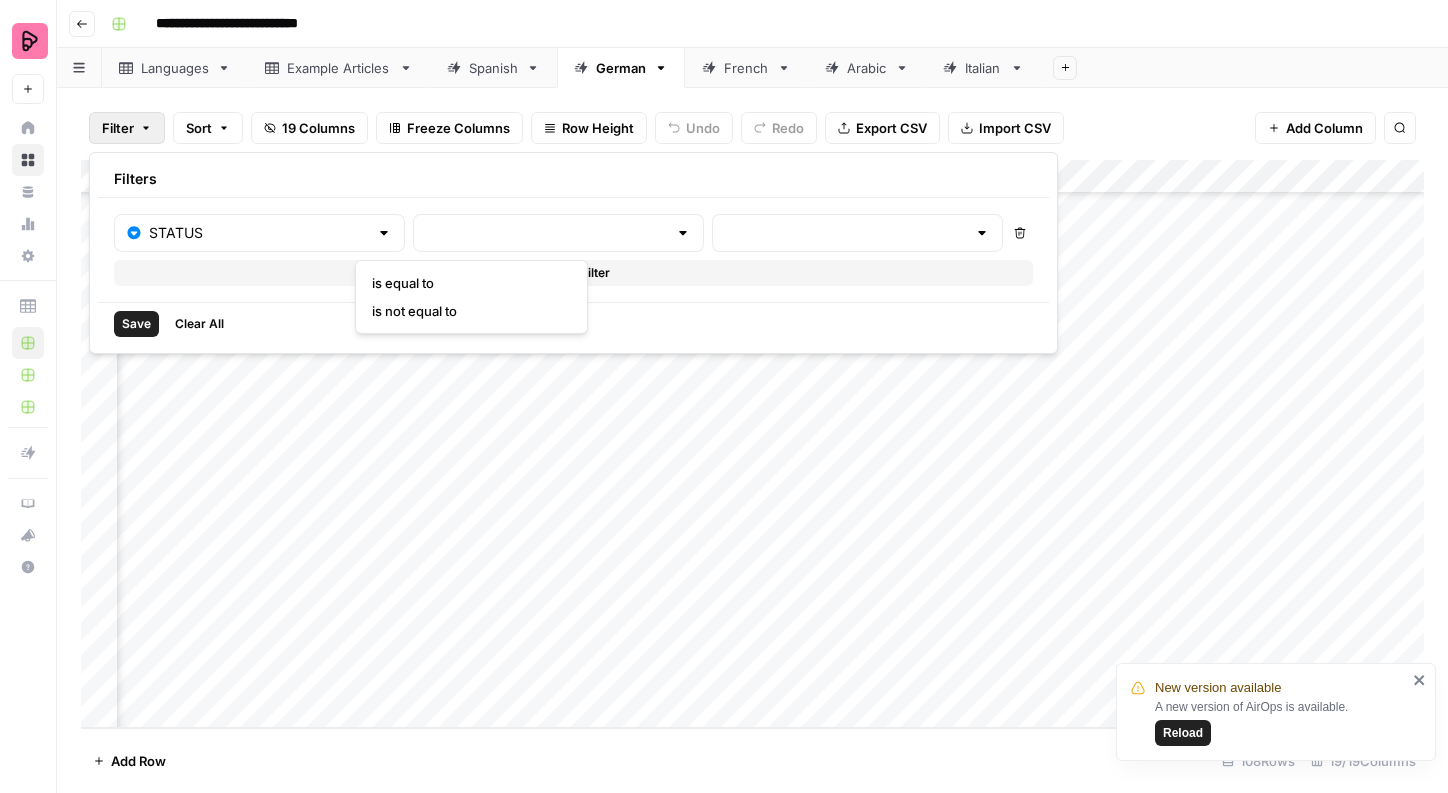type on "is not equal to" 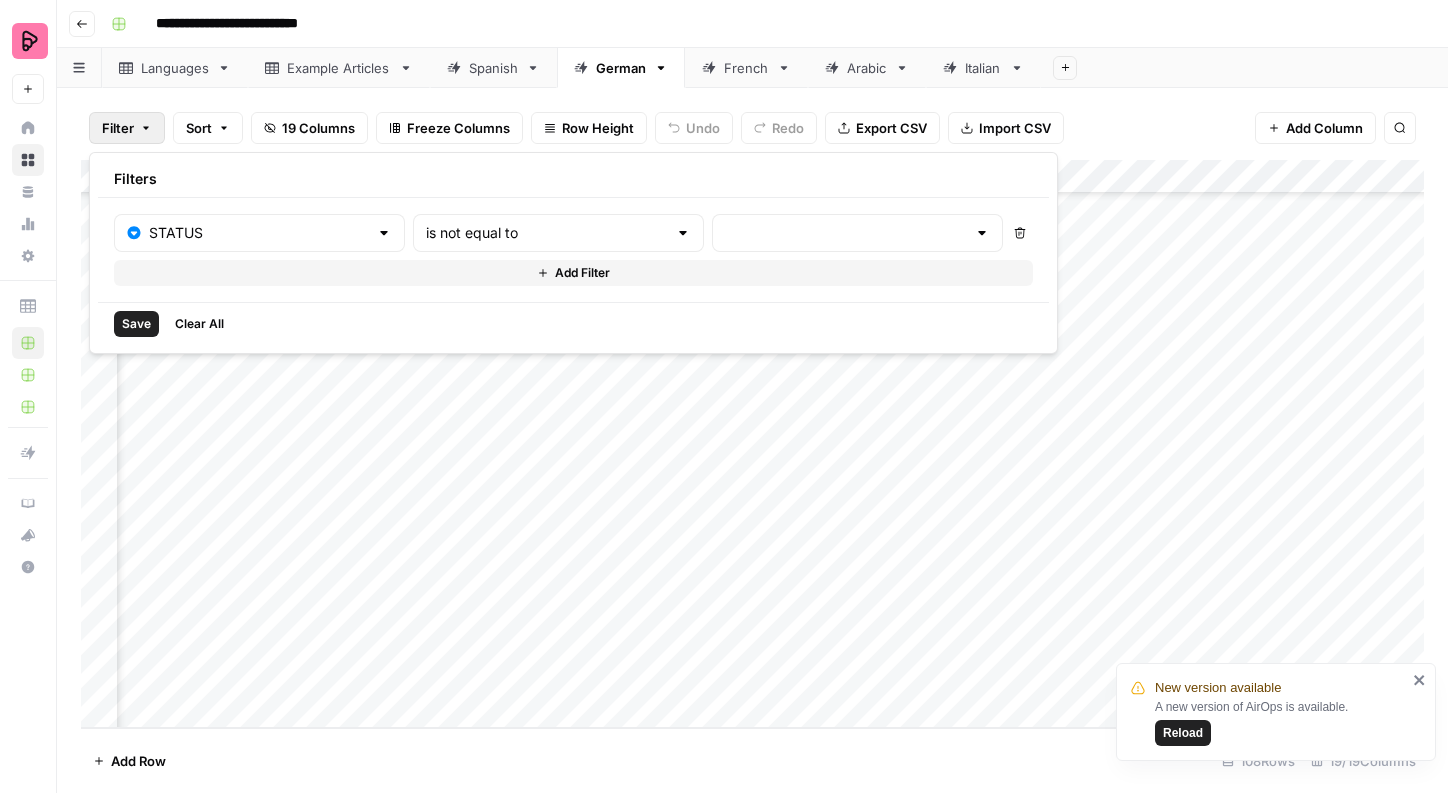 click at bounding box center [857, 233] 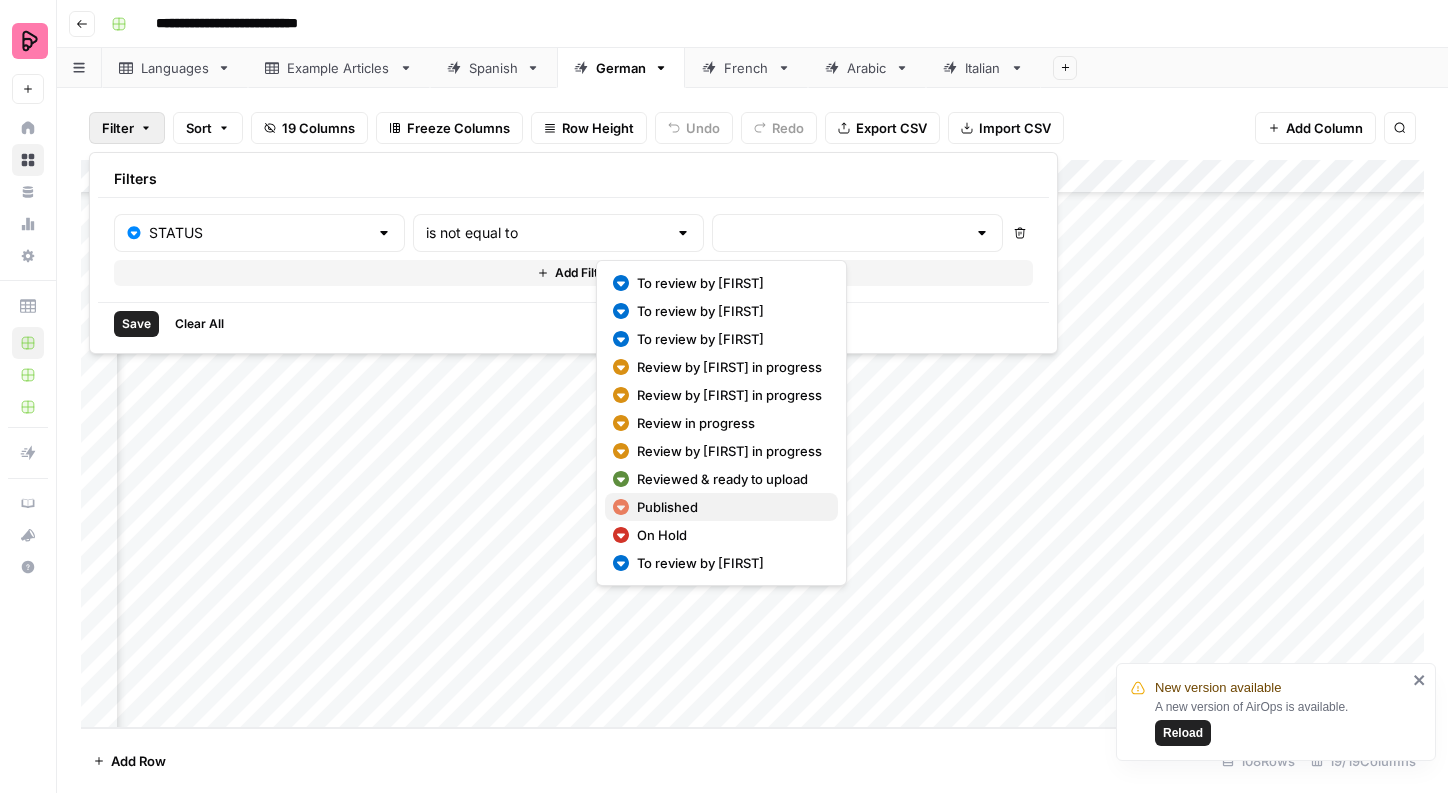click on "Published" at bounding box center [729, 507] 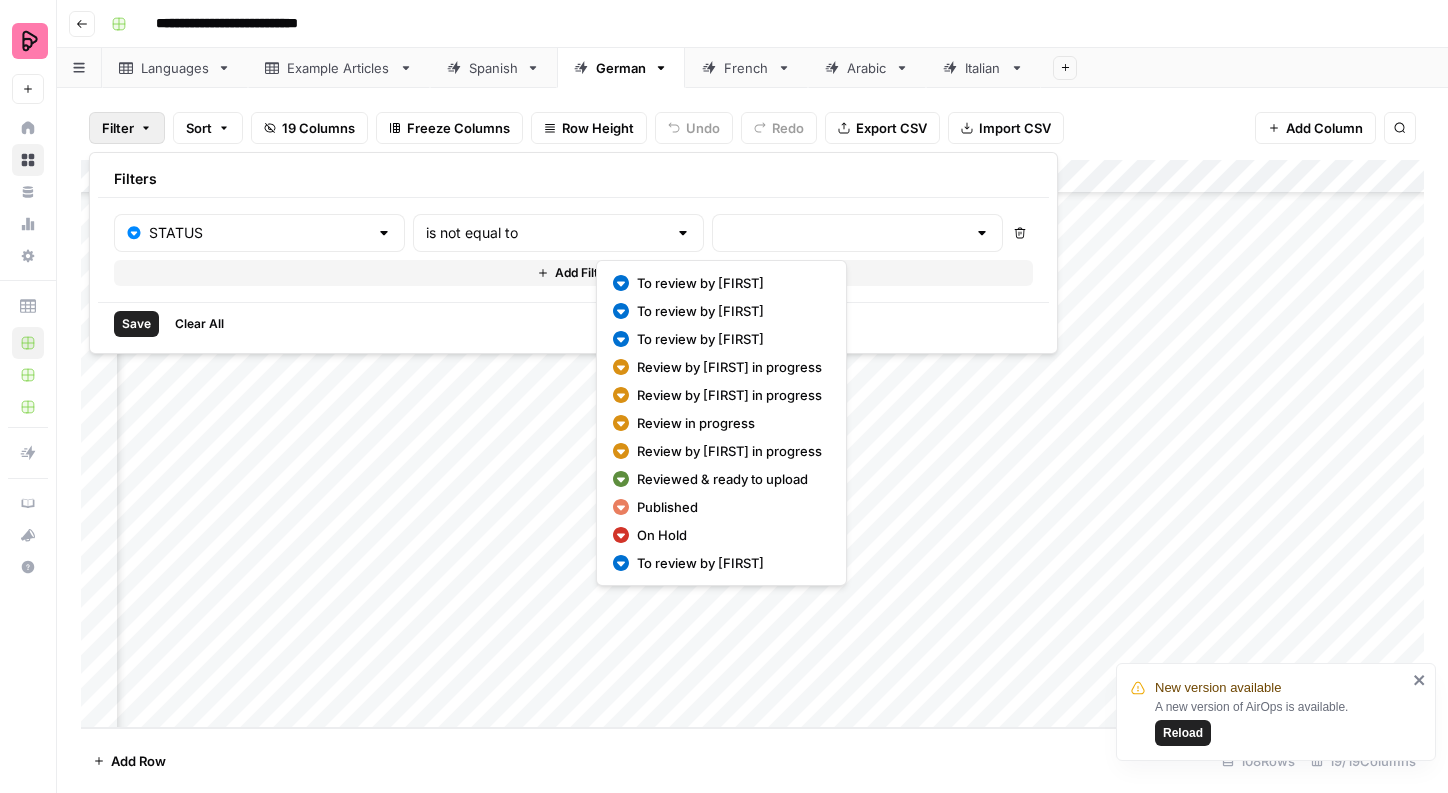 type on "Published" 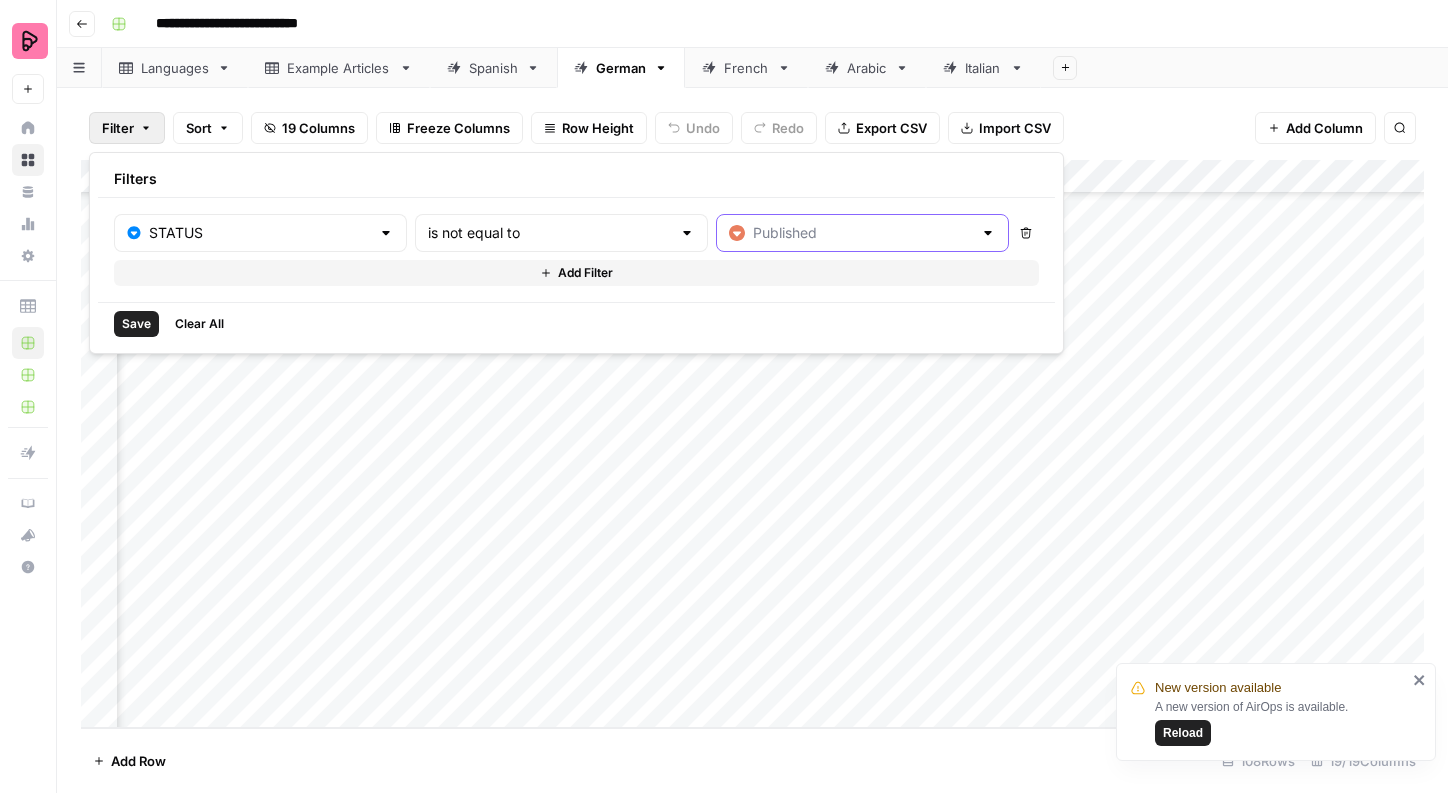 click at bounding box center [862, 233] 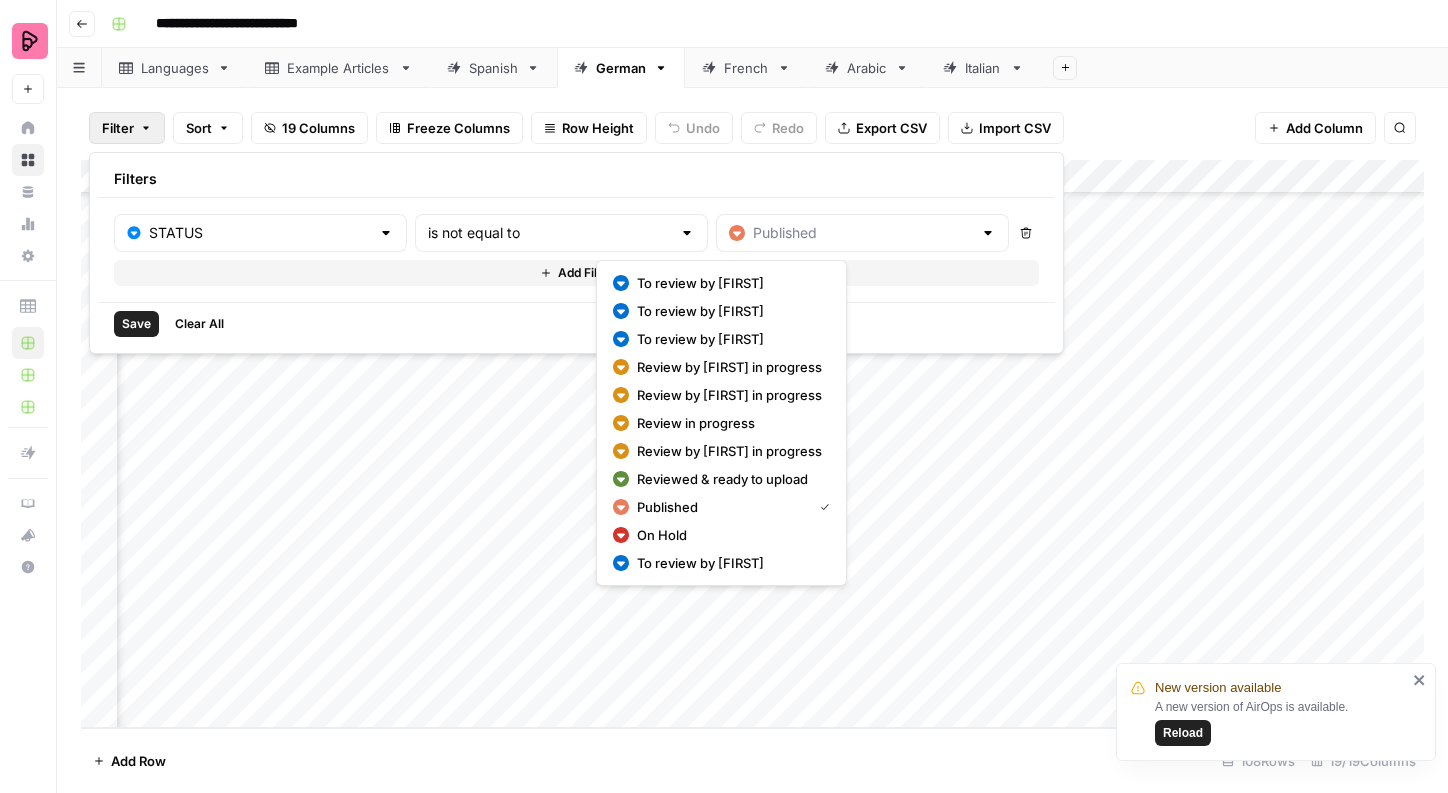 type on "Published" 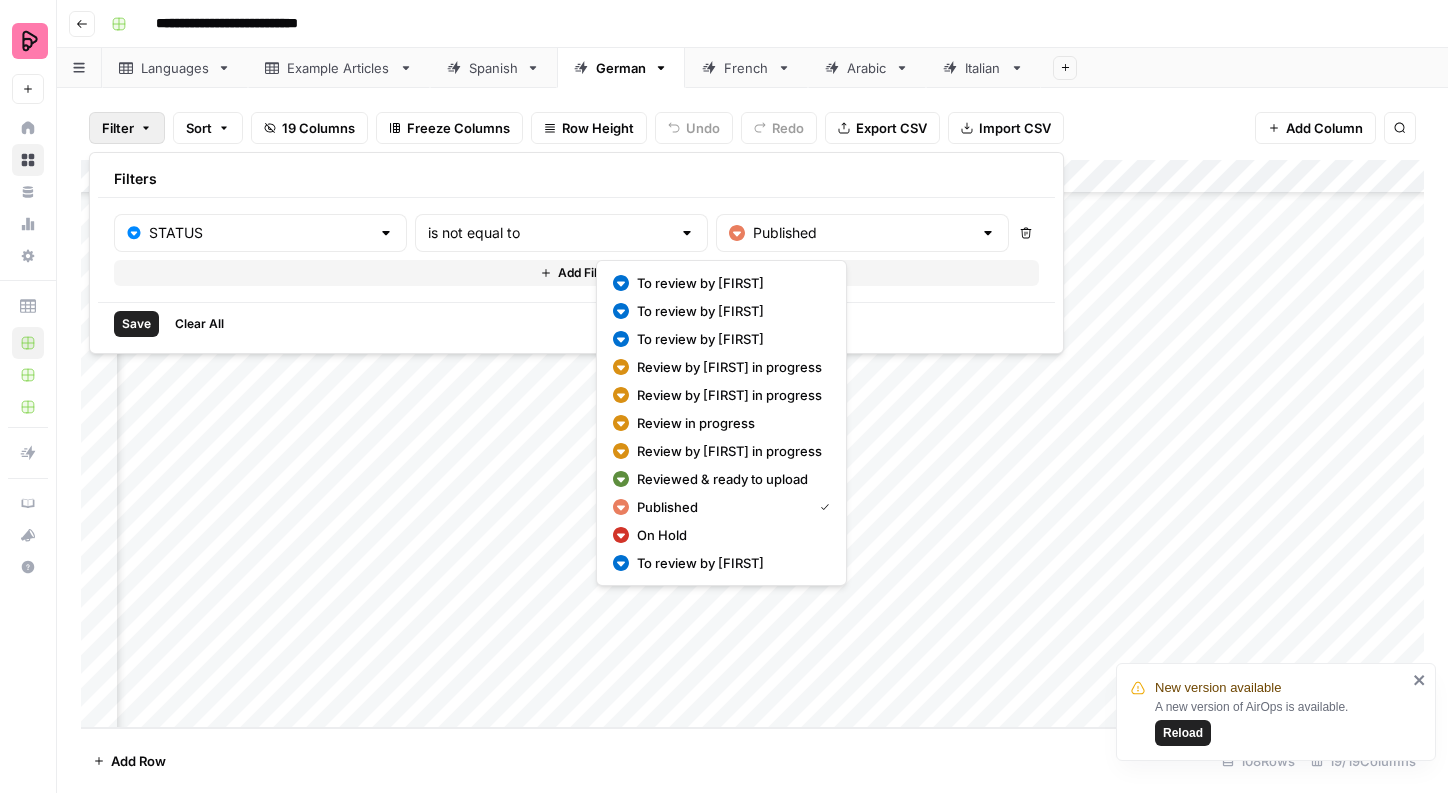 click on "Save" at bounding box center (136, 324) 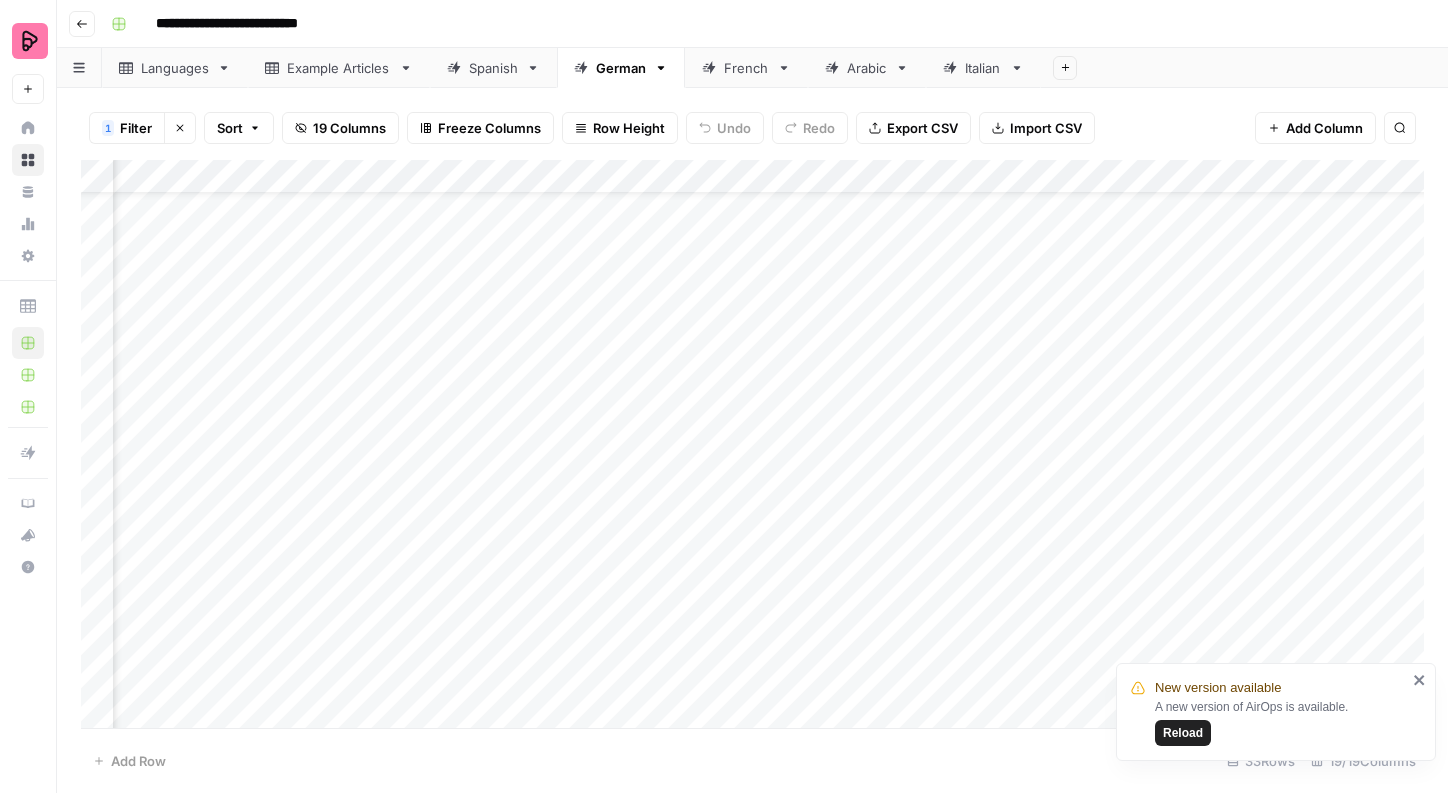 scroll, scrollTop: 0, scrollLeft: 407, axis: horizontal 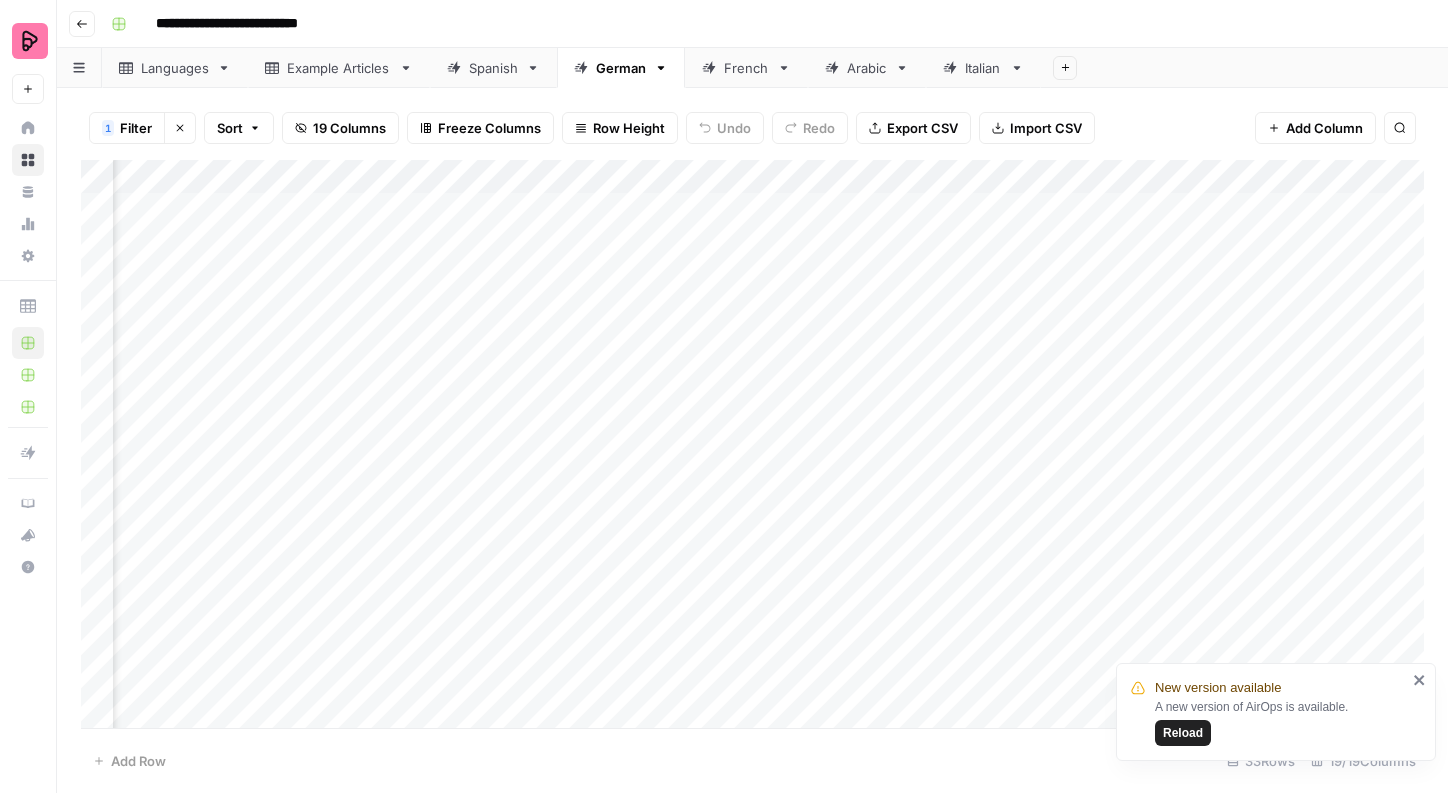 click on "Filter" at bounding box center (136, 128) 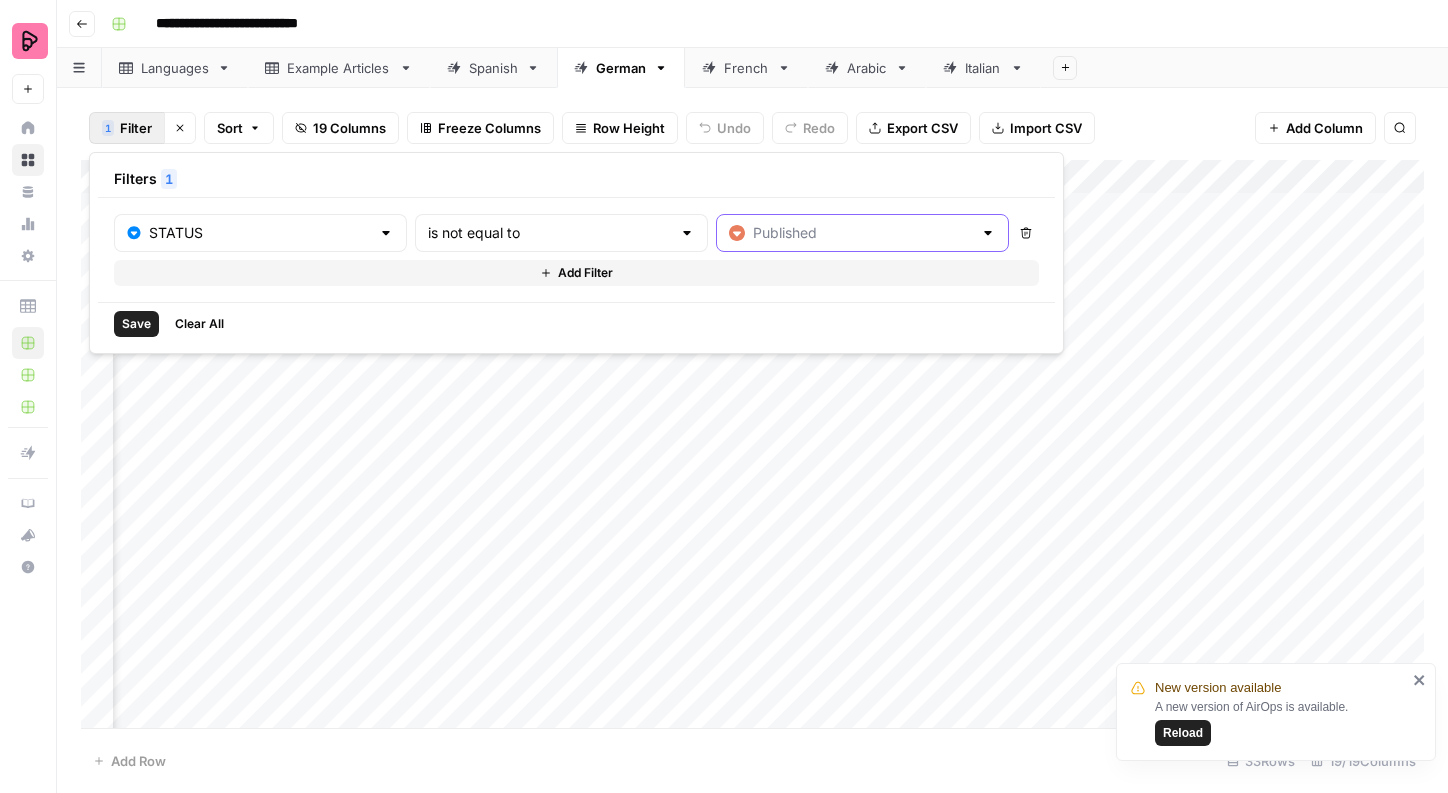 click at bounding box center (862, 233) 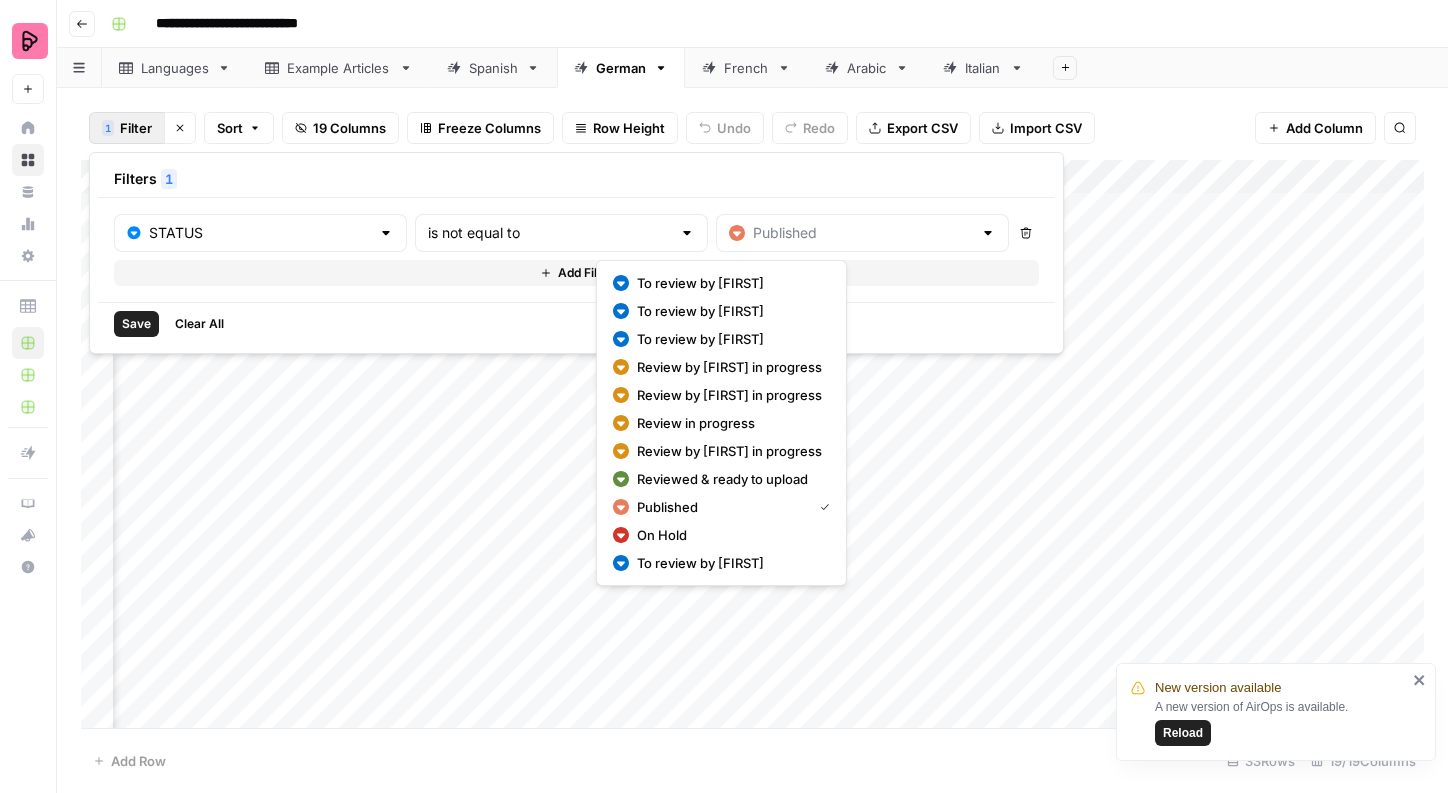 type on "Published" 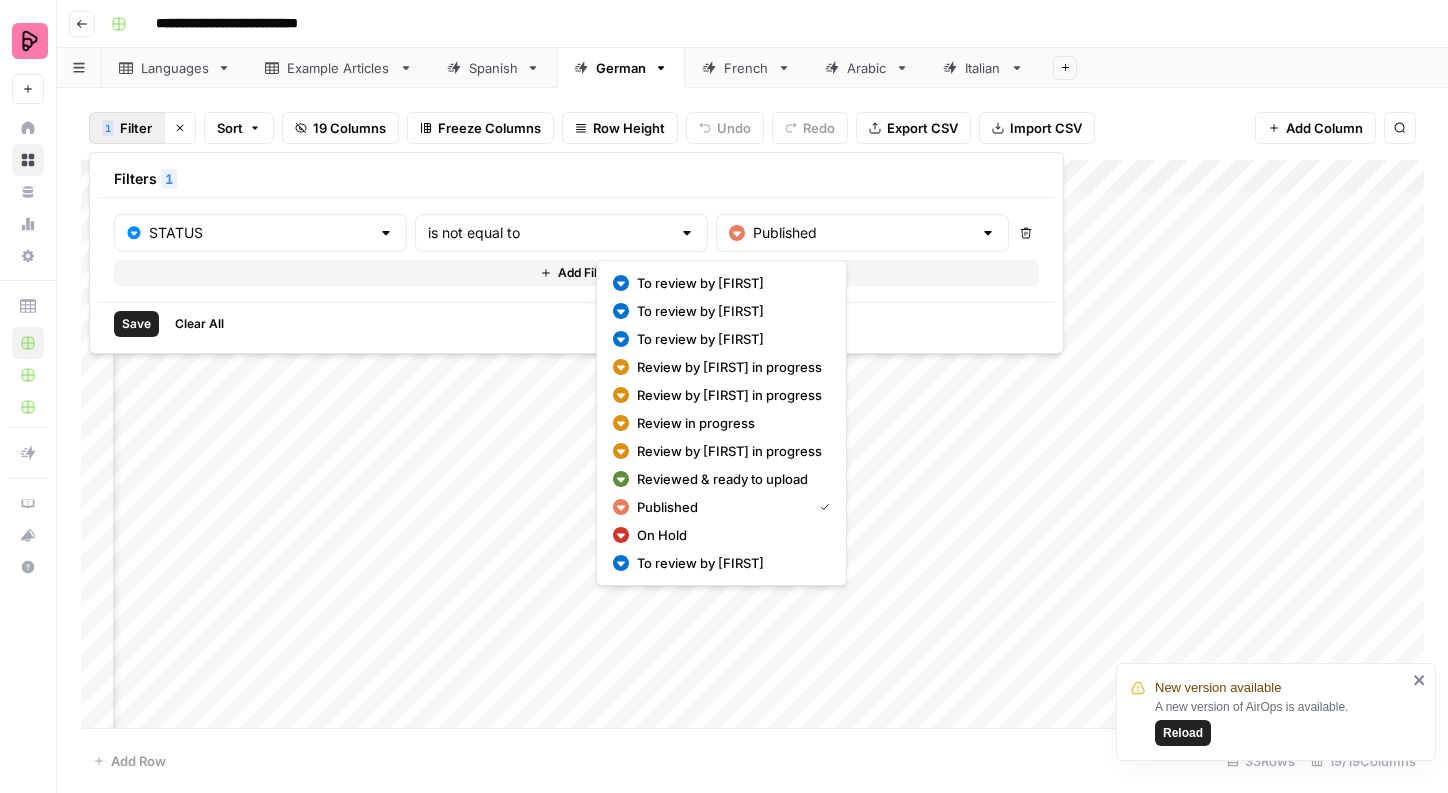 click on "Add Filter" at bounding box center (585, 273) 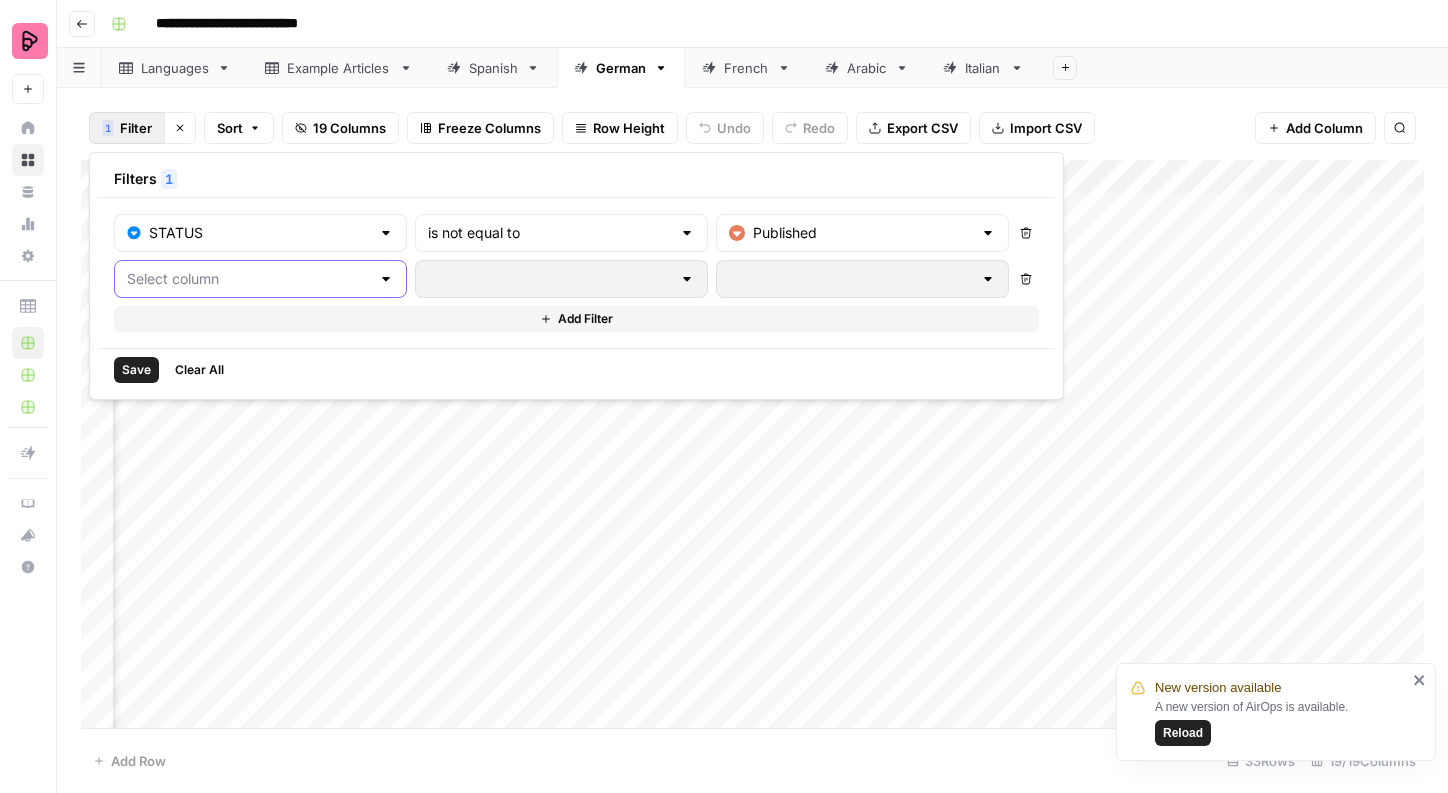 click at bounding box center (248, 279) 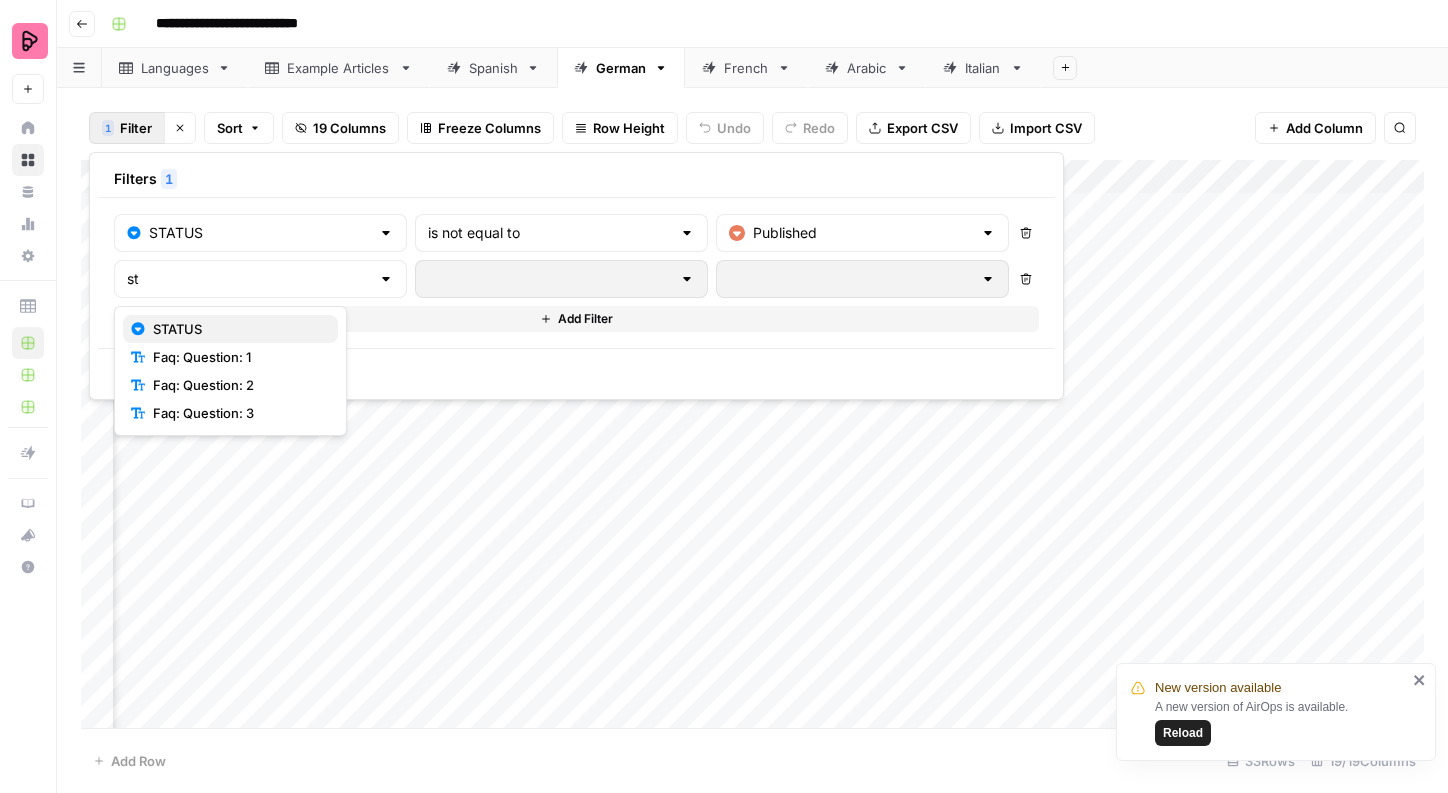 click on "STATUS" at bounding box center [237, 329] 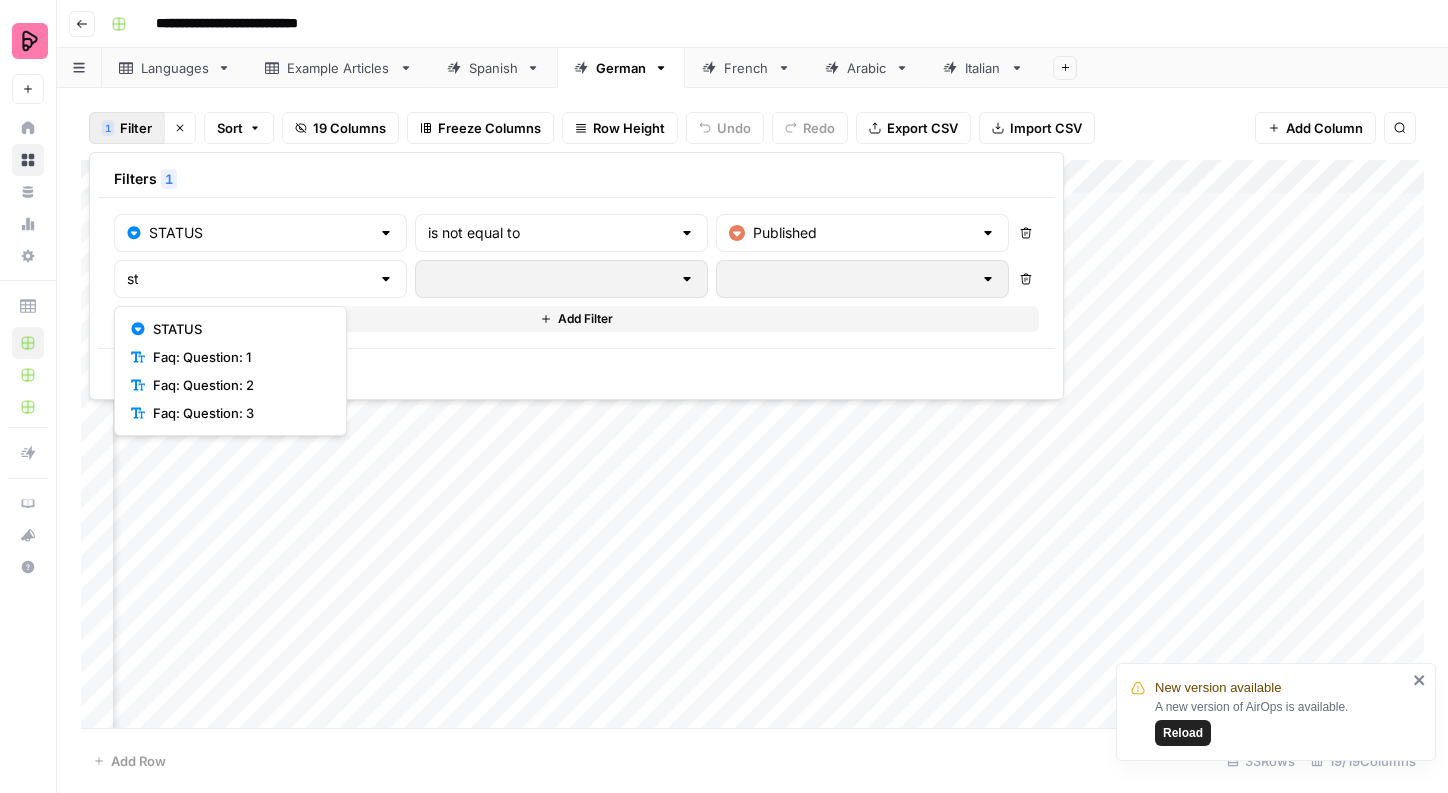 type on "STATUS" 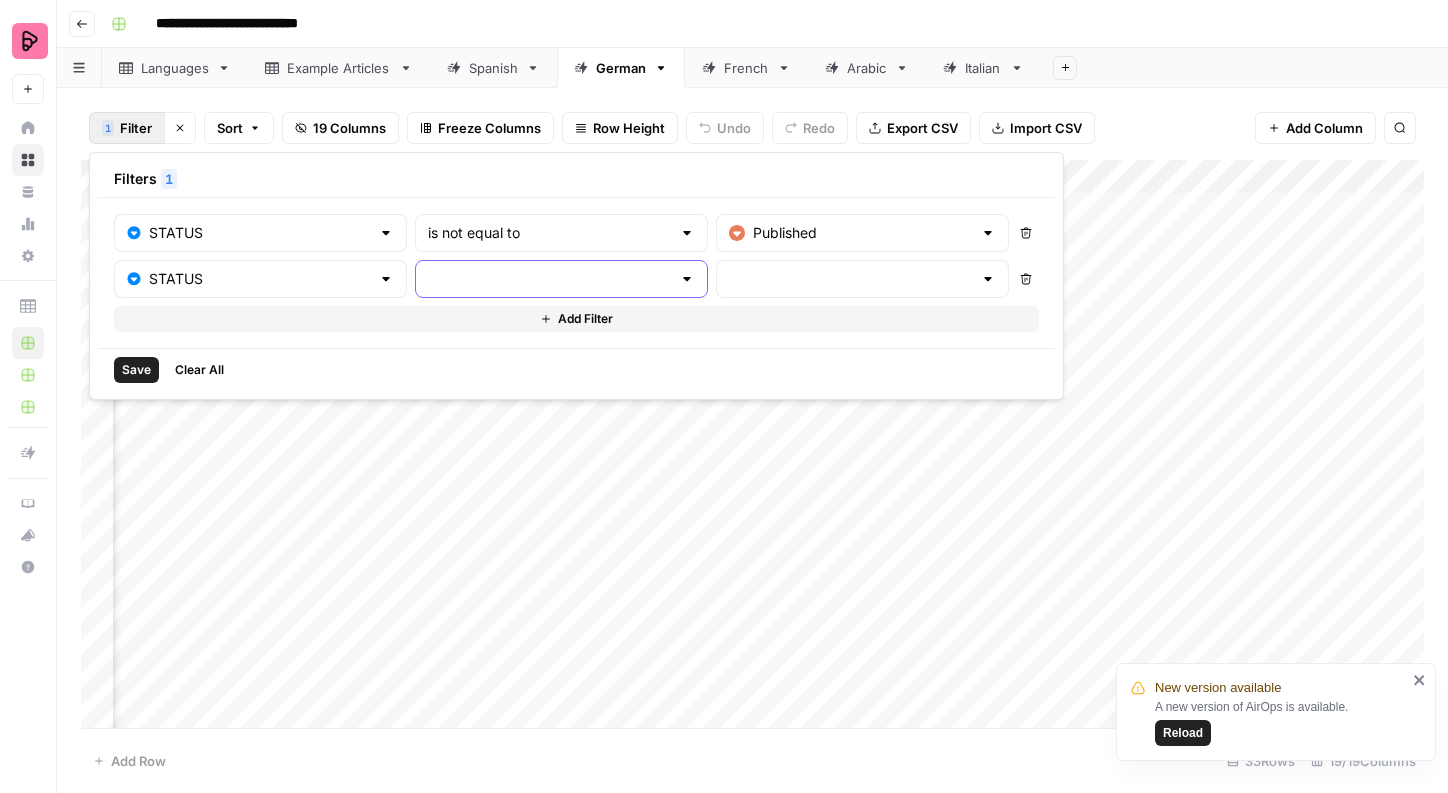 click at bounding box center (549, 279) 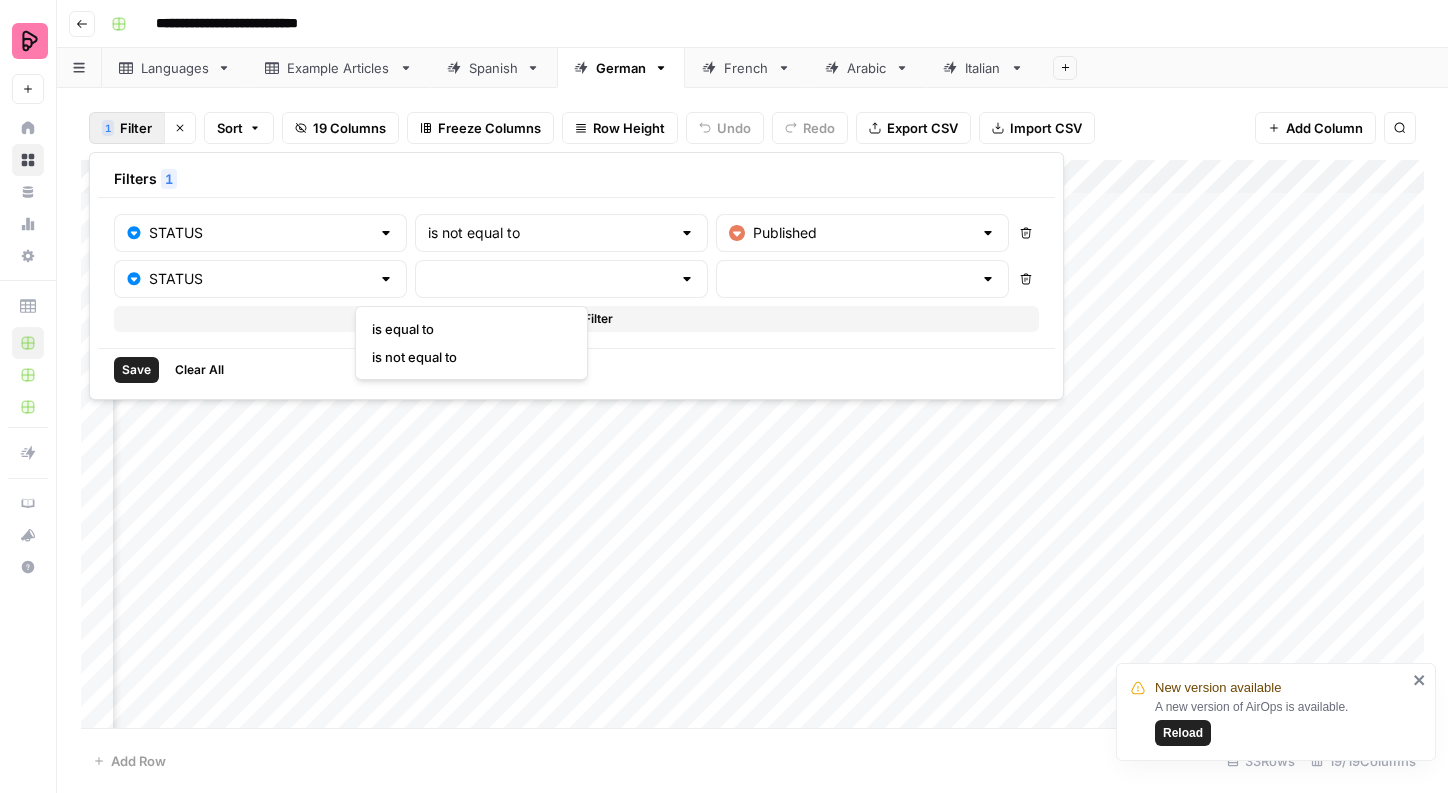 click on "is not equal to" at bounding box center [467, 357] 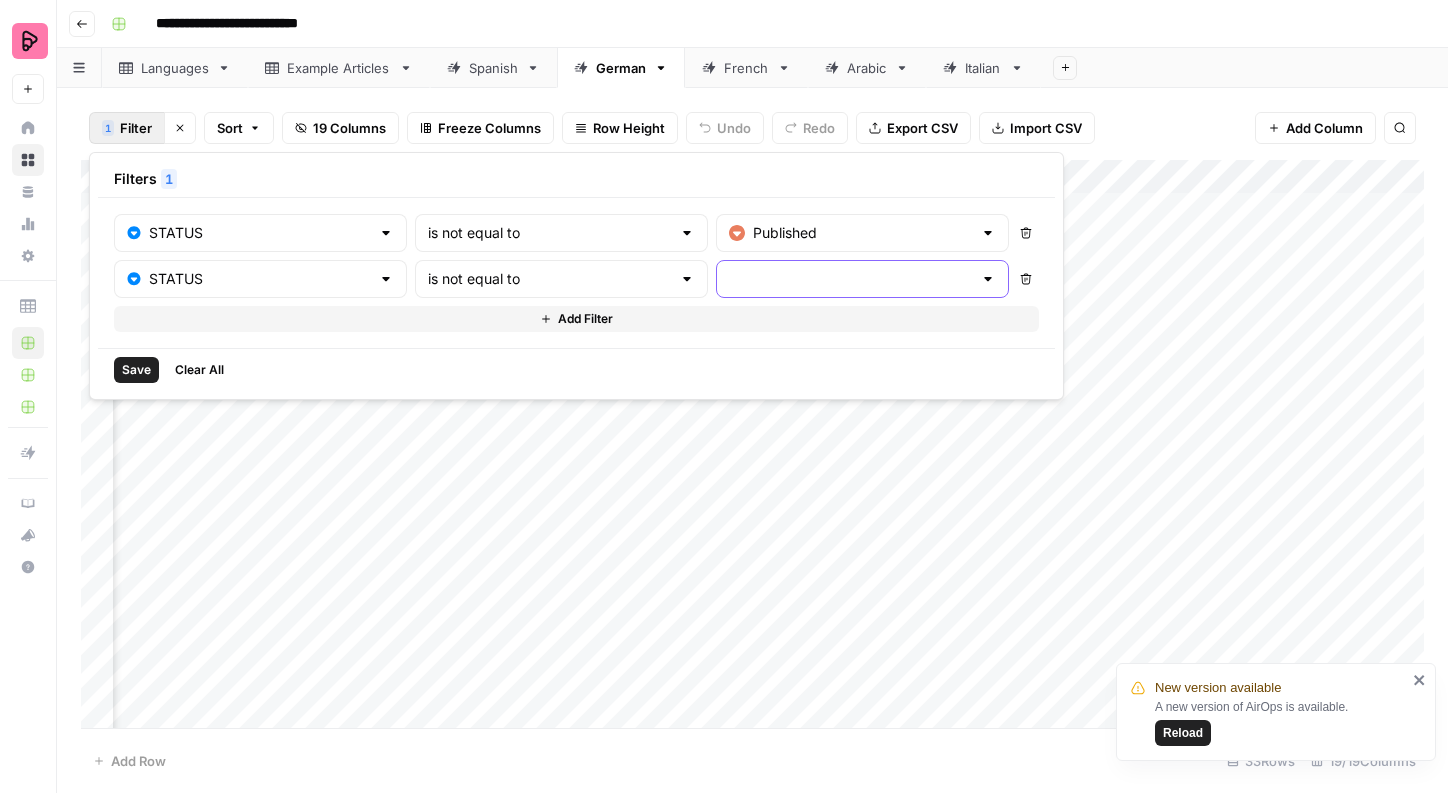 click at bounding box center [850, 279] 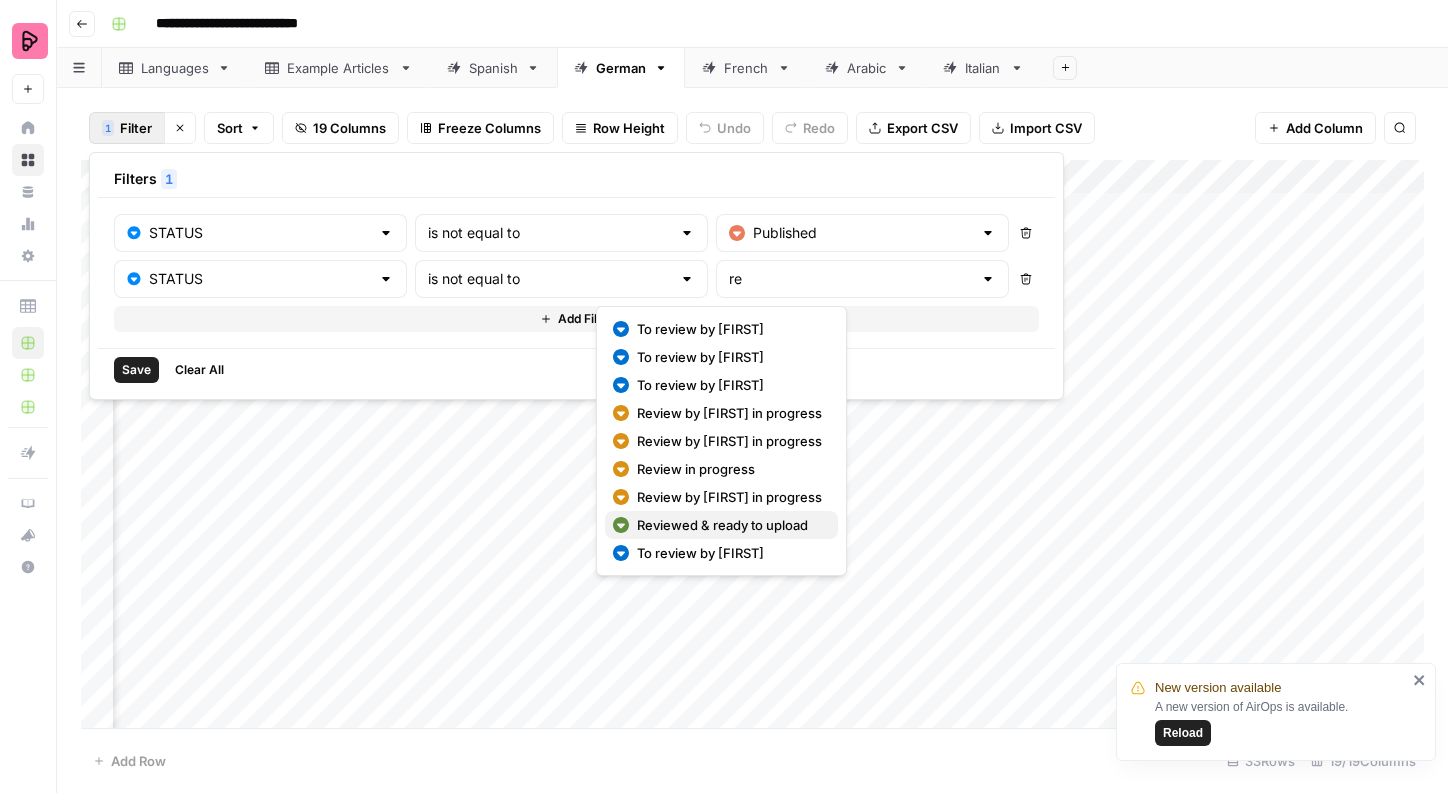 click on "Reviewed & ready to upload" at bounding box center [729, 525] 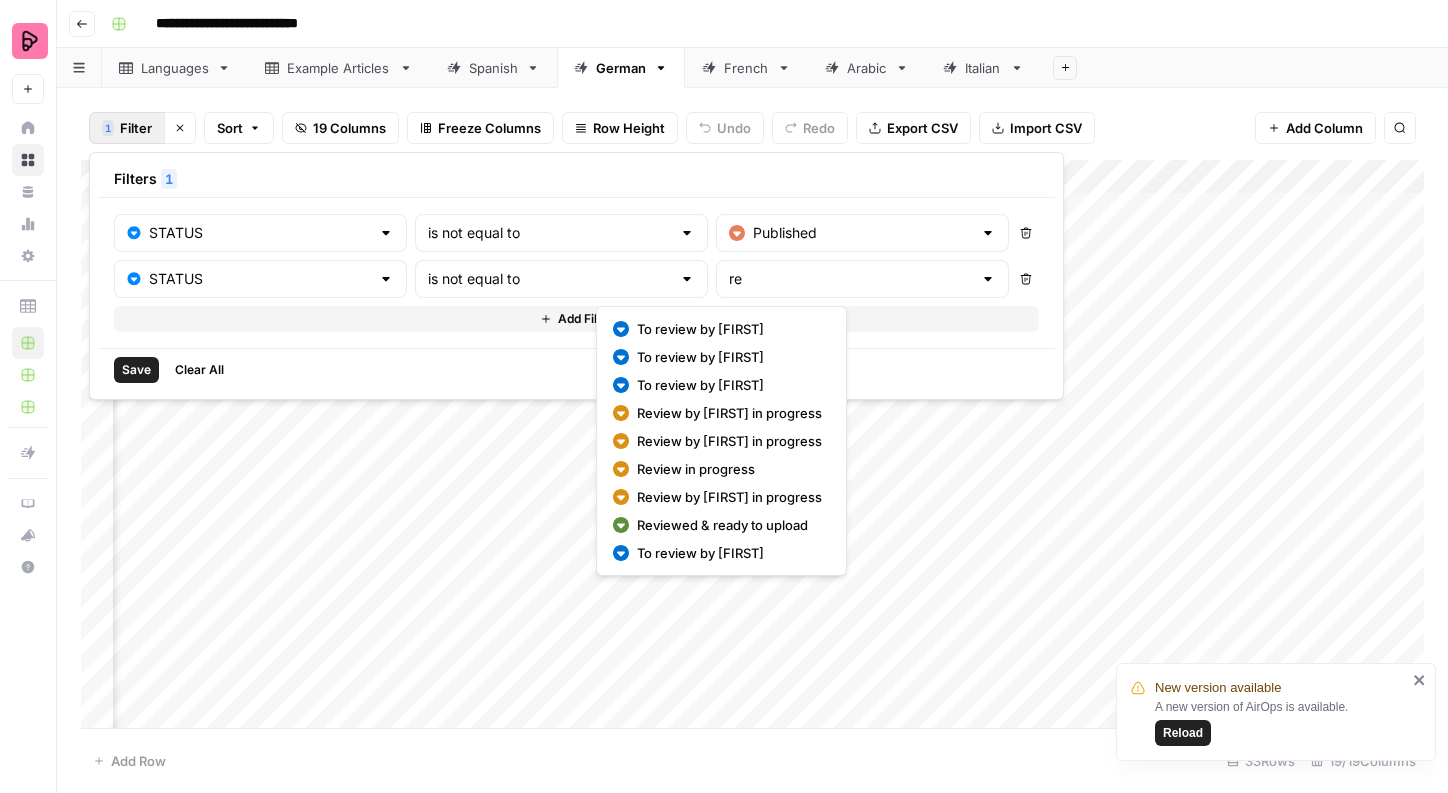 type on "Reviewed & ready to upload" 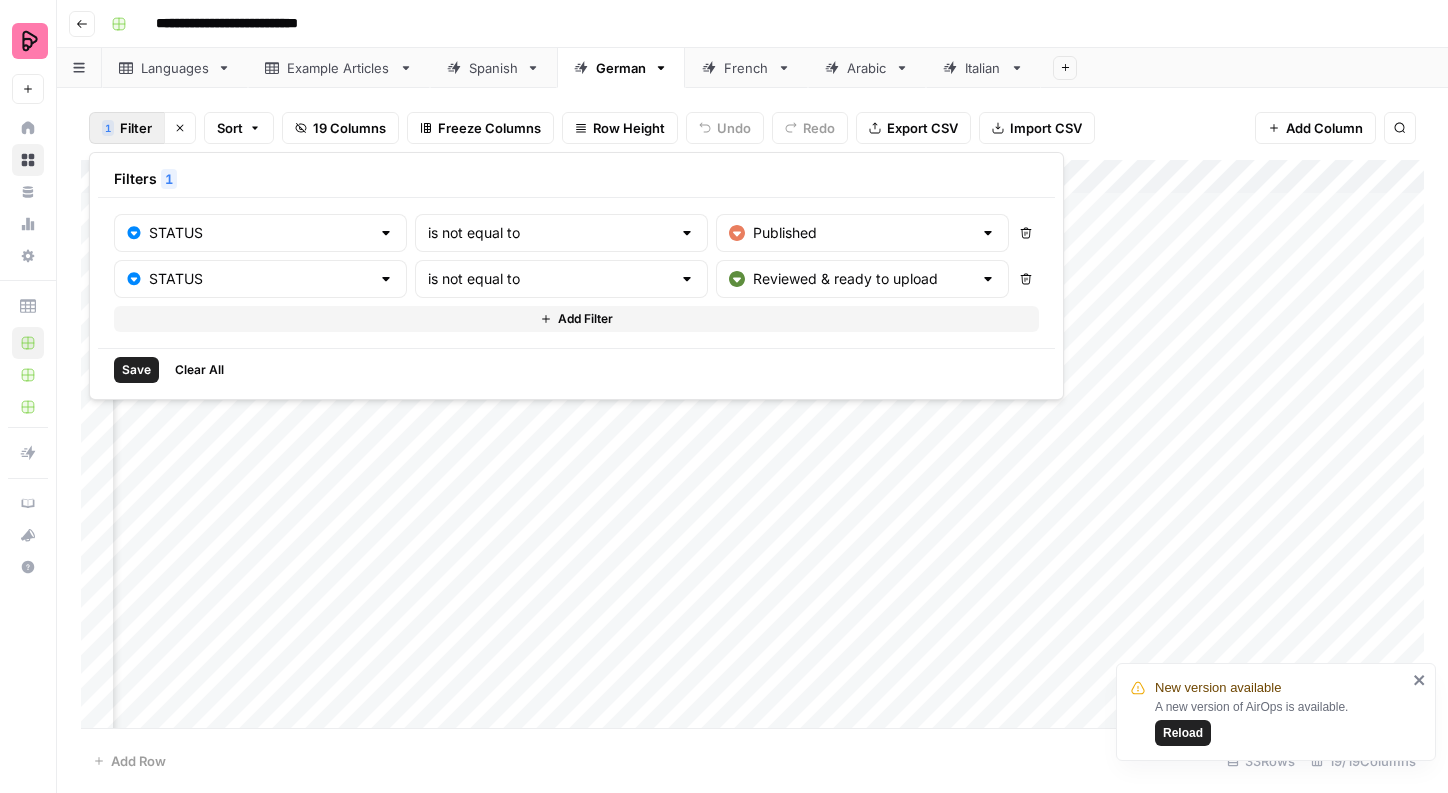 click on "Save" at bounding box center [136, 370] 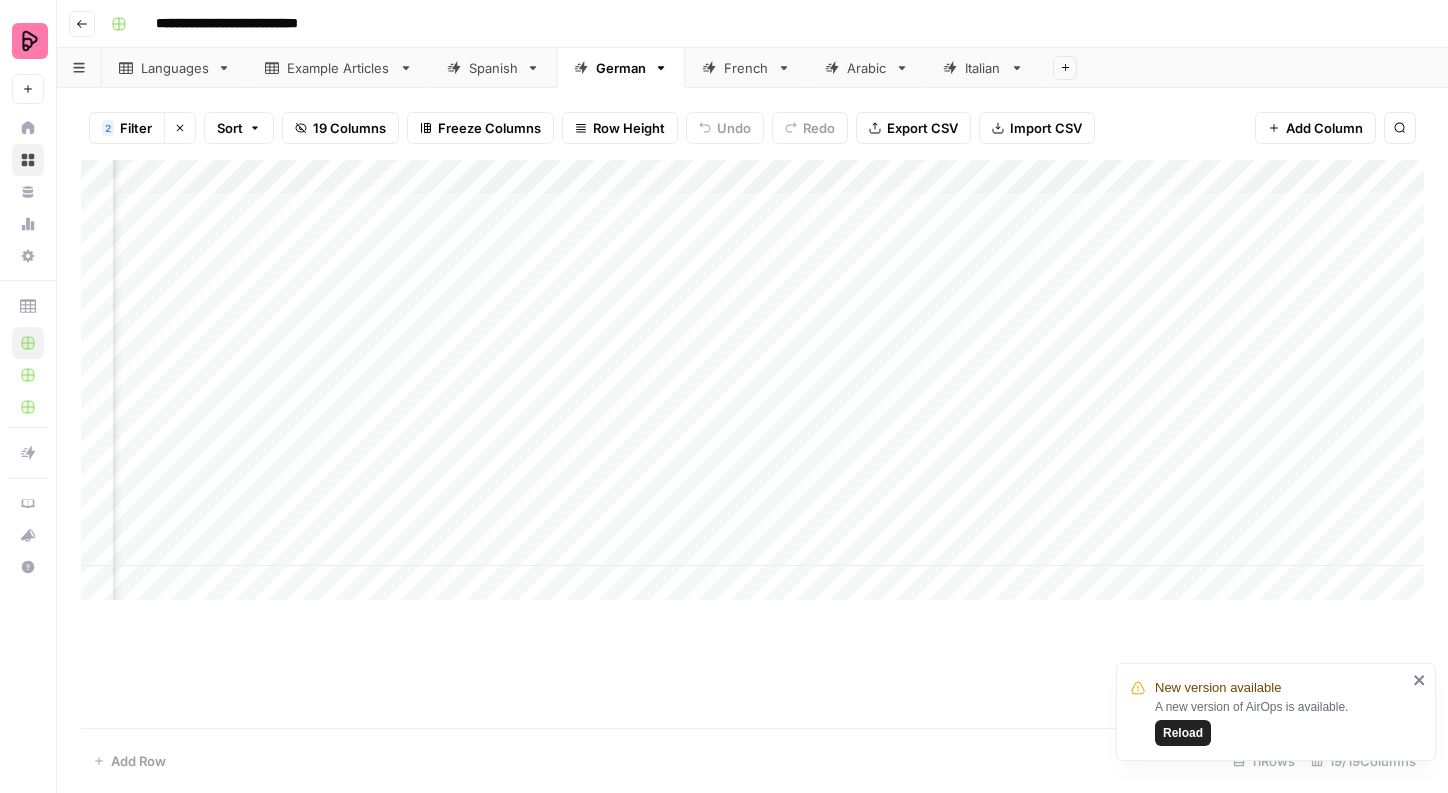 scroll, scrollTop: 0, scrollLeft: 360, axis: horizontal 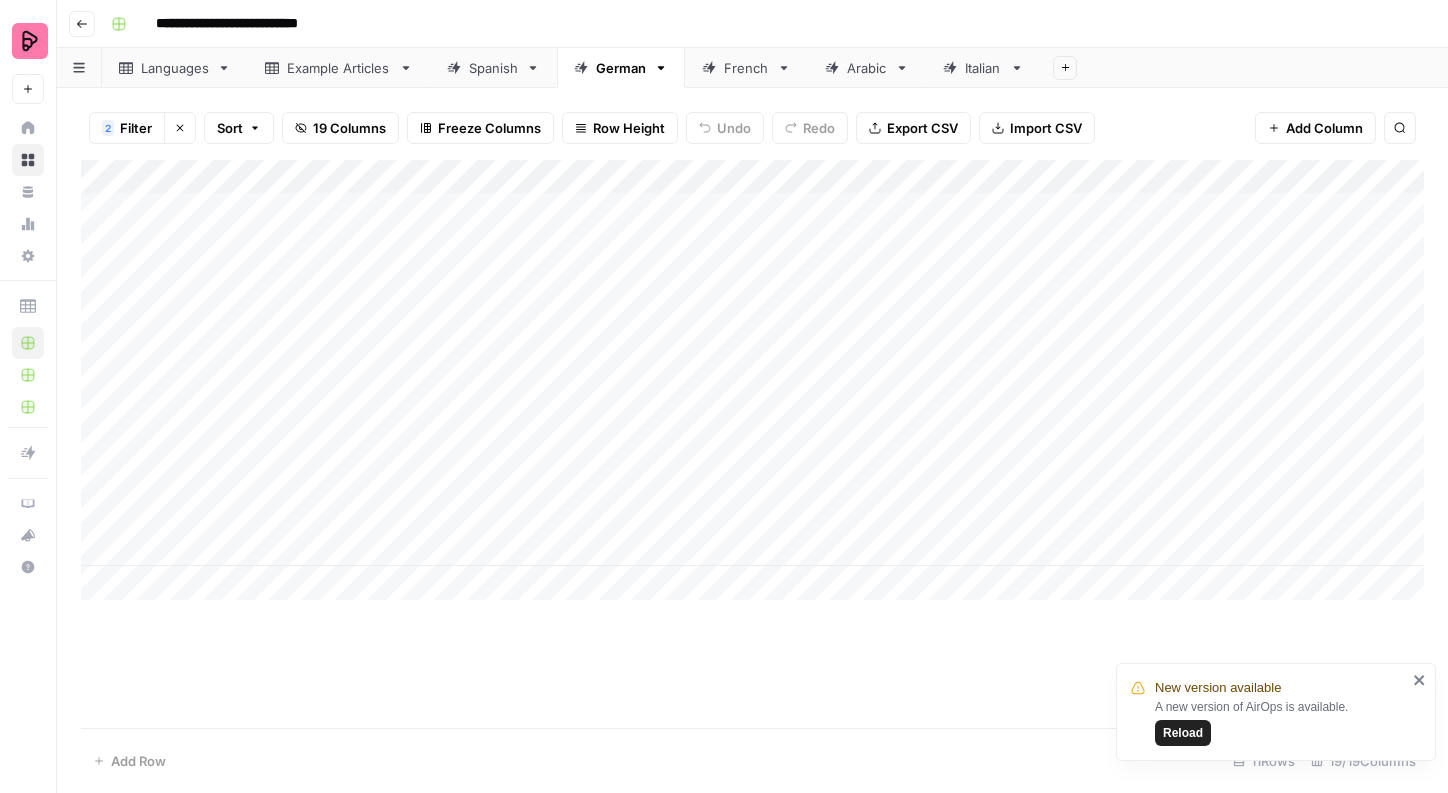 click on "Add Column" at bounding box center [752, 380] 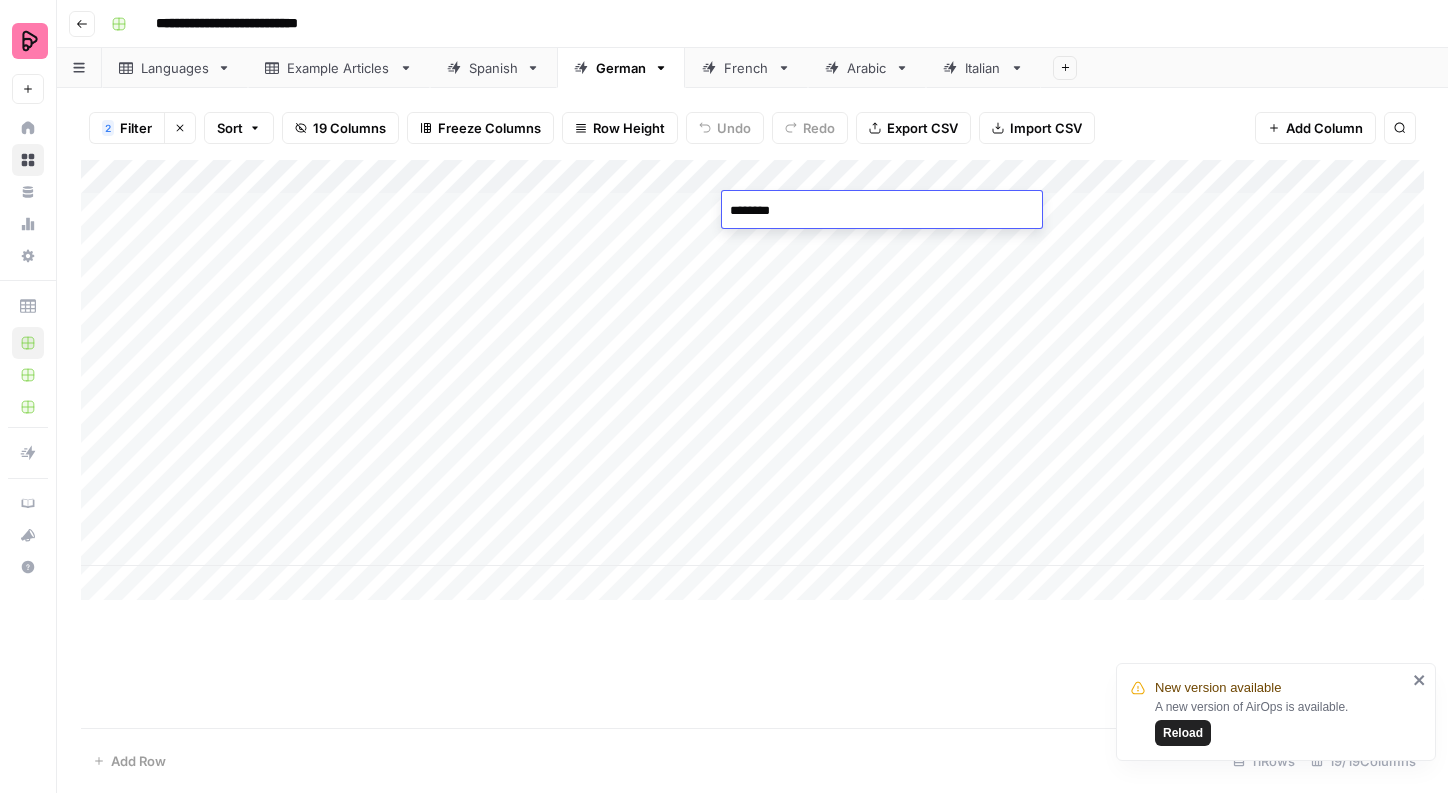 type on "*********" 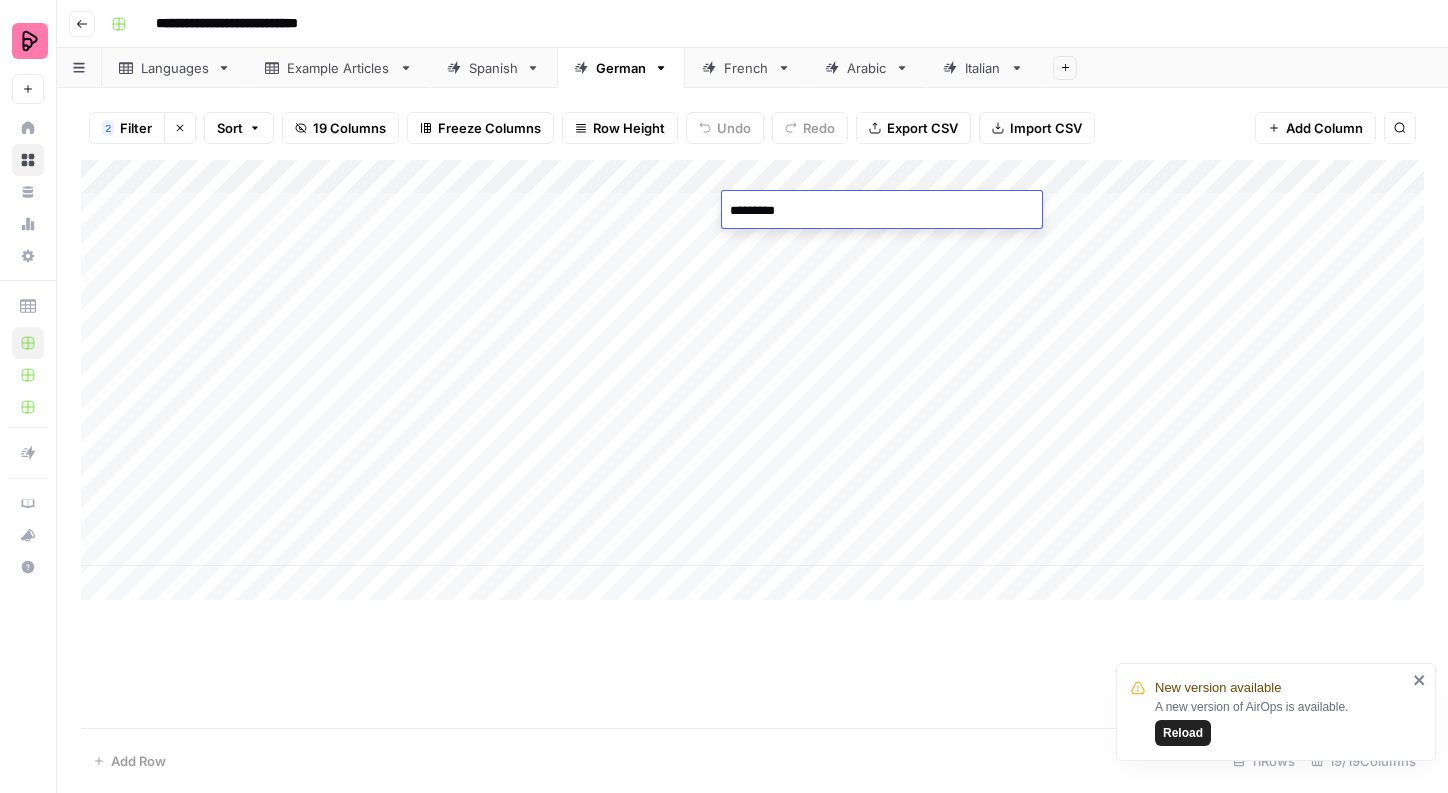 click on "Add Column" at bounding box center [752, 380] 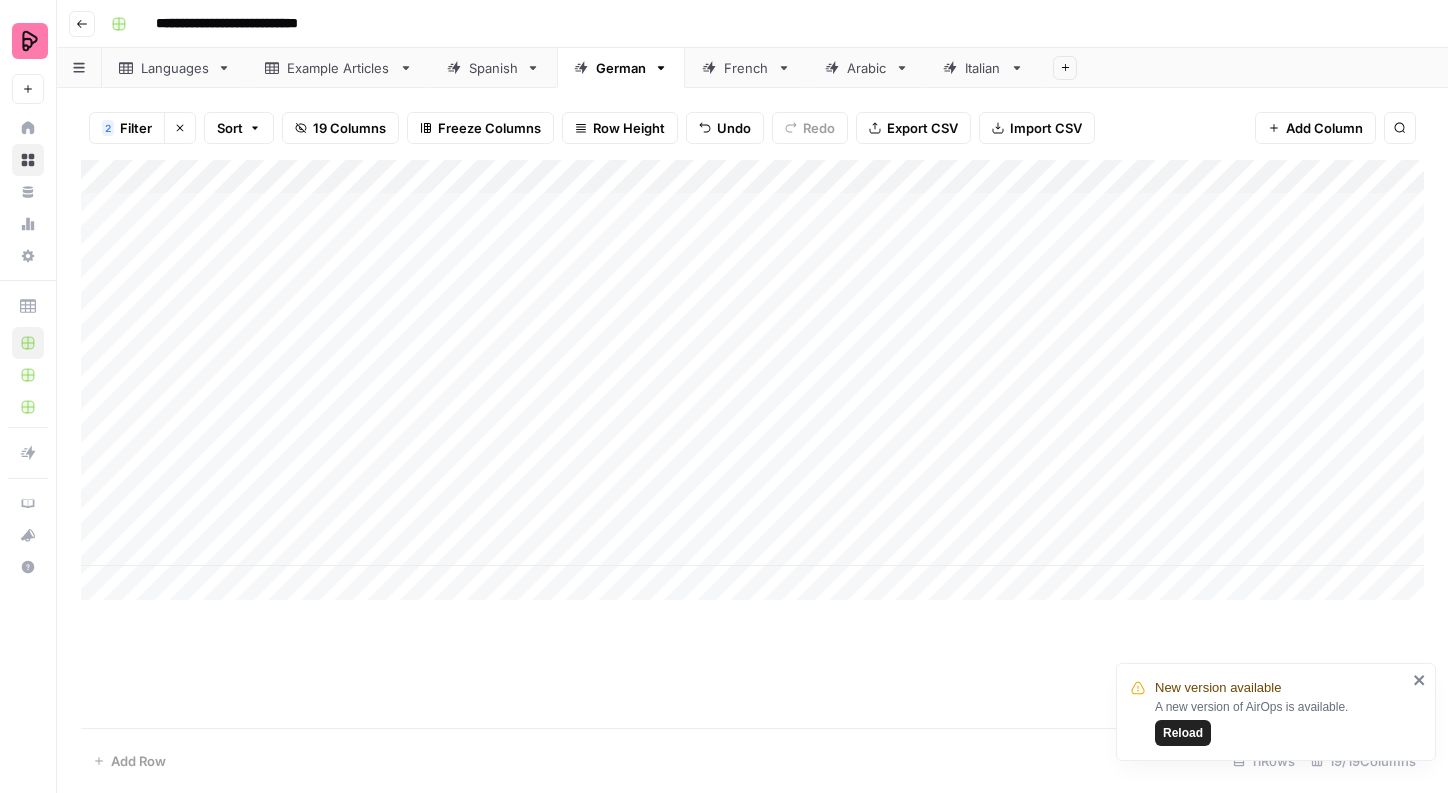 click on "Add Column" at bounding box center [752, 380] 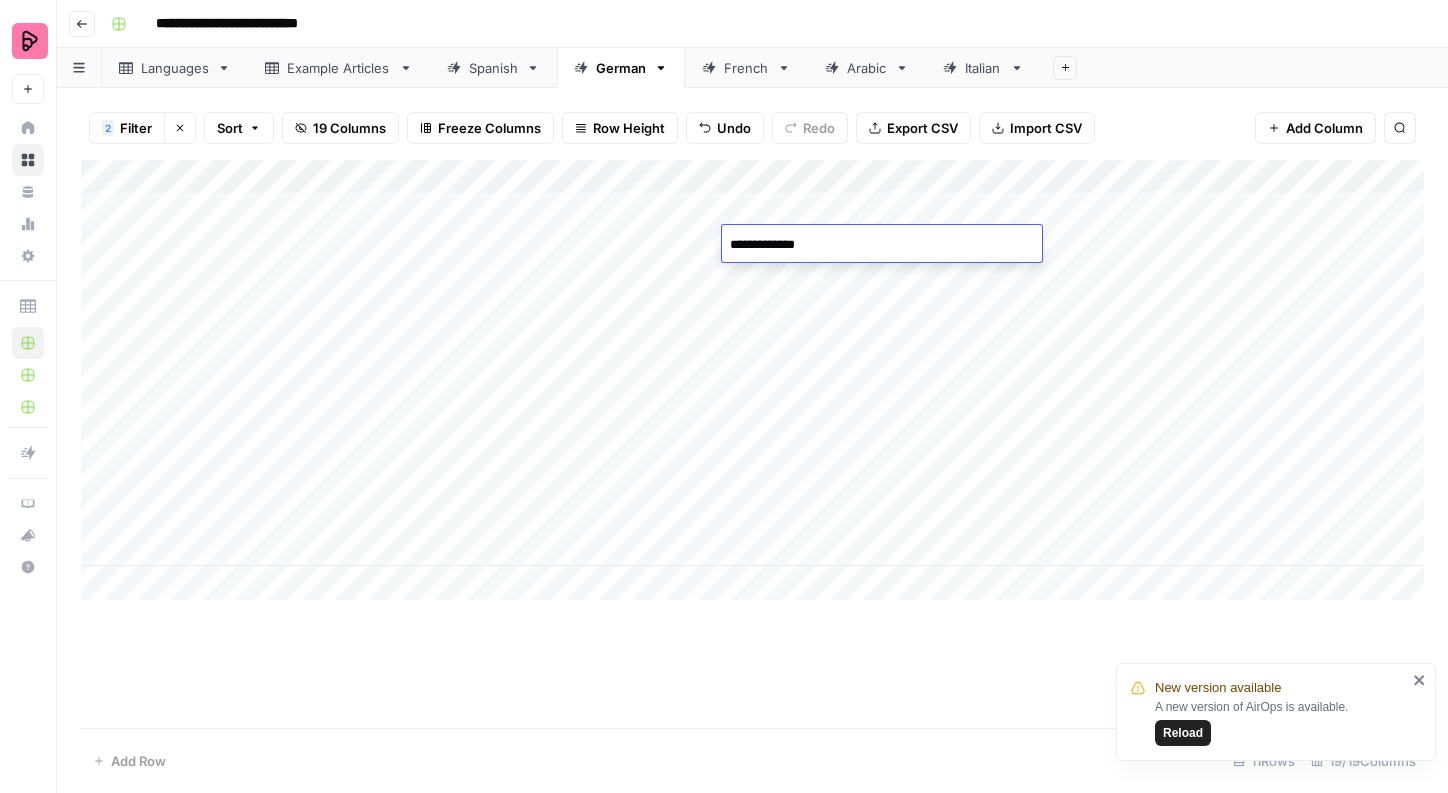 type on "**********" 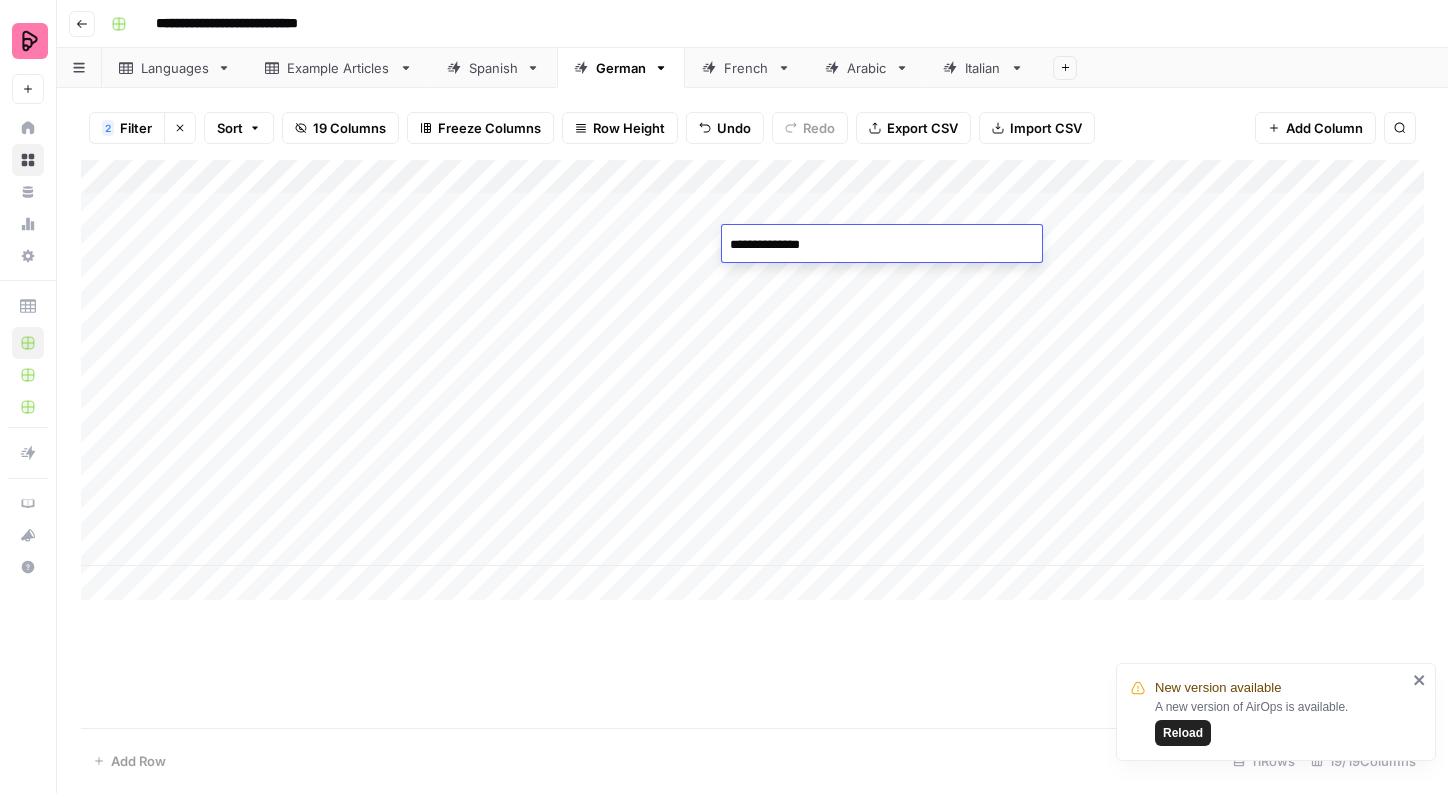 click on "**********" at bounding box center (752, 24) 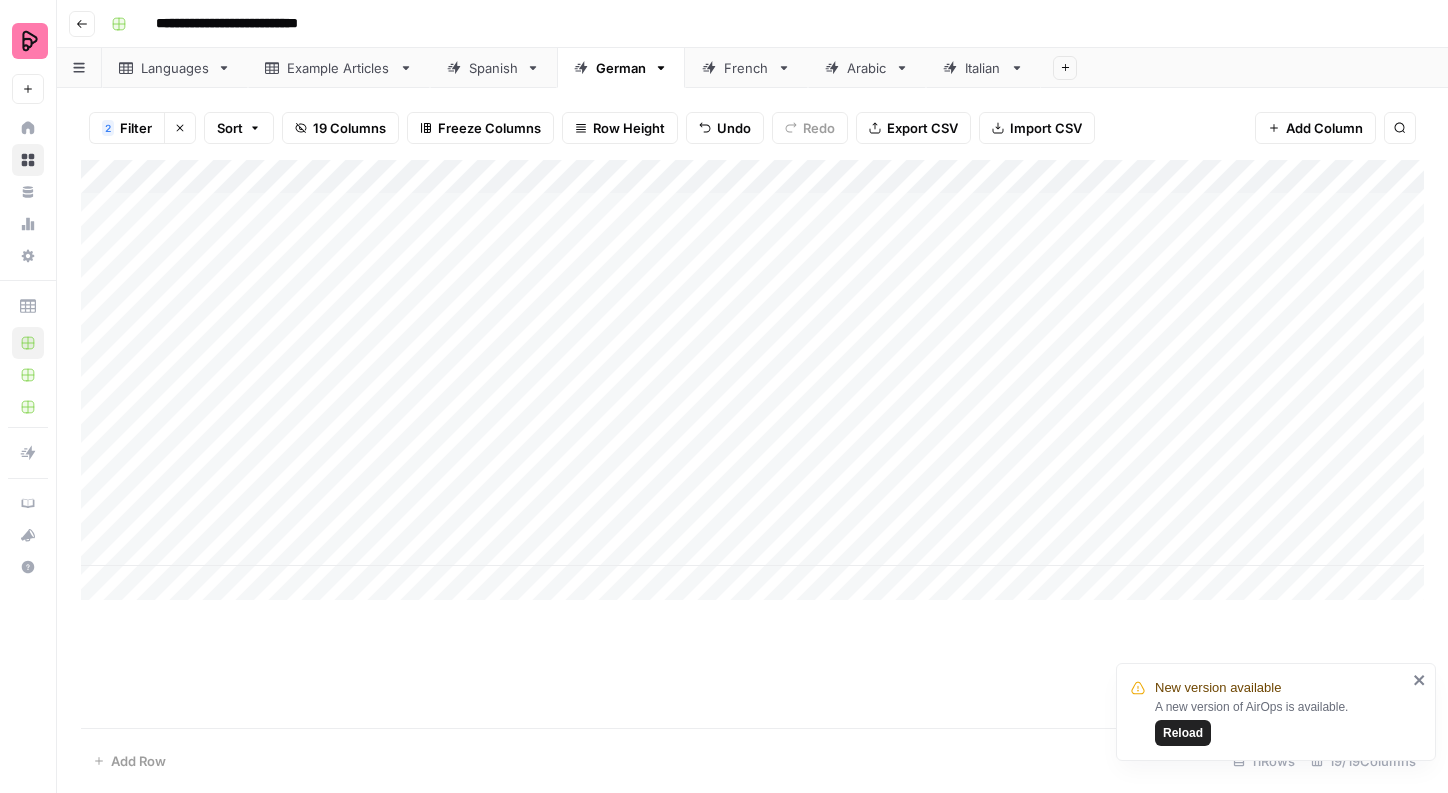 click on "Add Column" at bounding box center [752, 380] 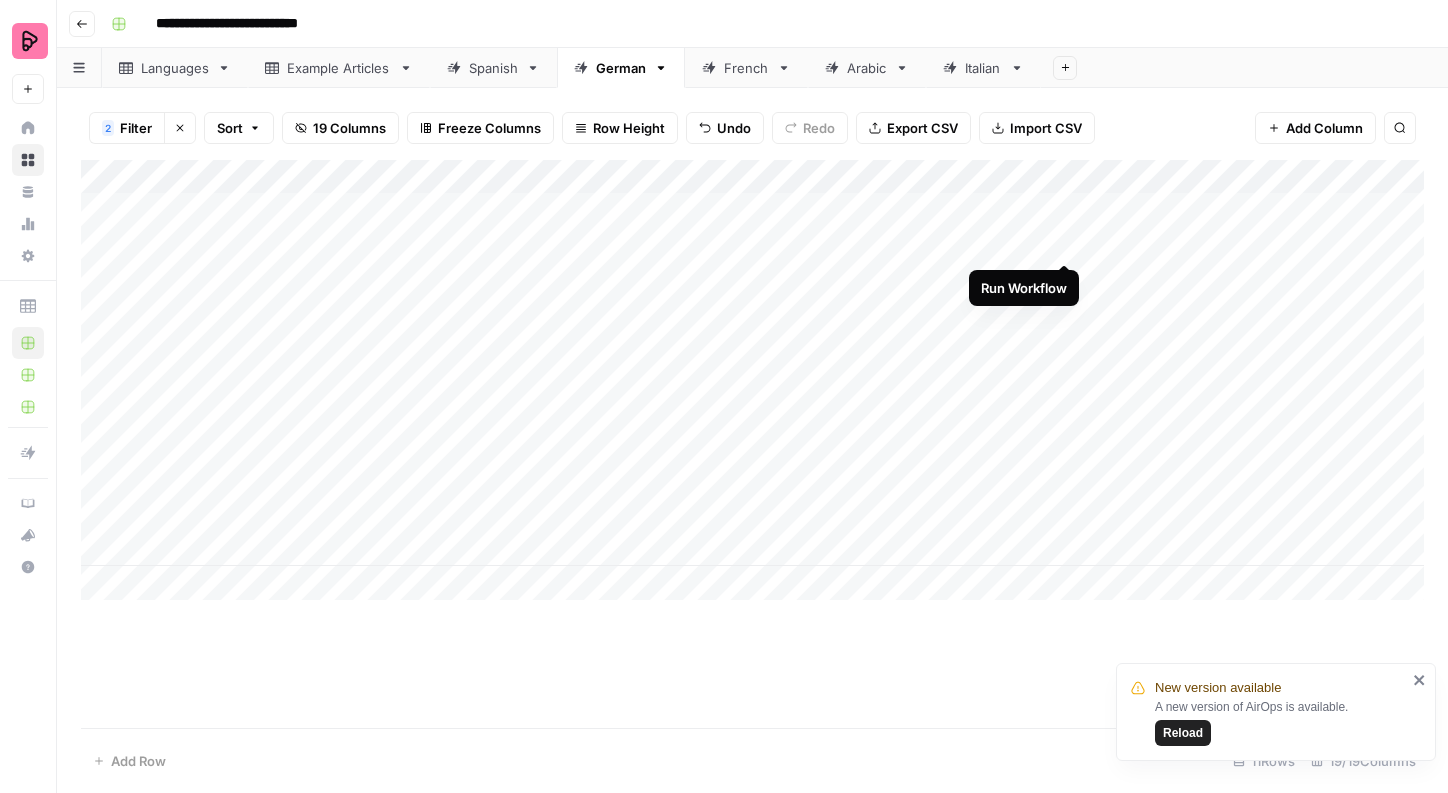 click on "Add Column" at bounding box center [752, 380] 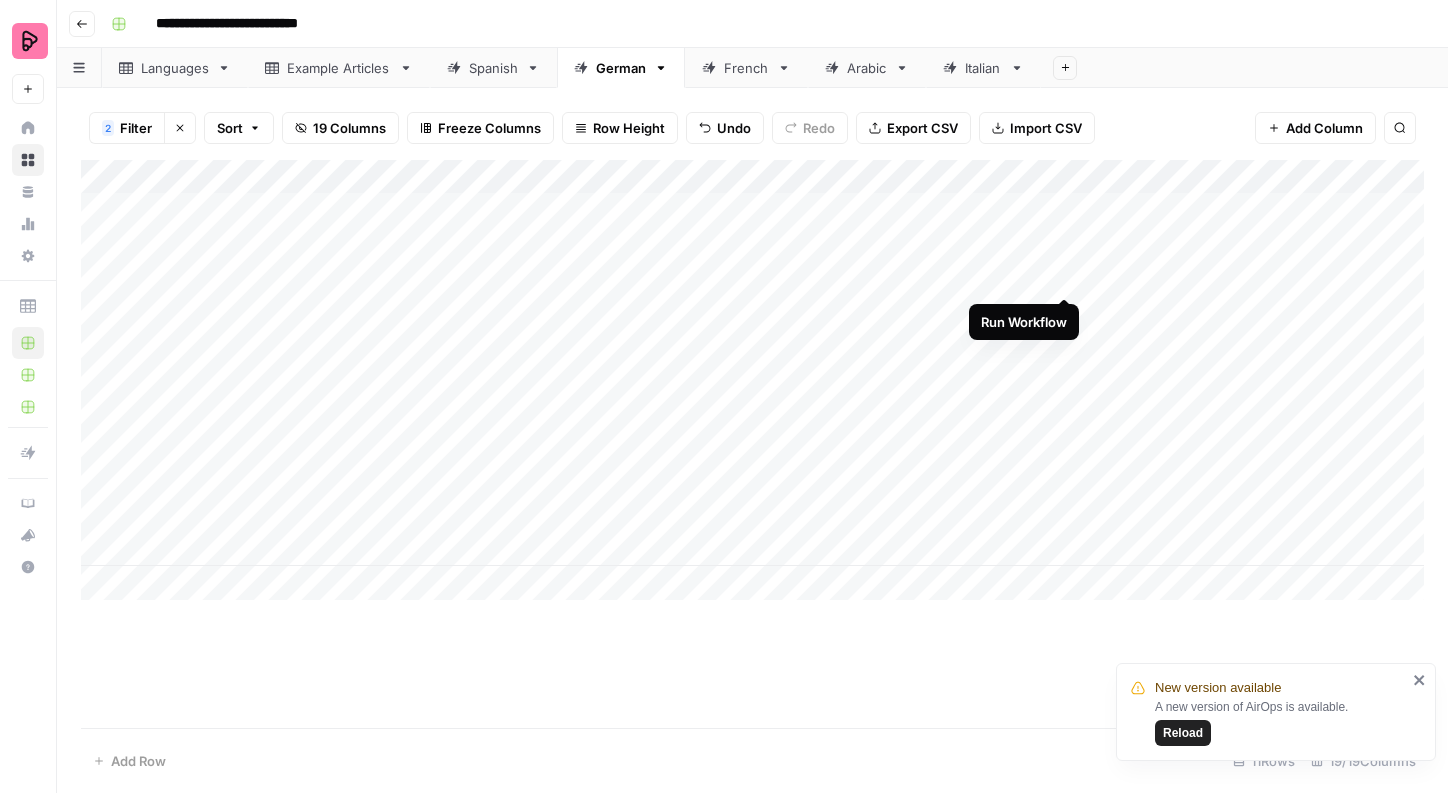 click on "Add Column" at bounding box center [752, 380] 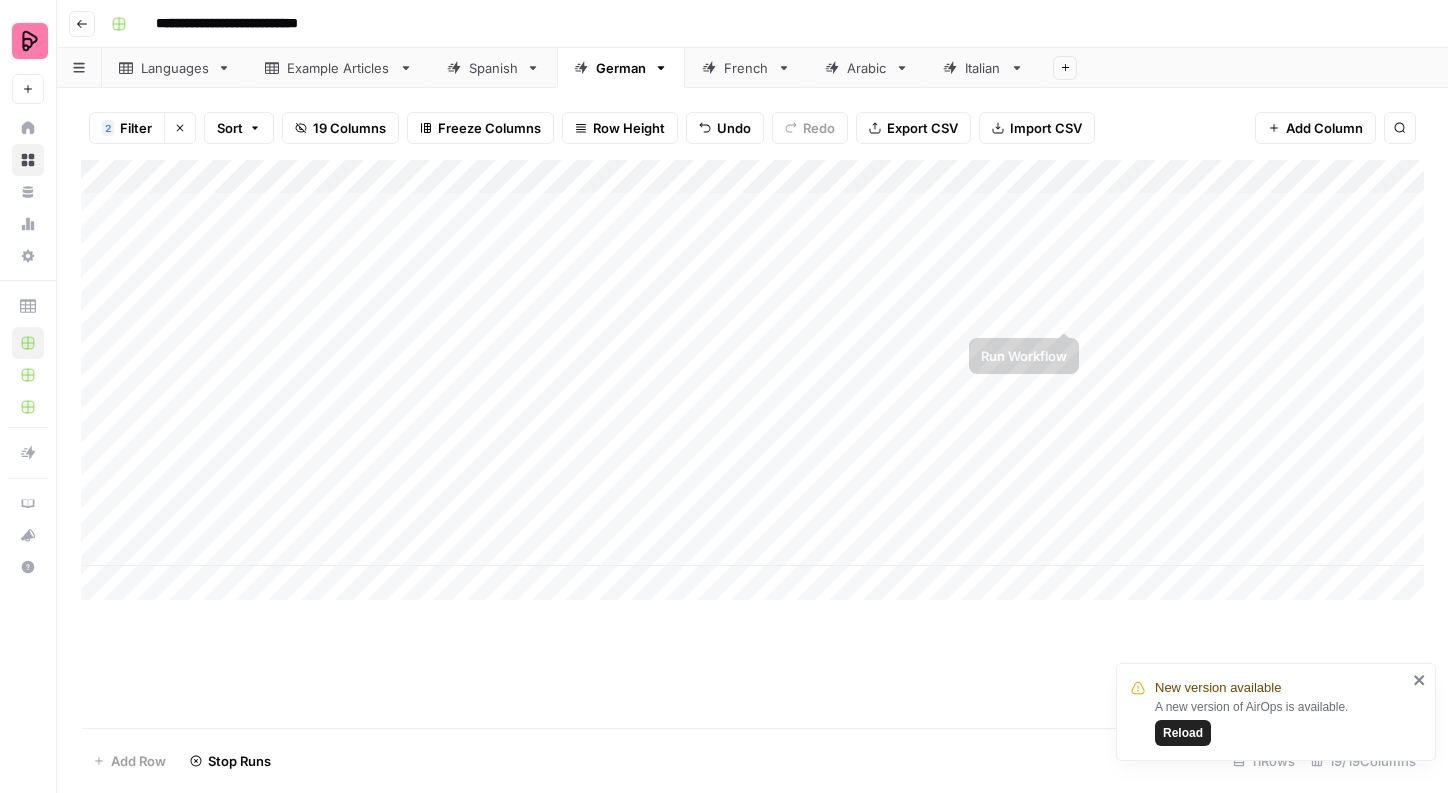 click on "Add Column" at bounding box center [752, 380] 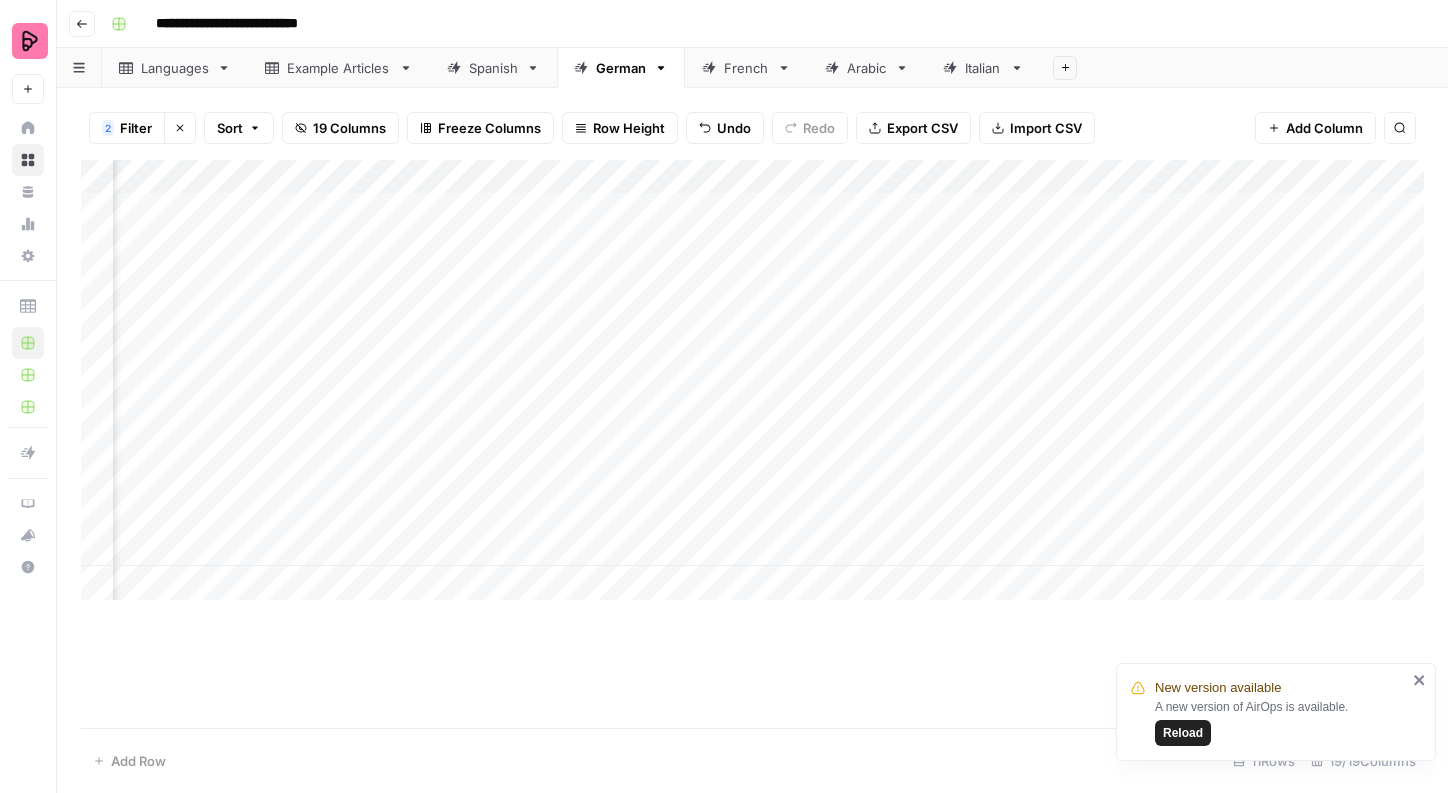 scroll, scrollTop: 0, scrollLeft: 1034, axis: horizontal 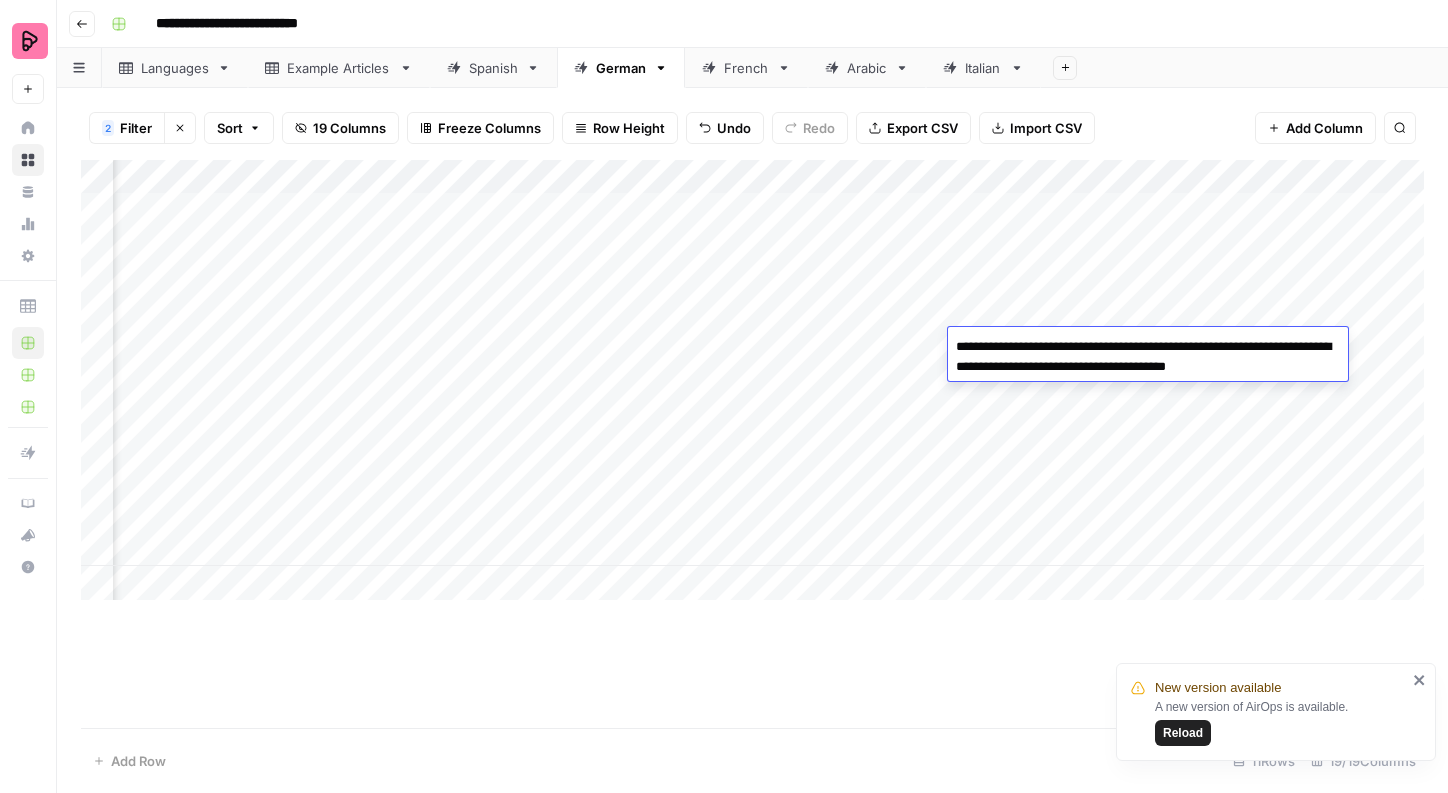 click on "Add Column" at bounding box center (752, 444) 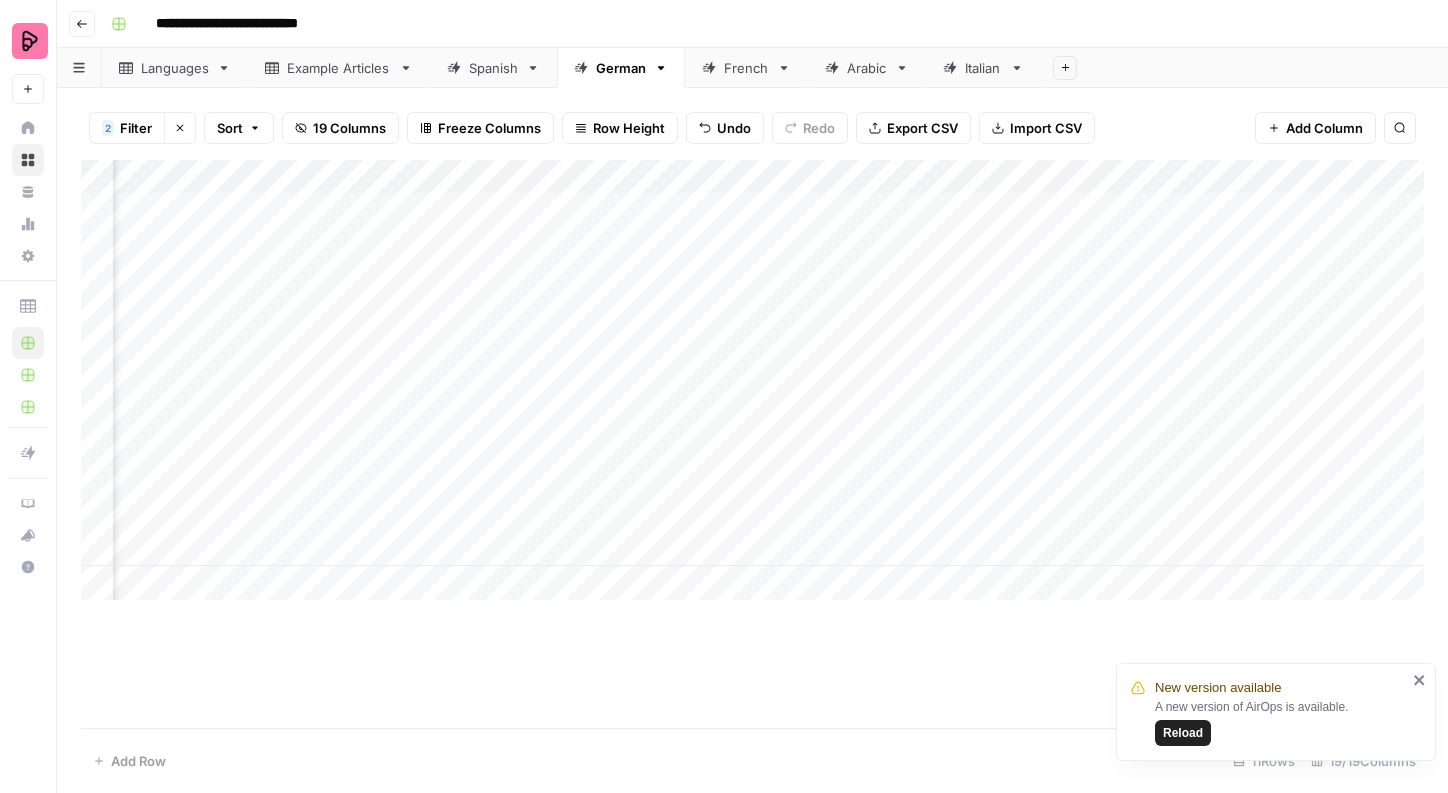 scroll, scrollTop: 0, scrollLeft: 1215, axis: horizontal 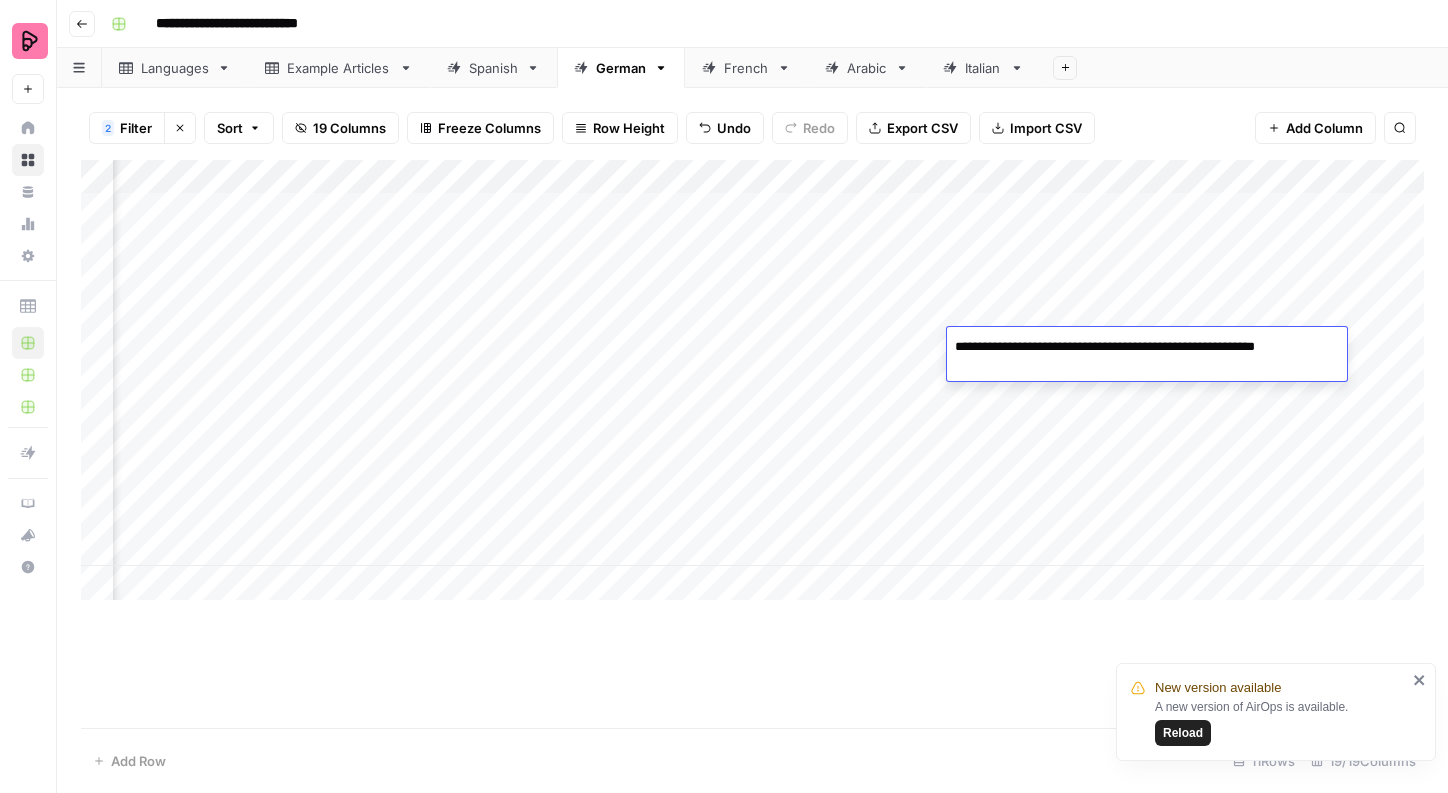 click on "Add Column" at bounding box center (752, 444) 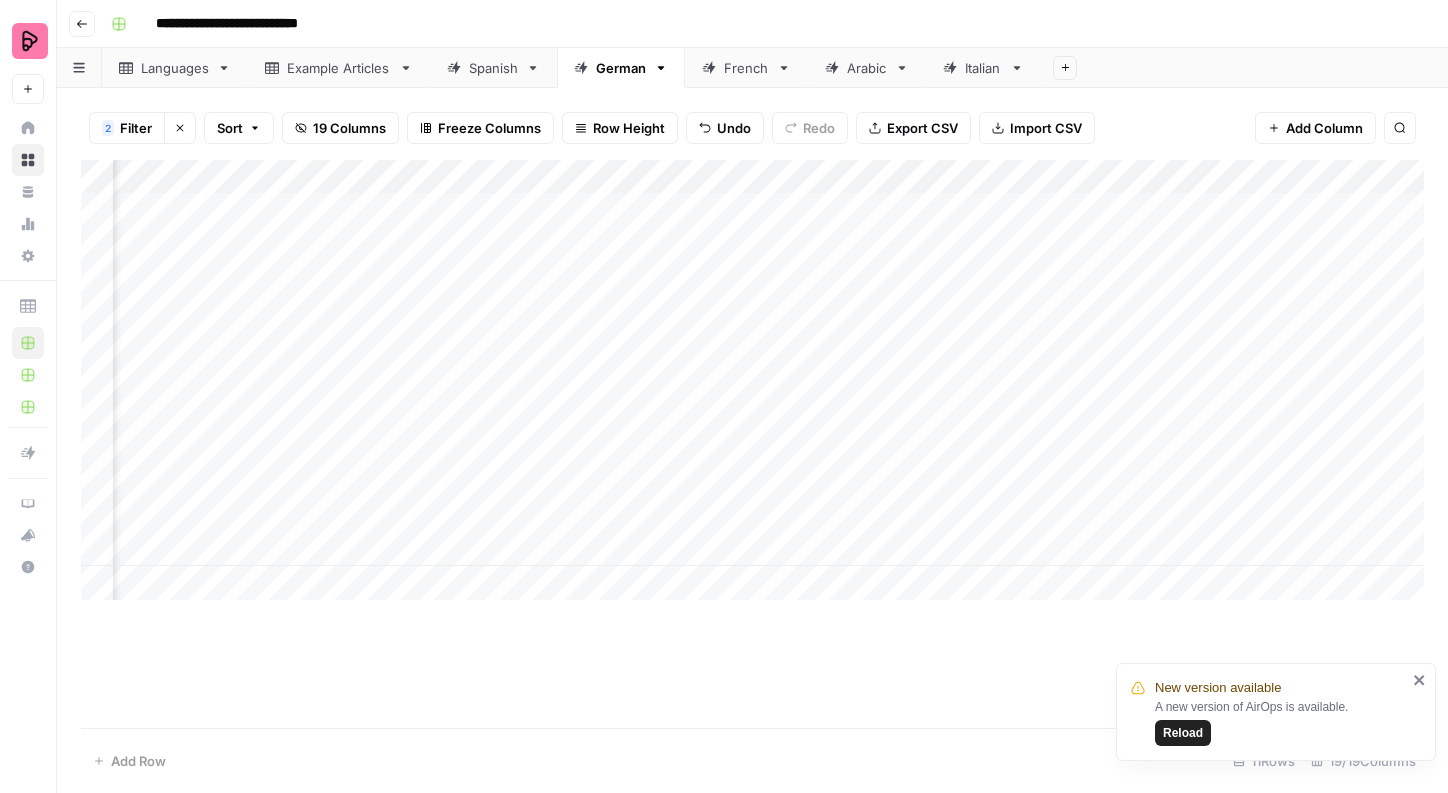 scroll, scrollTop: 0, scrollLeft: 497, axis: horizontal 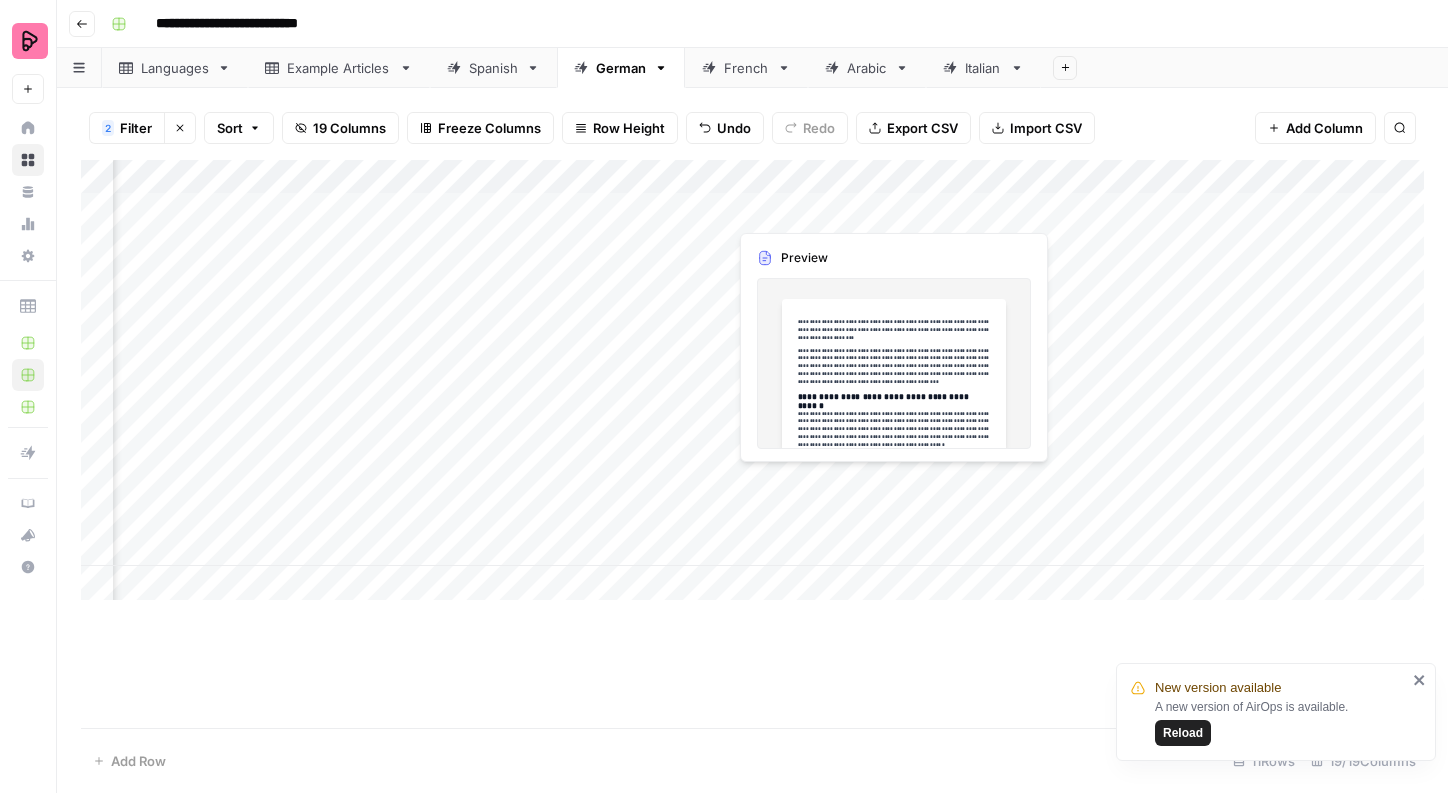 click on "Add Column" at bounding box center [752, 380] 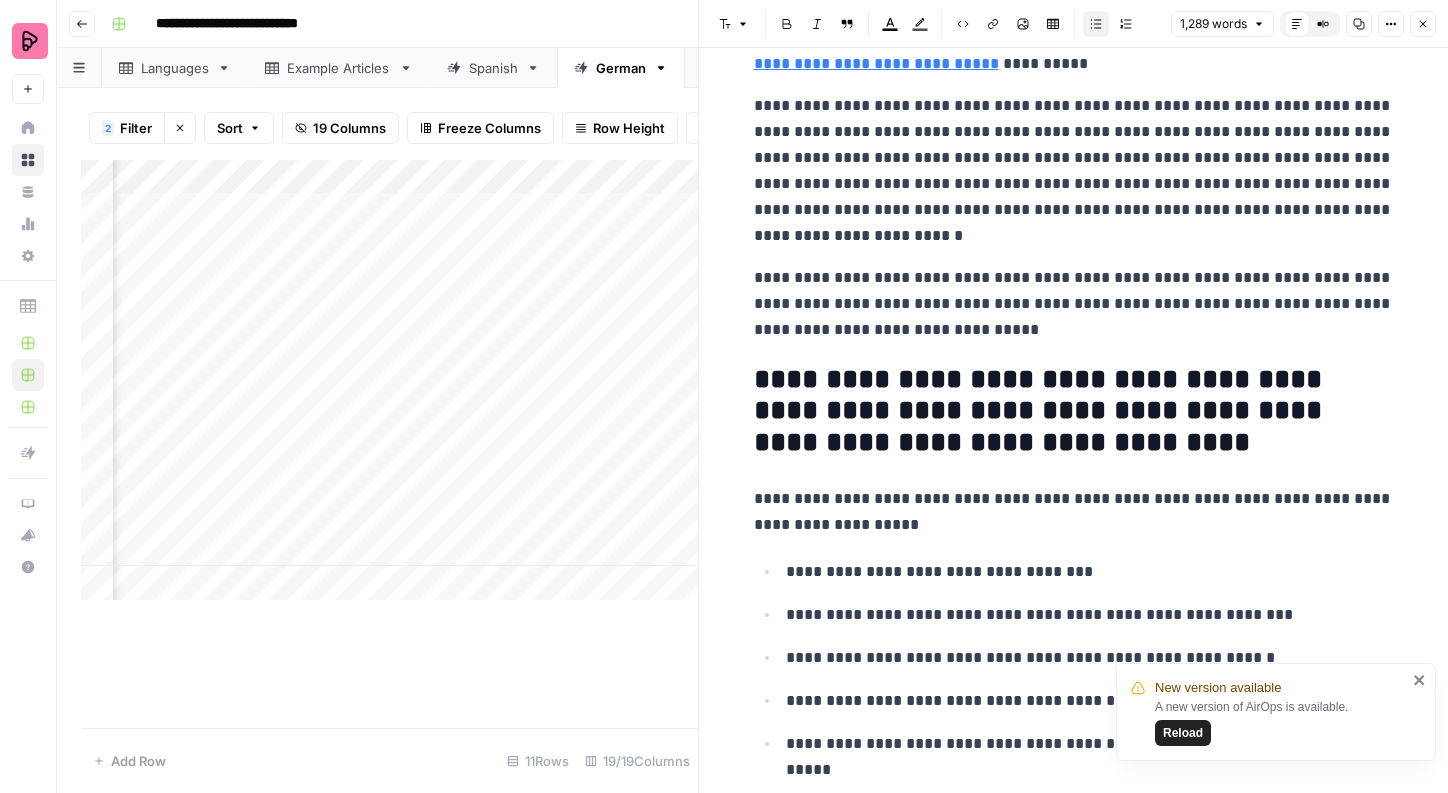 scroll, scrollTop: 5809, scrollLeft: 0, axis: vertical 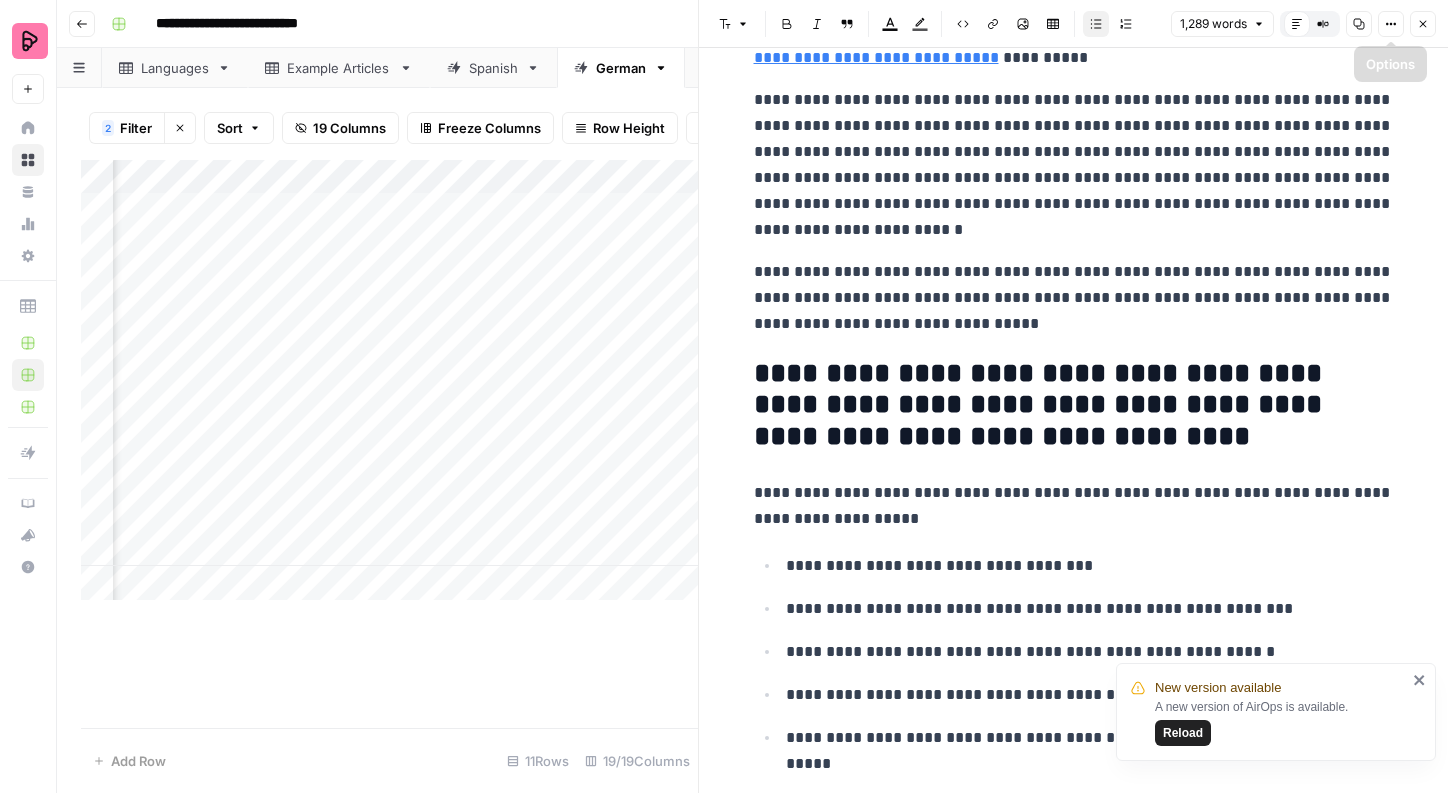click 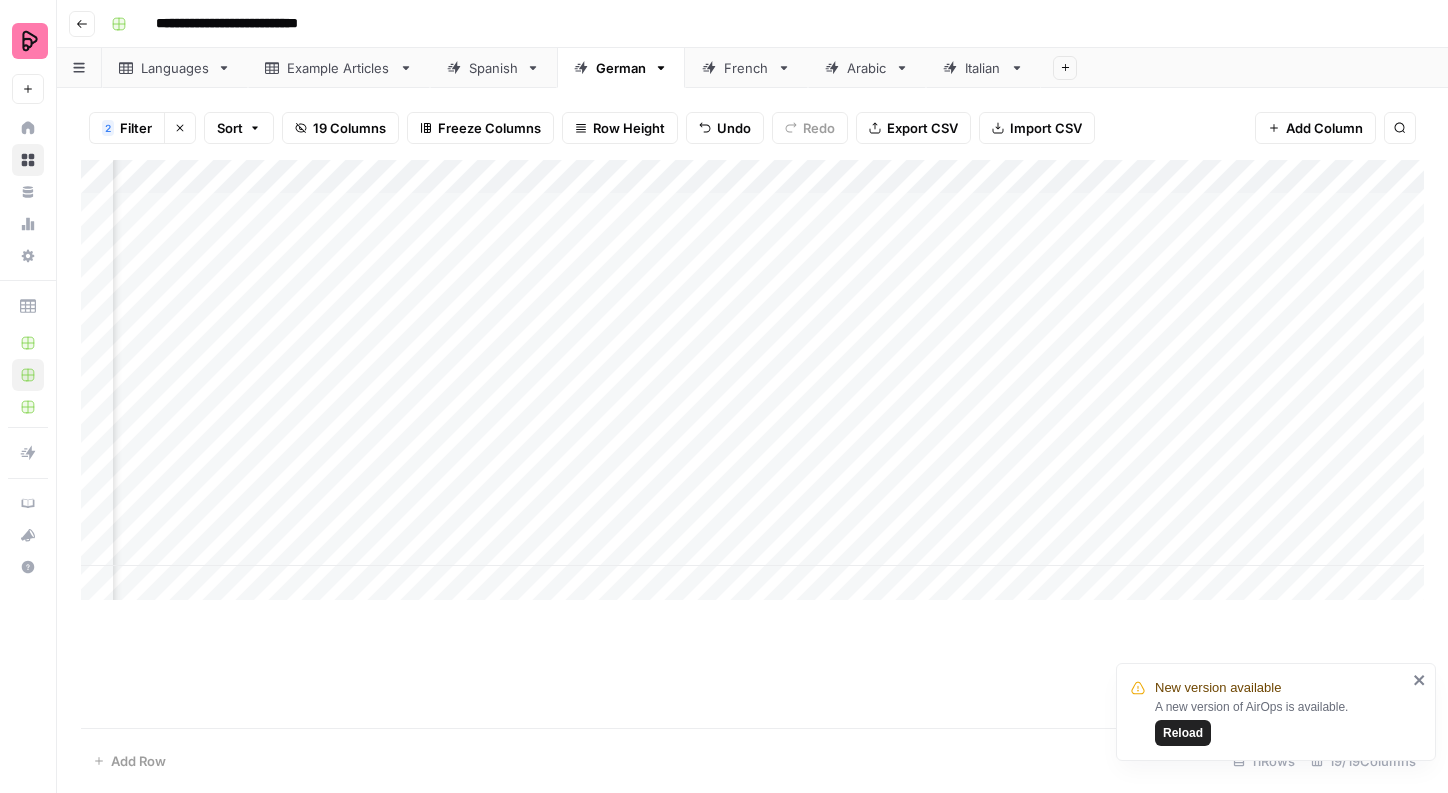 scroll, scrollTop: 0, scrollLeft: 1115, axis: horizontal 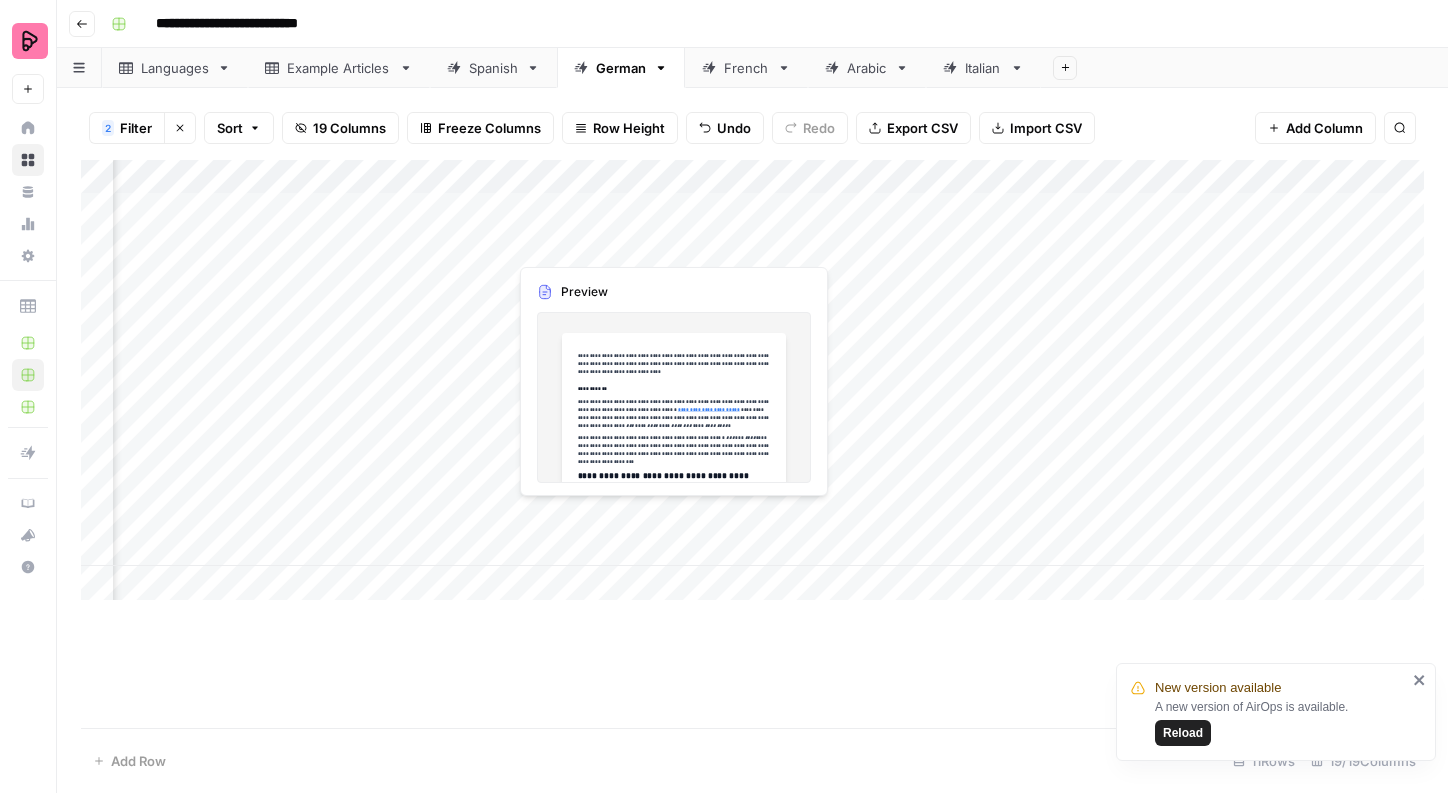 click on "Add Column" at bounding box center [752, 380] 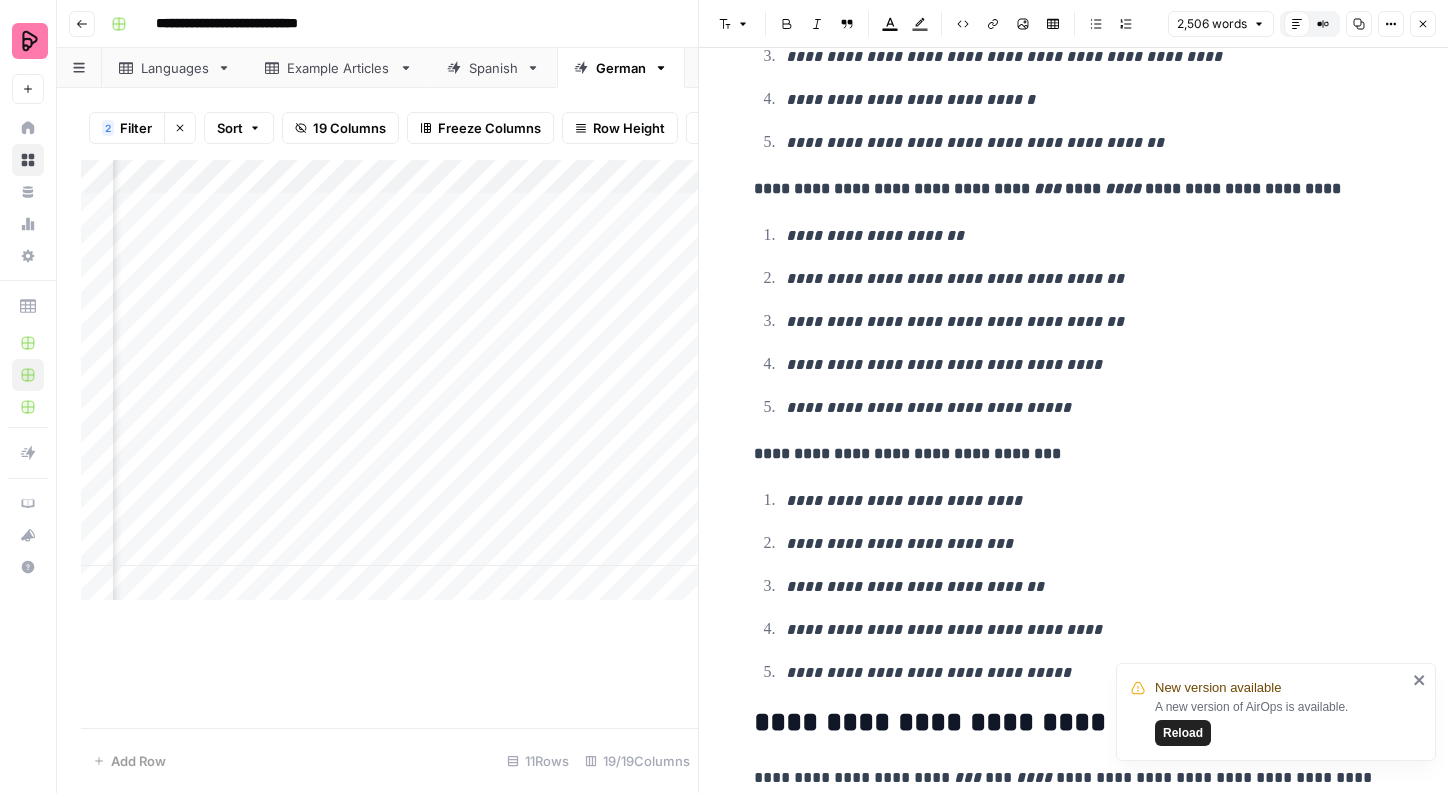 scroll, scrollTop: 10374, scrollLeft: 0, axis: vertical 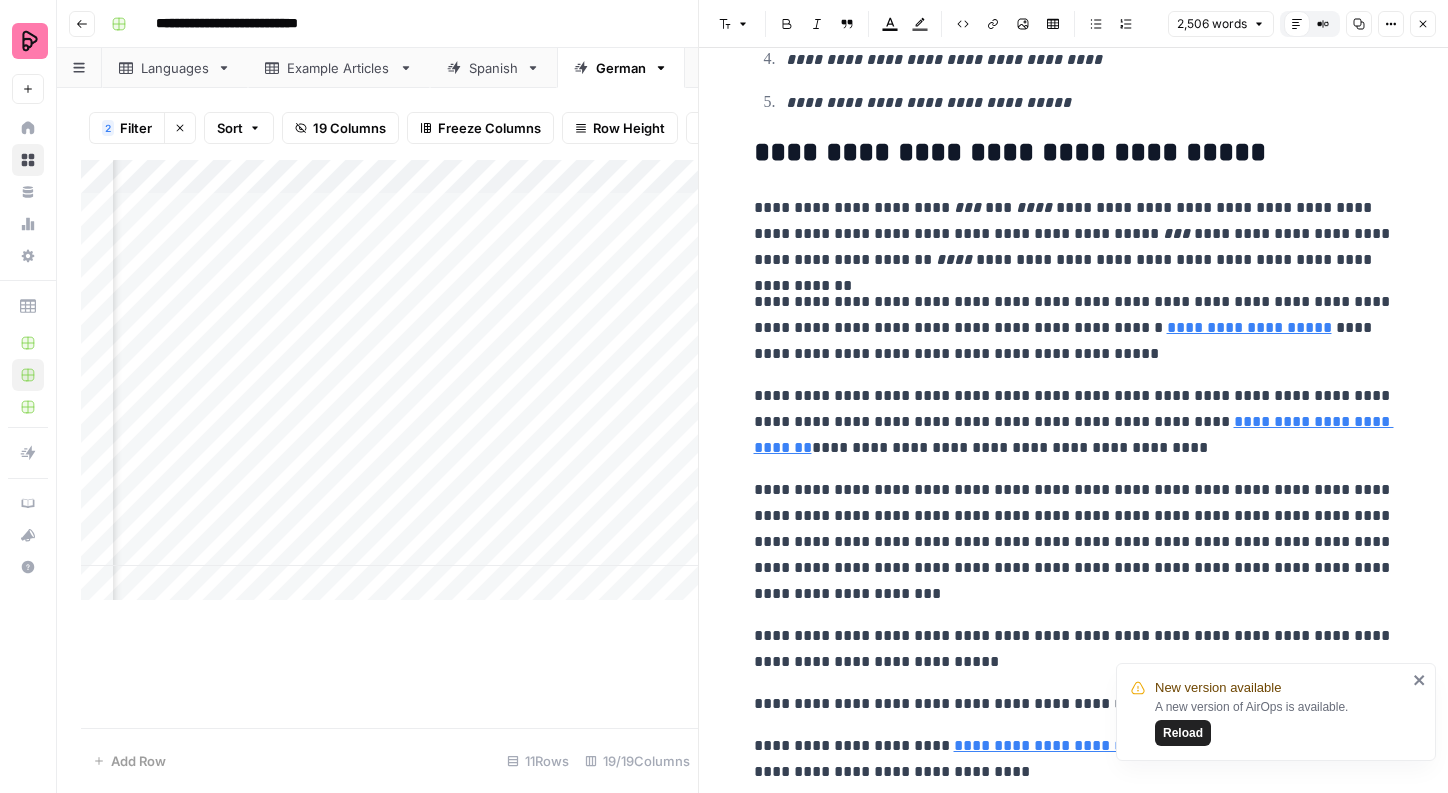 click 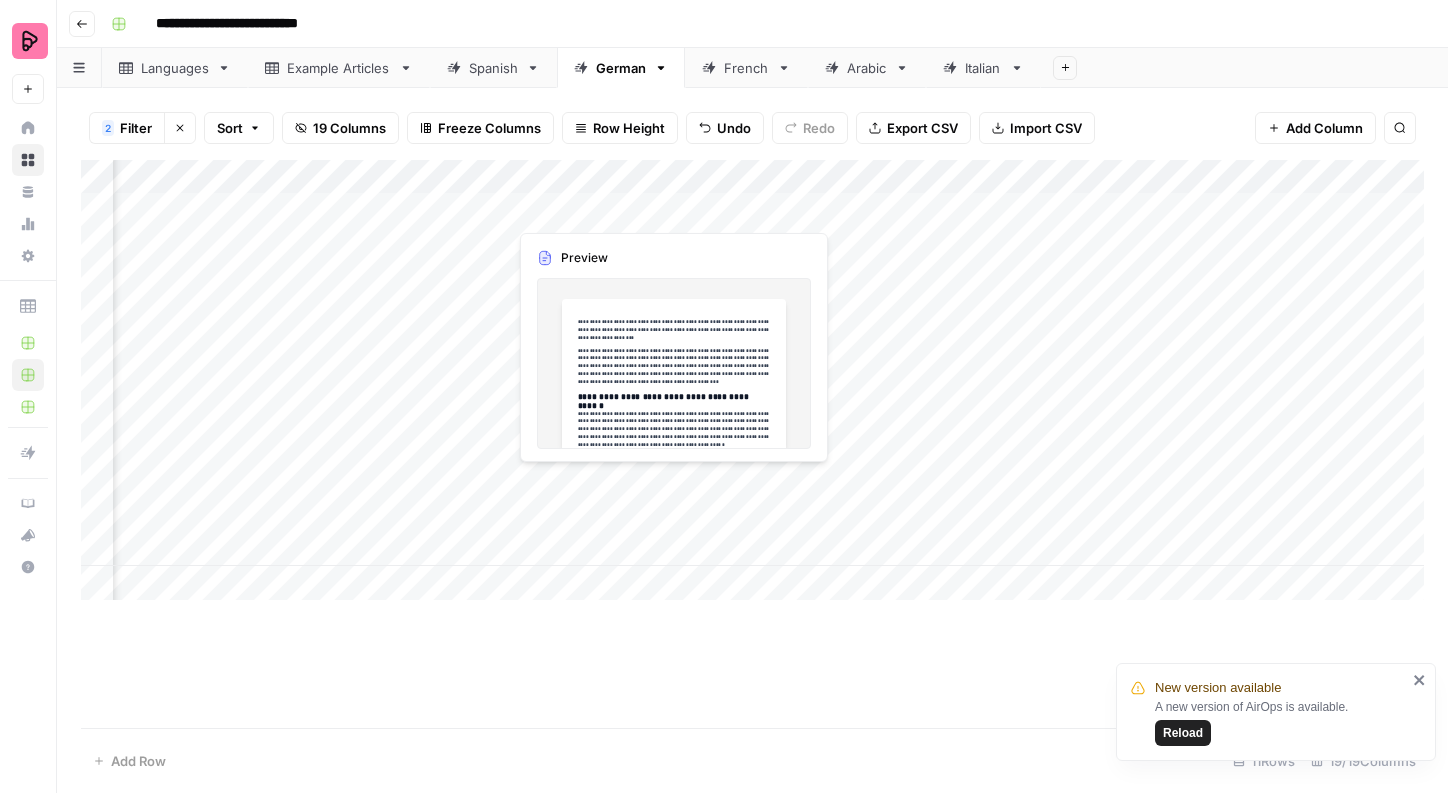 click on "Add Column" at bounding box center [752, 380] 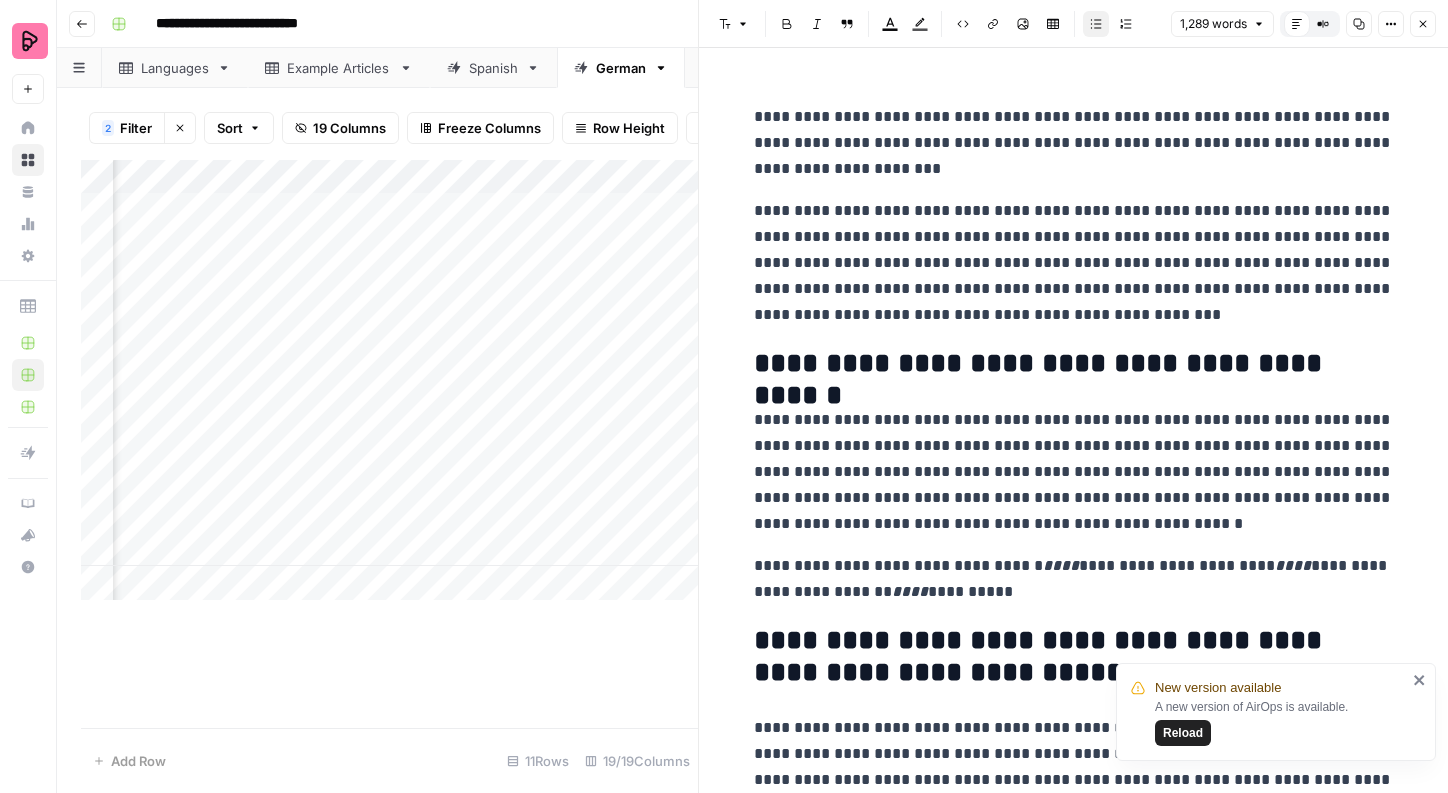 click on "Close" at bounding box center [1423, 24] 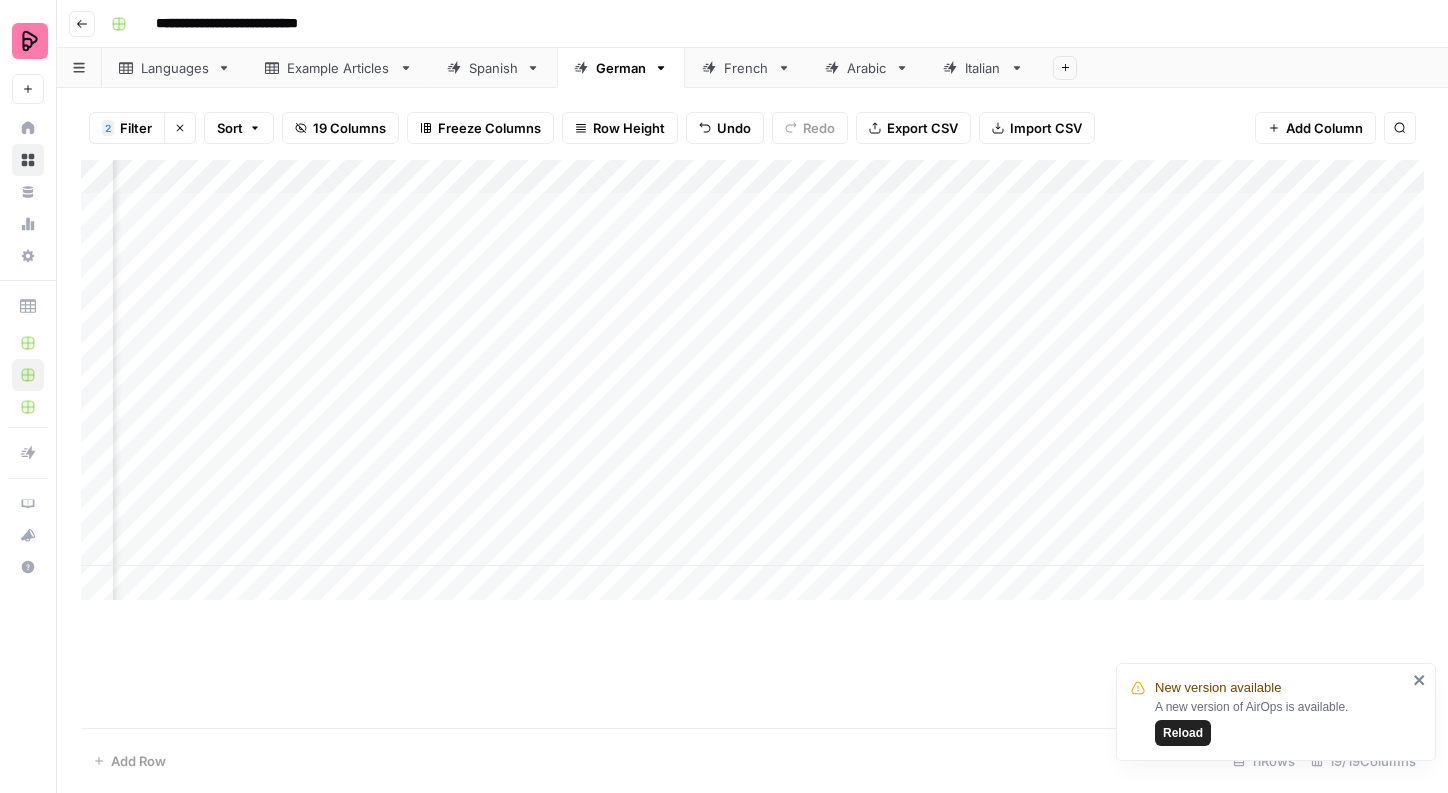 scroll, scrollTop: 0, scrollLeft: 238, axis: horizontal 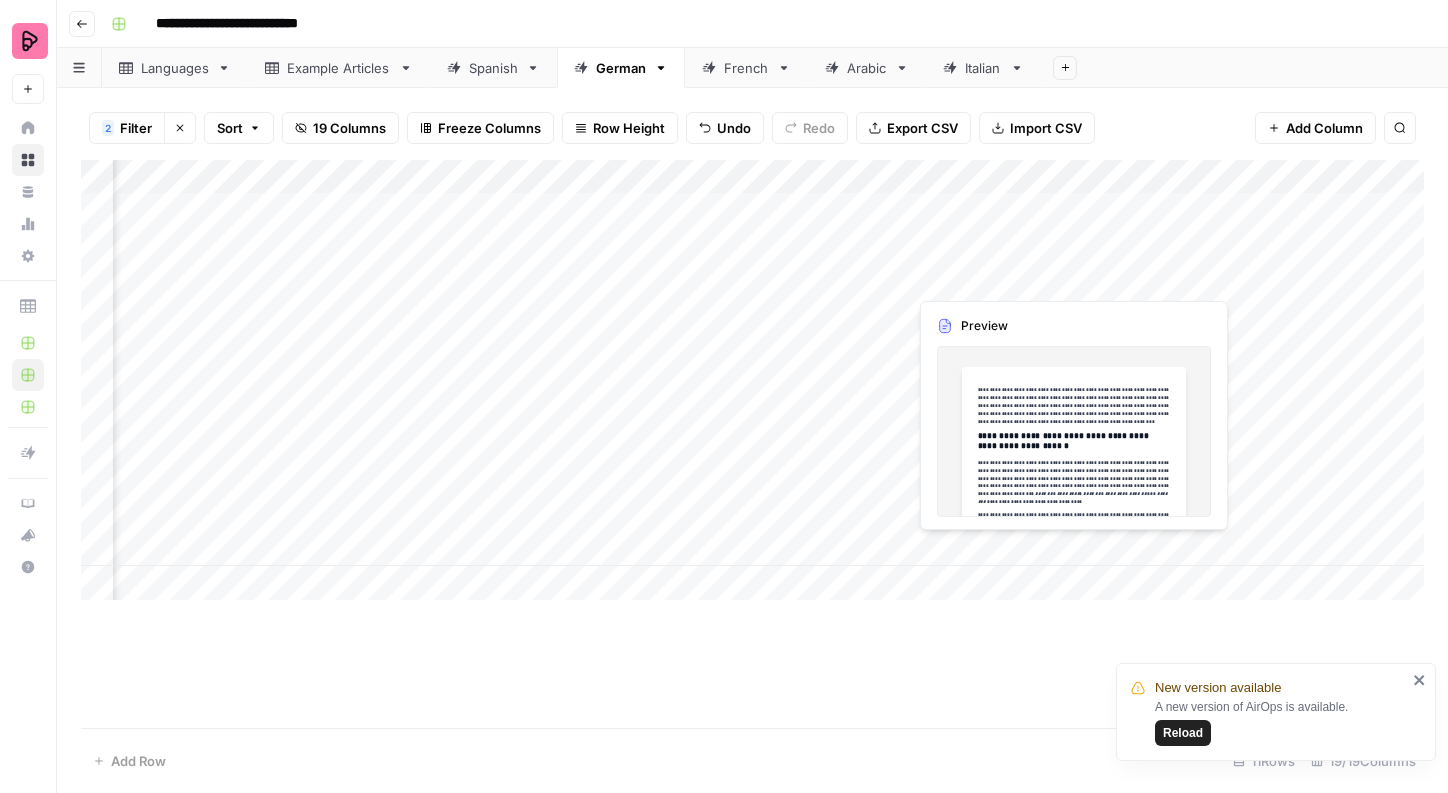 click on "Add Column" at bounding box center [752, 380] 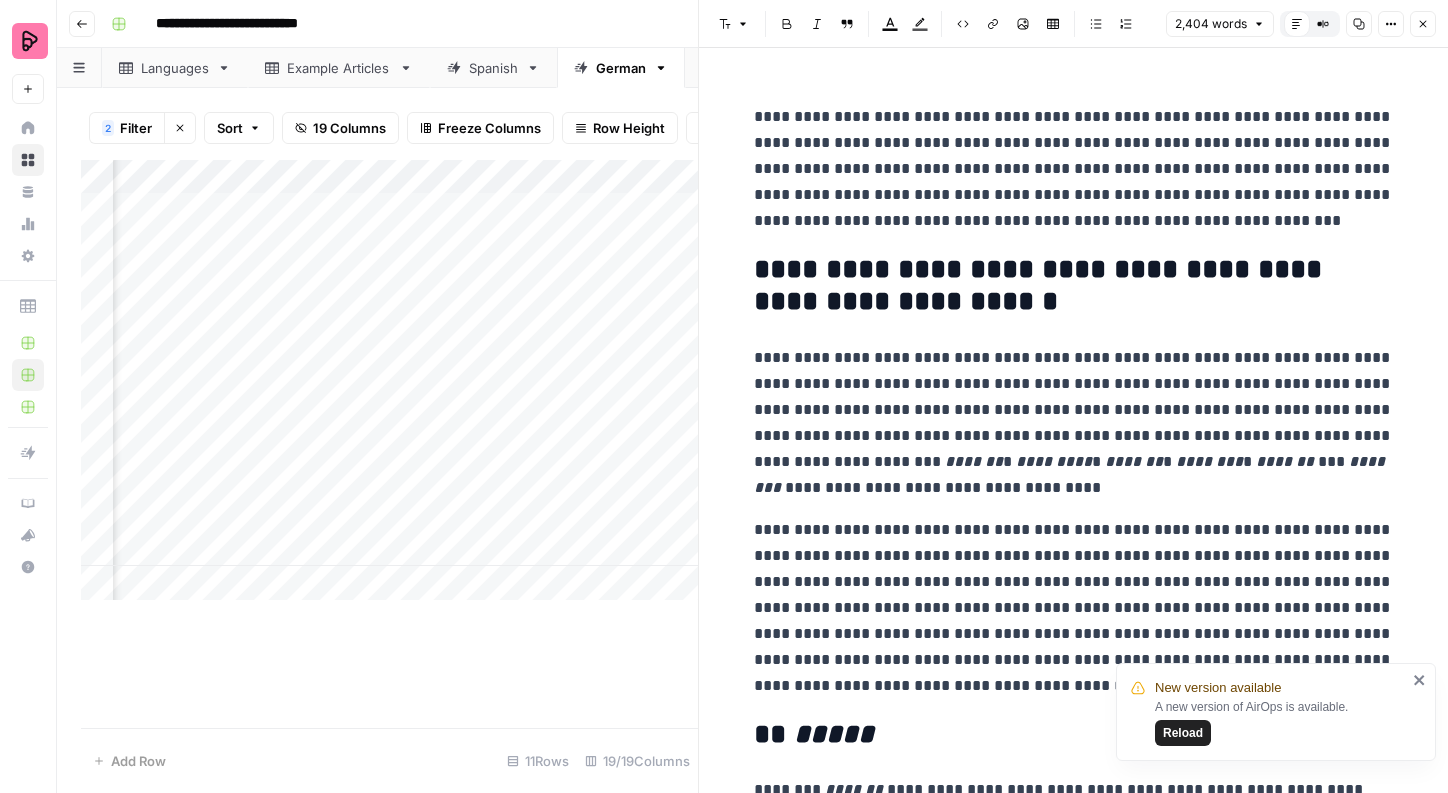 click on "Close" at bounding box center [1423, 24] 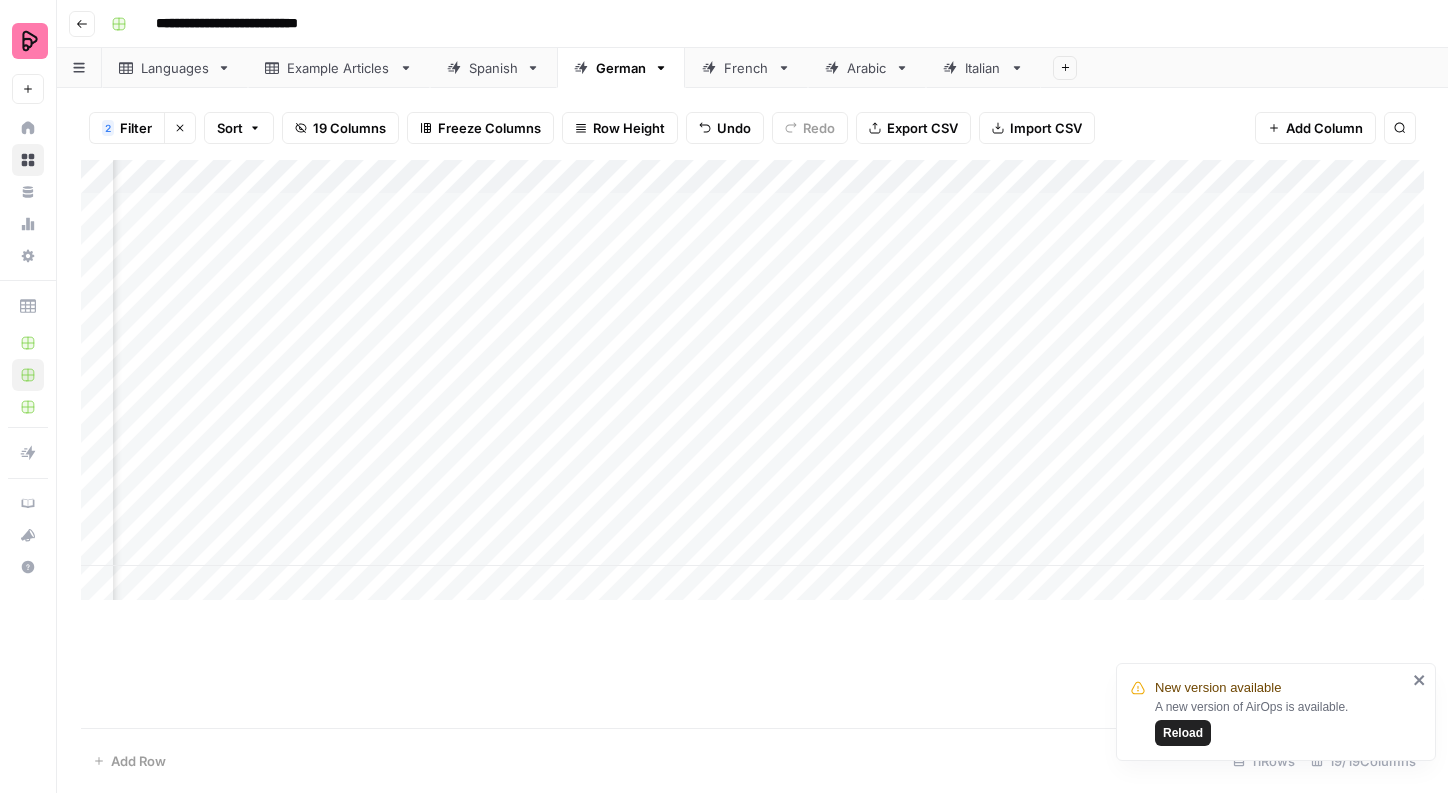 click on "Add Column" at bounding box center (752, 380) 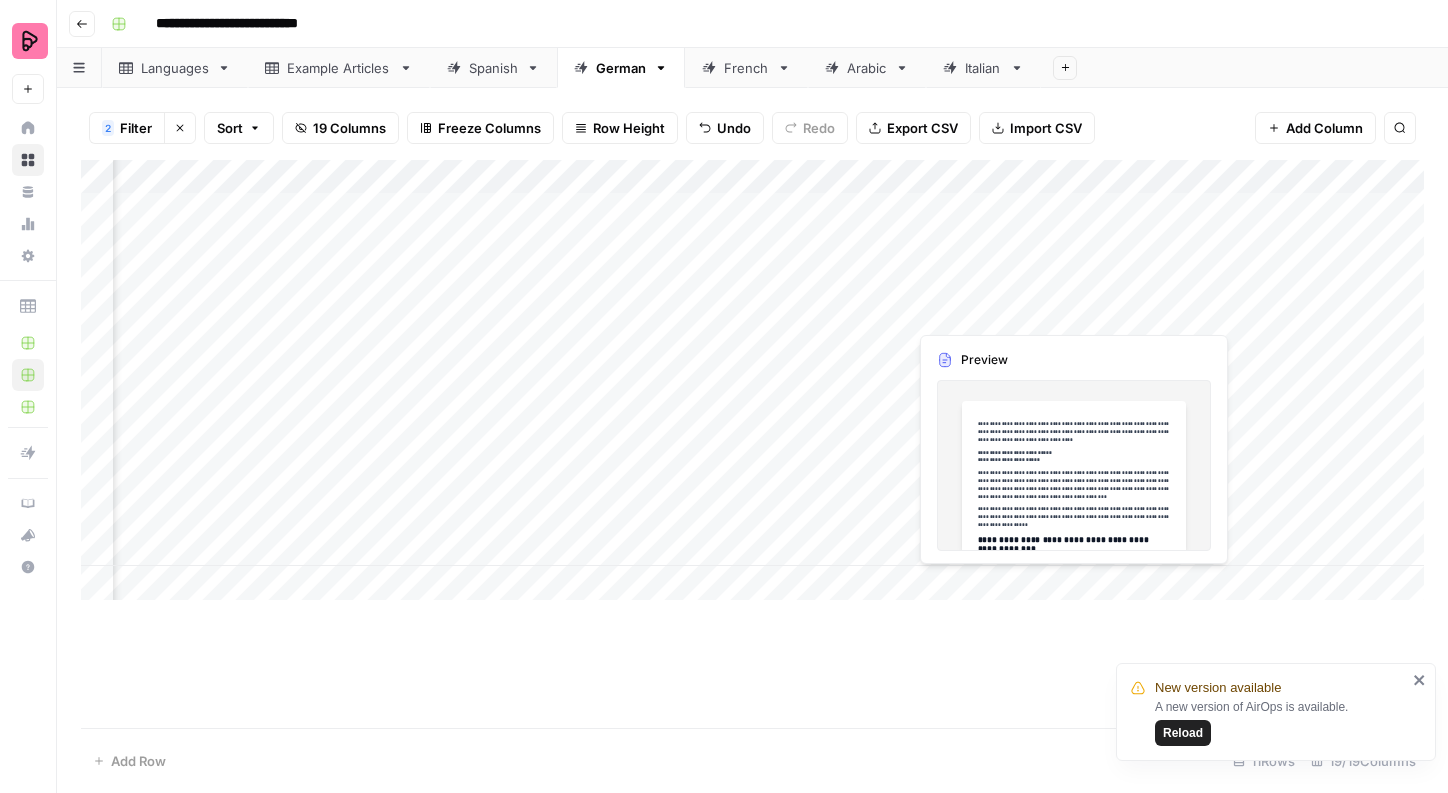 click on "Add Column" at bounding box center (752, 380) 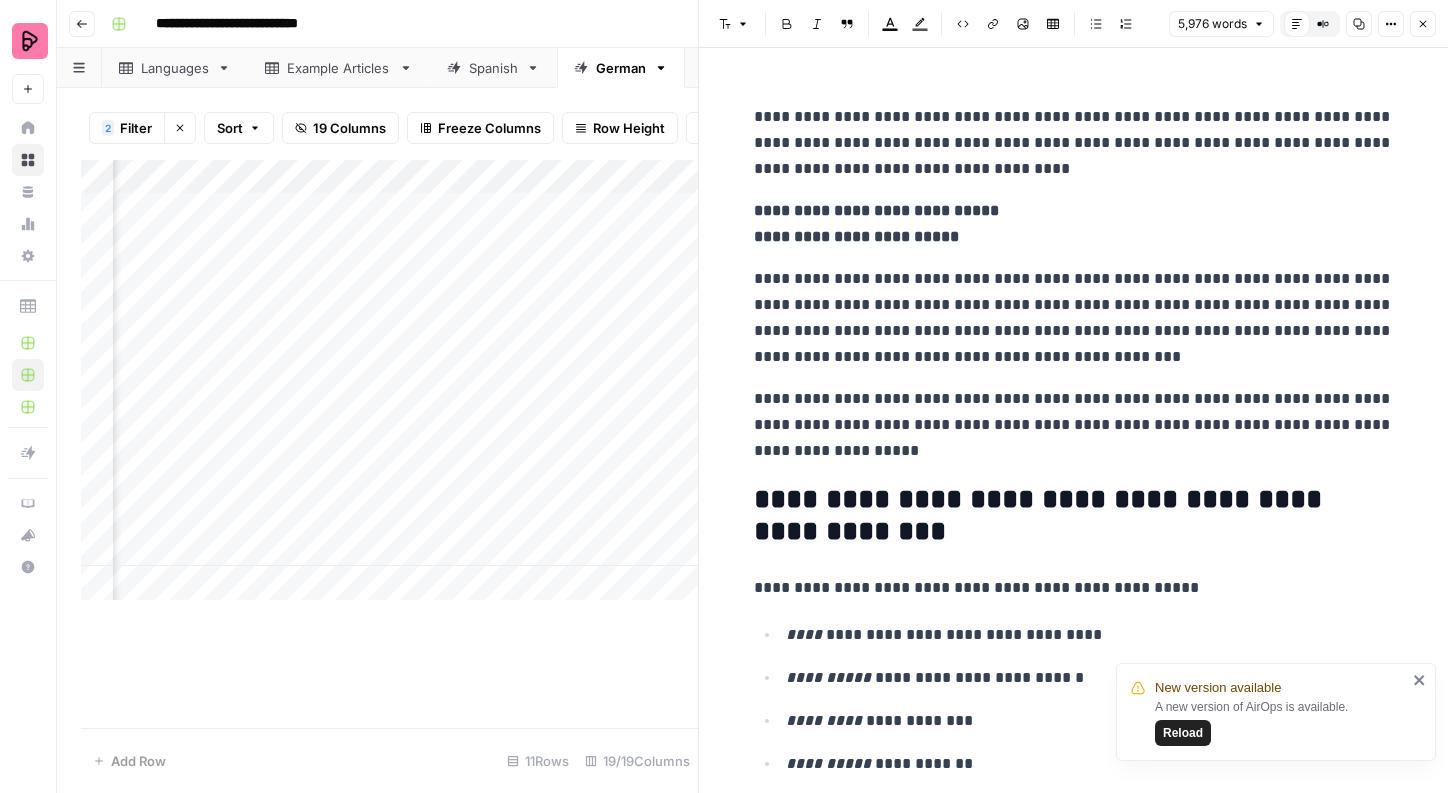 click 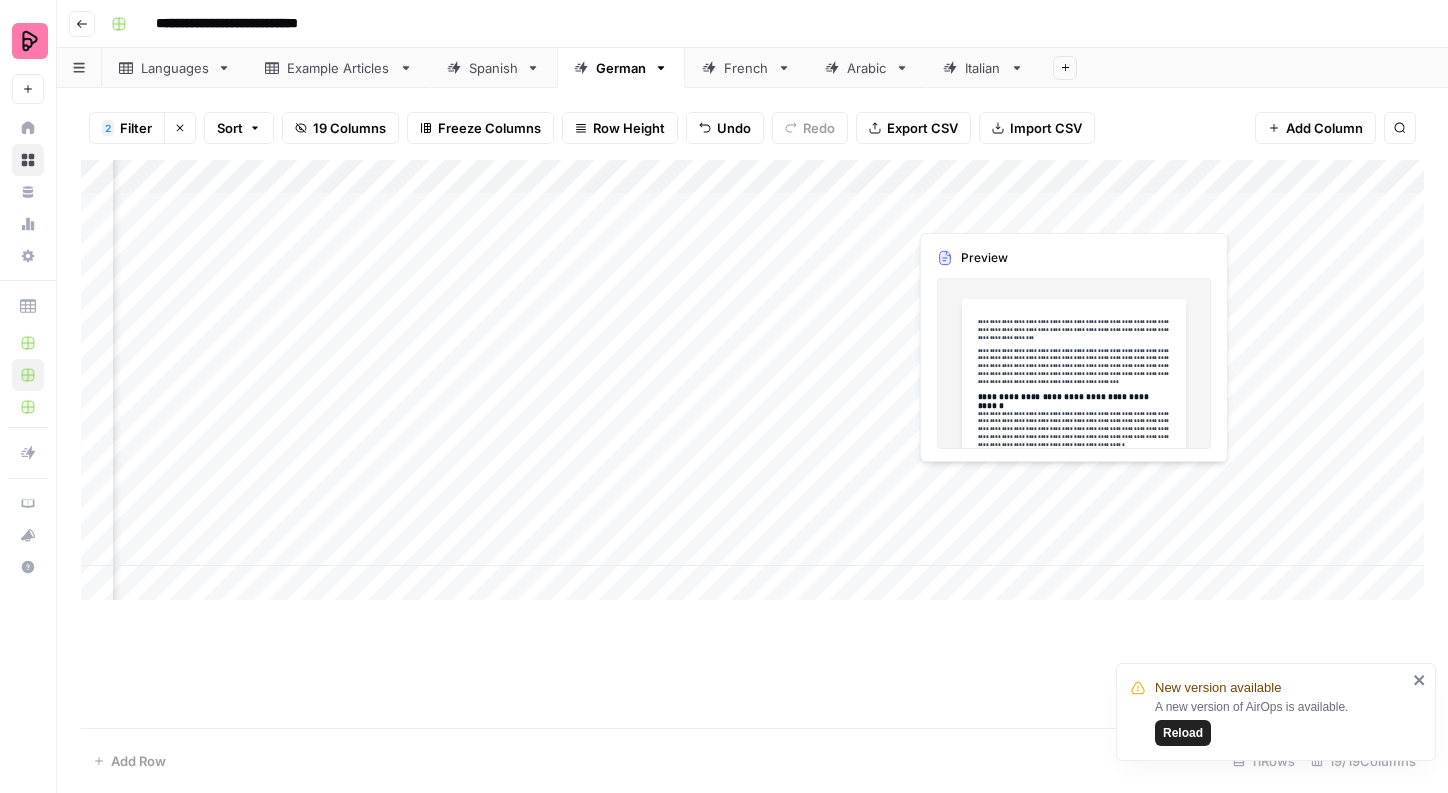 click on "Add Column" at bounding box center [752, 380] 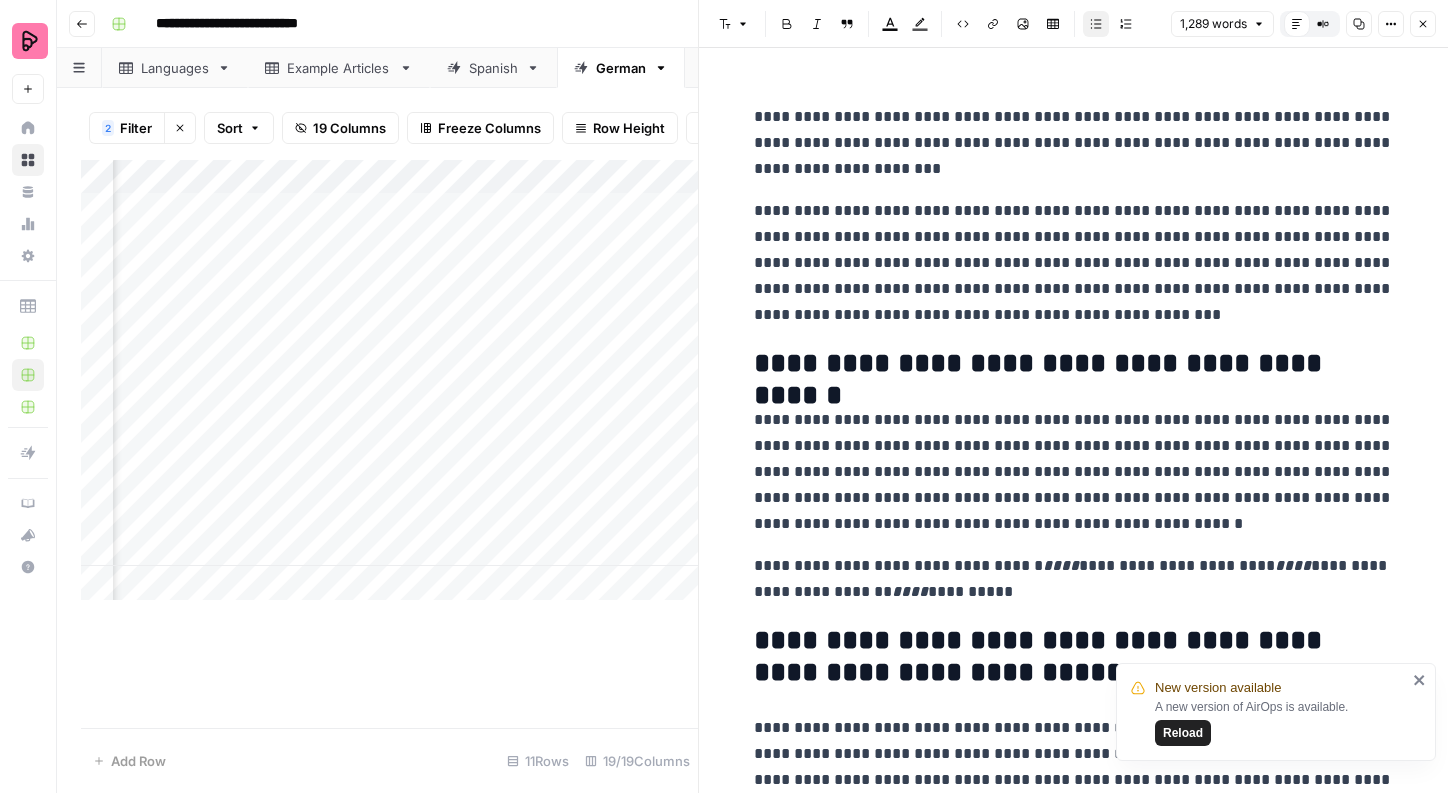 click on "Close" at bounding box center [1423, 24] 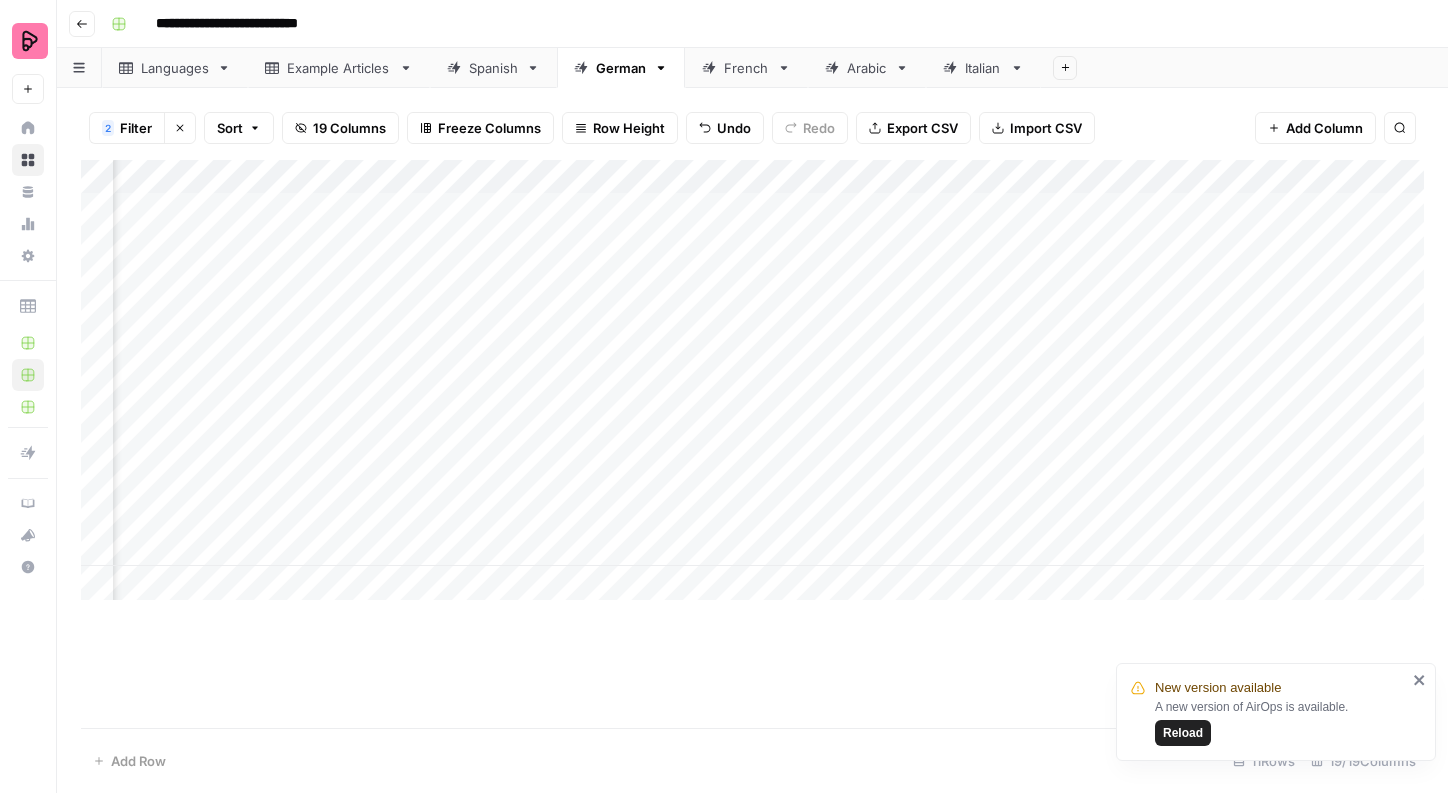 click on "Add Column" at bounding box center [752, 380] 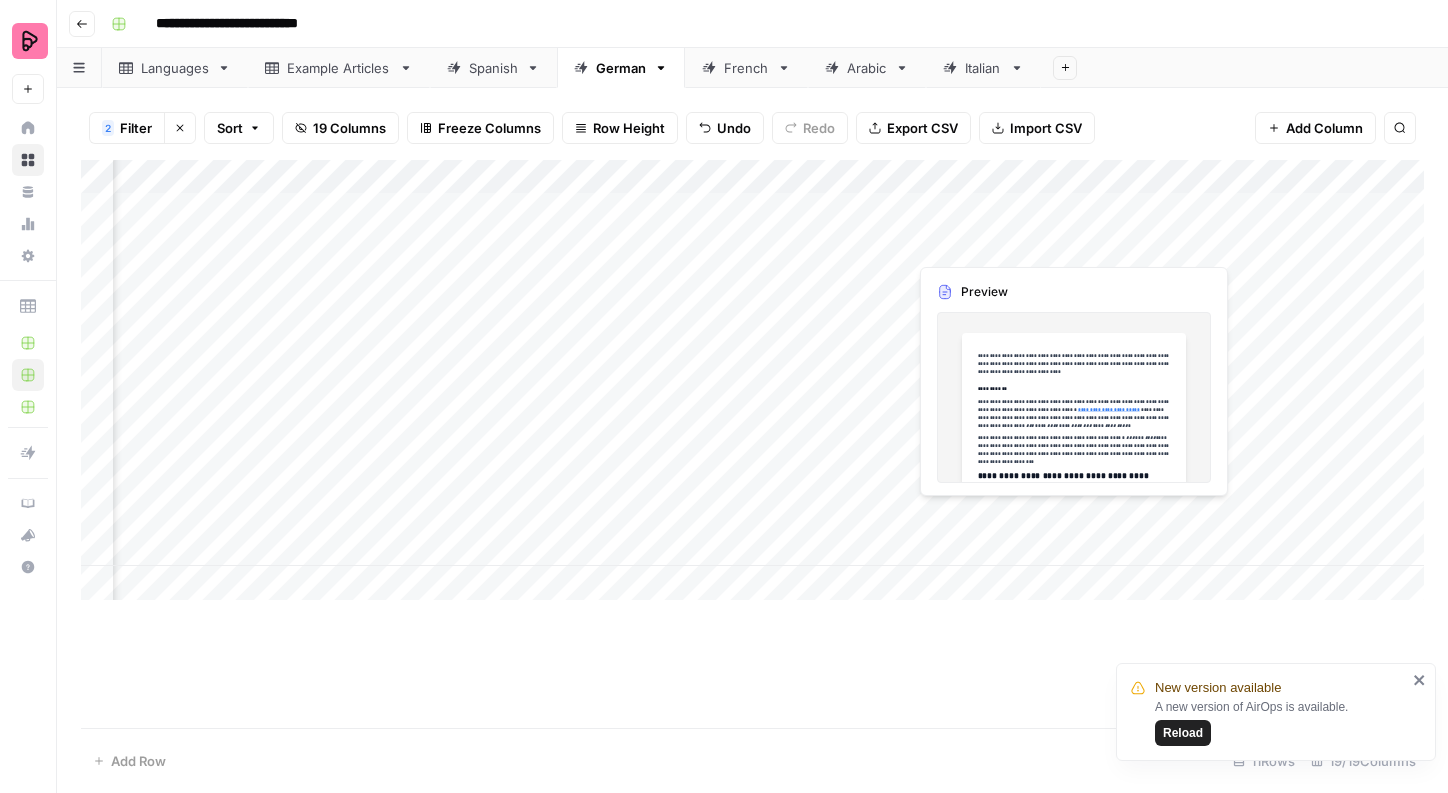 click on "Add Column" at bounding box center (752, 380) 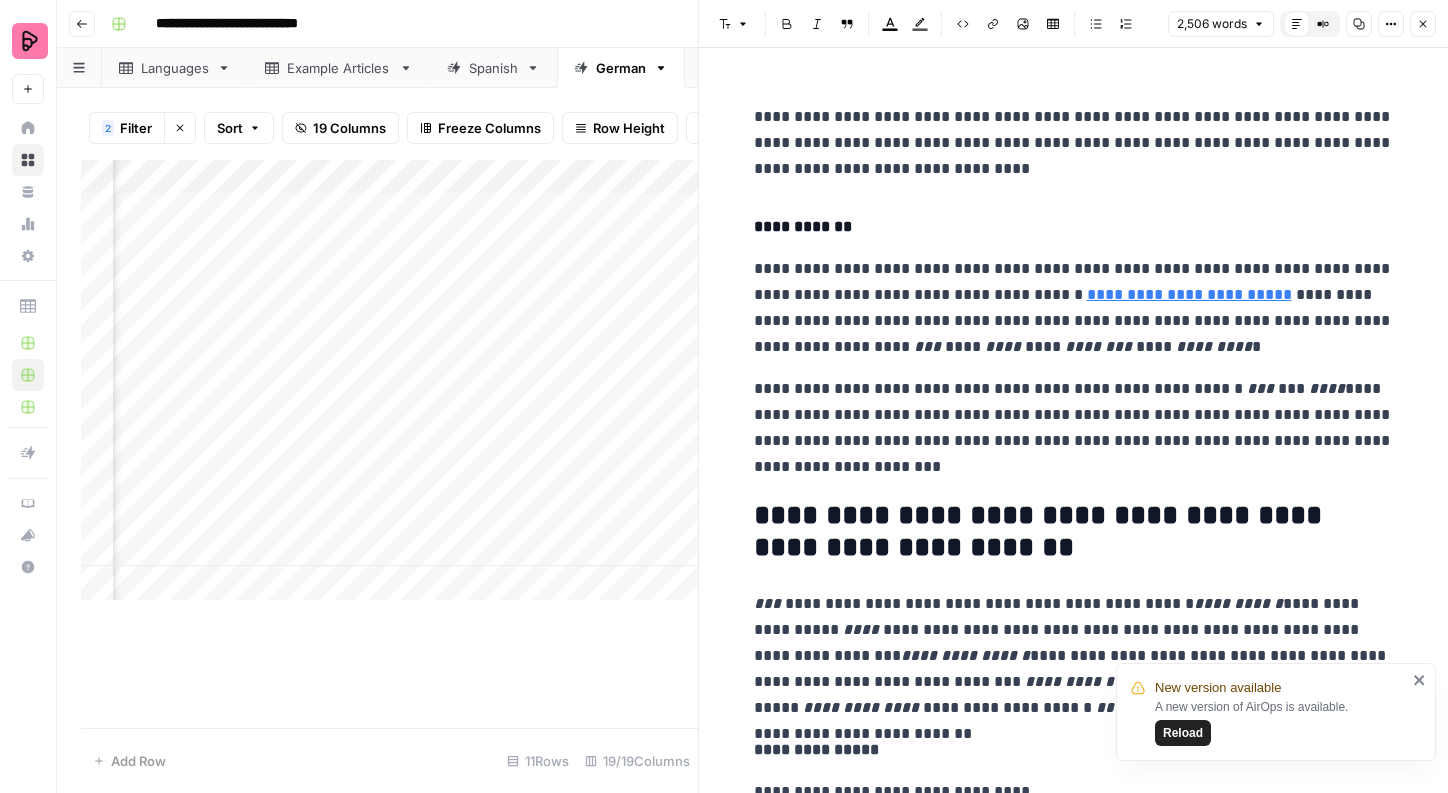 click 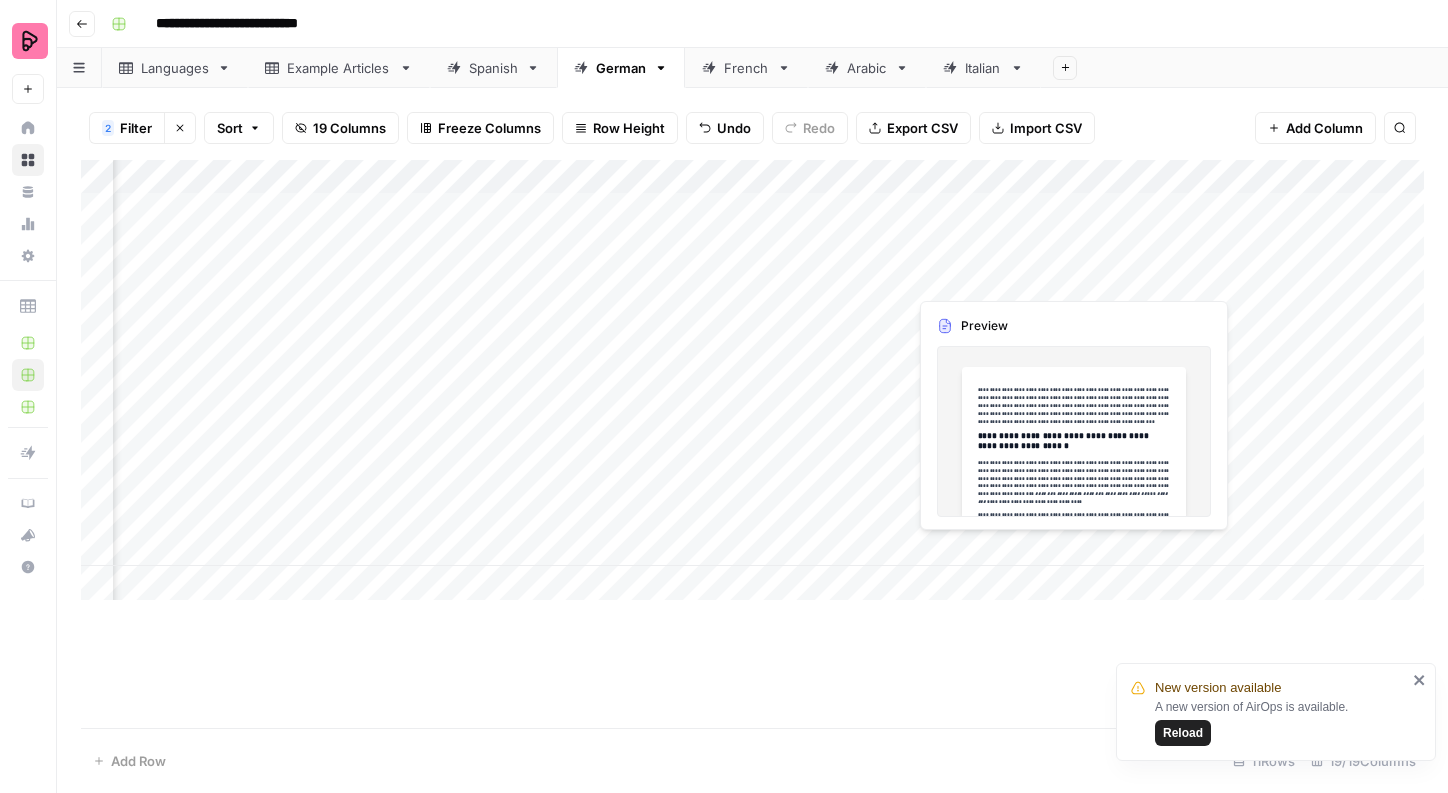 click on "Add Column" at bounding box center [752, 380] 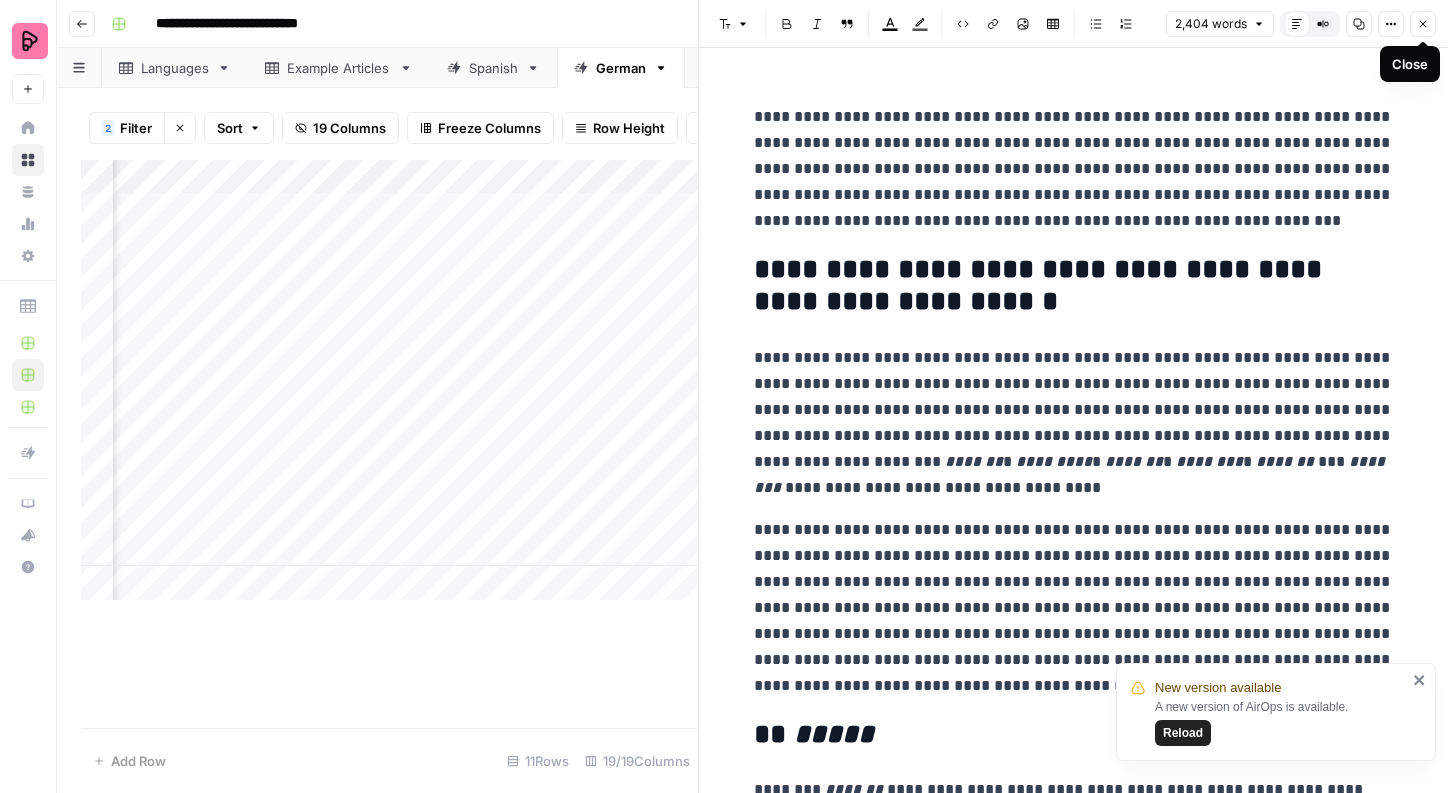 click 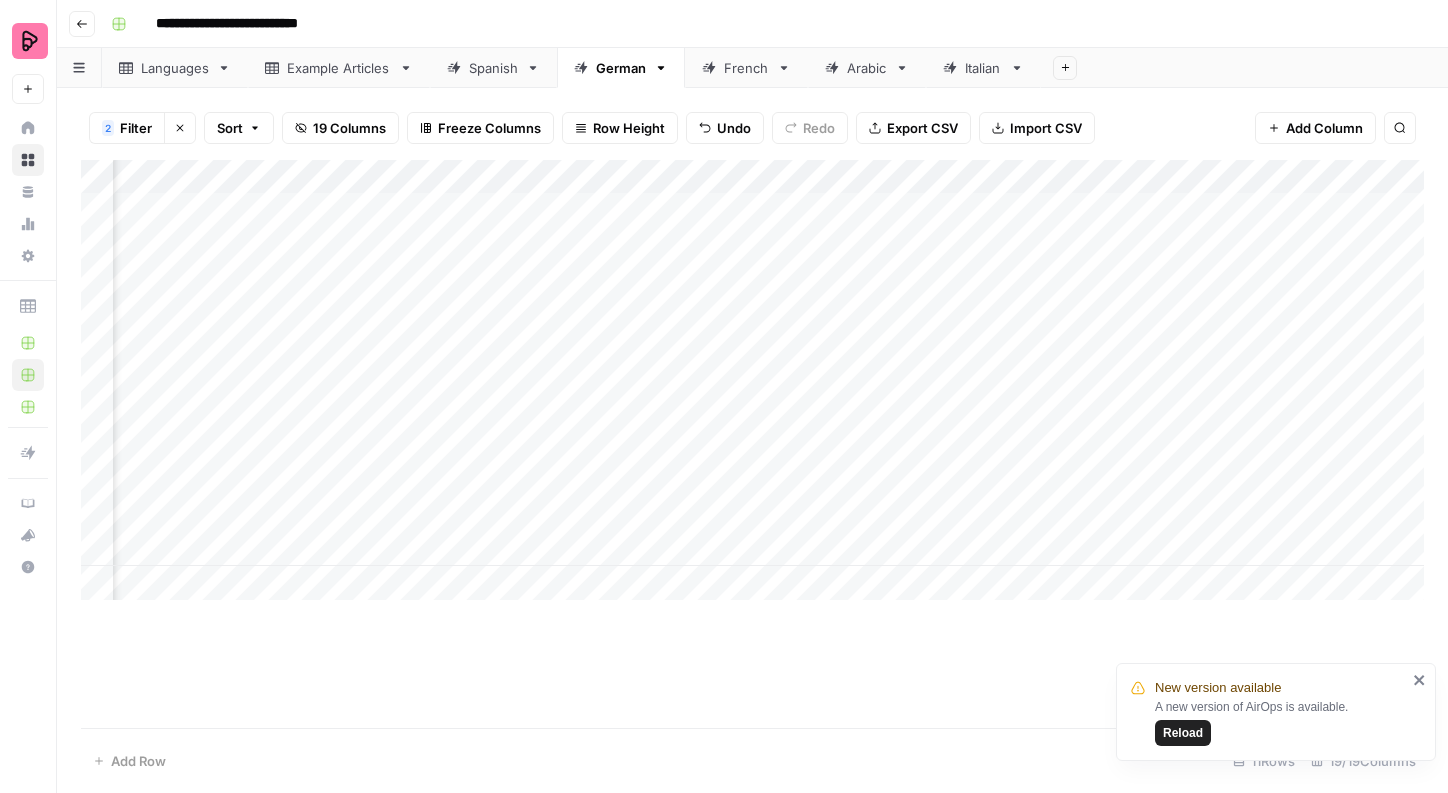 click on "Add Column" at bounding box center [752, 380] 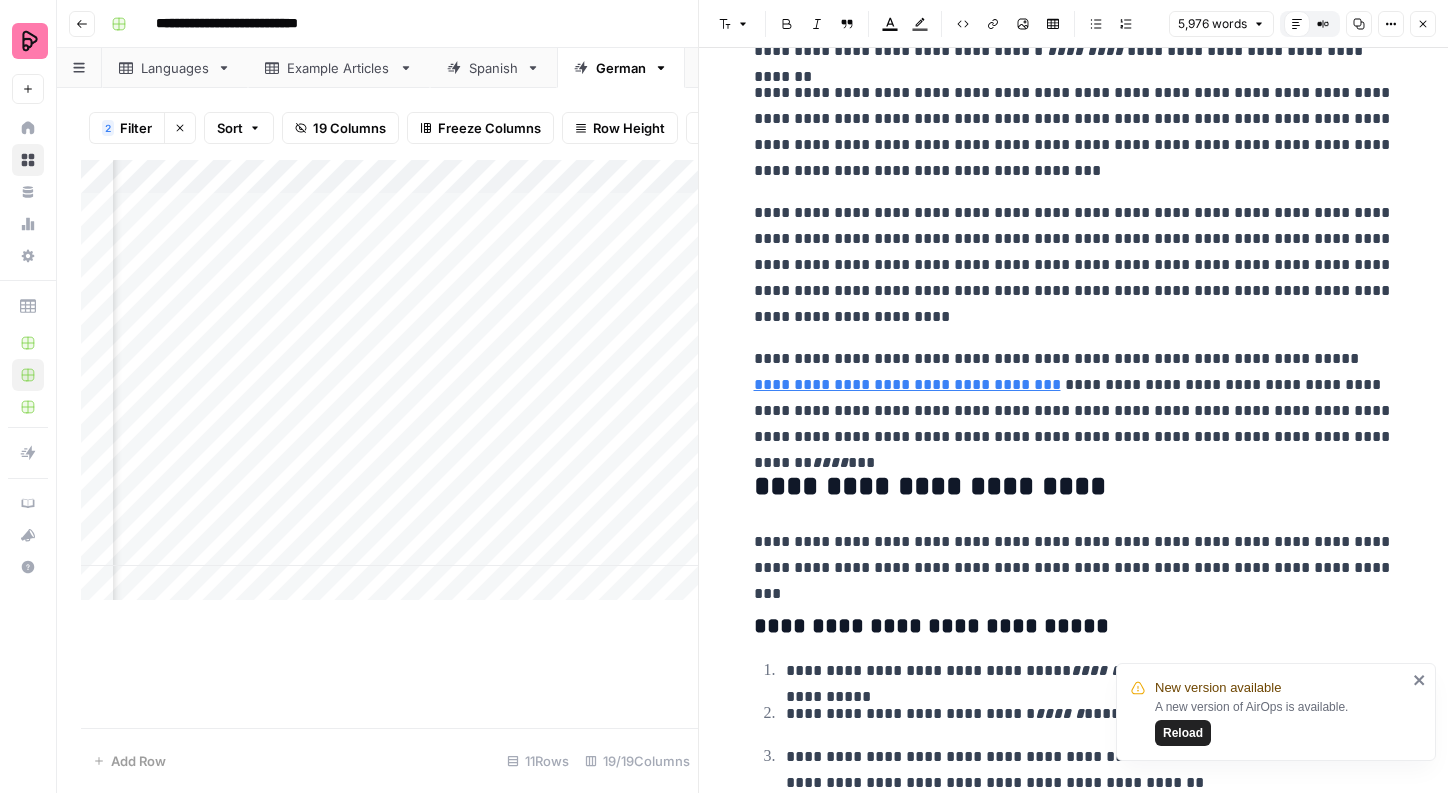 scroll, scrollTop: 19386, scrollLeft: 0, axis: vertical 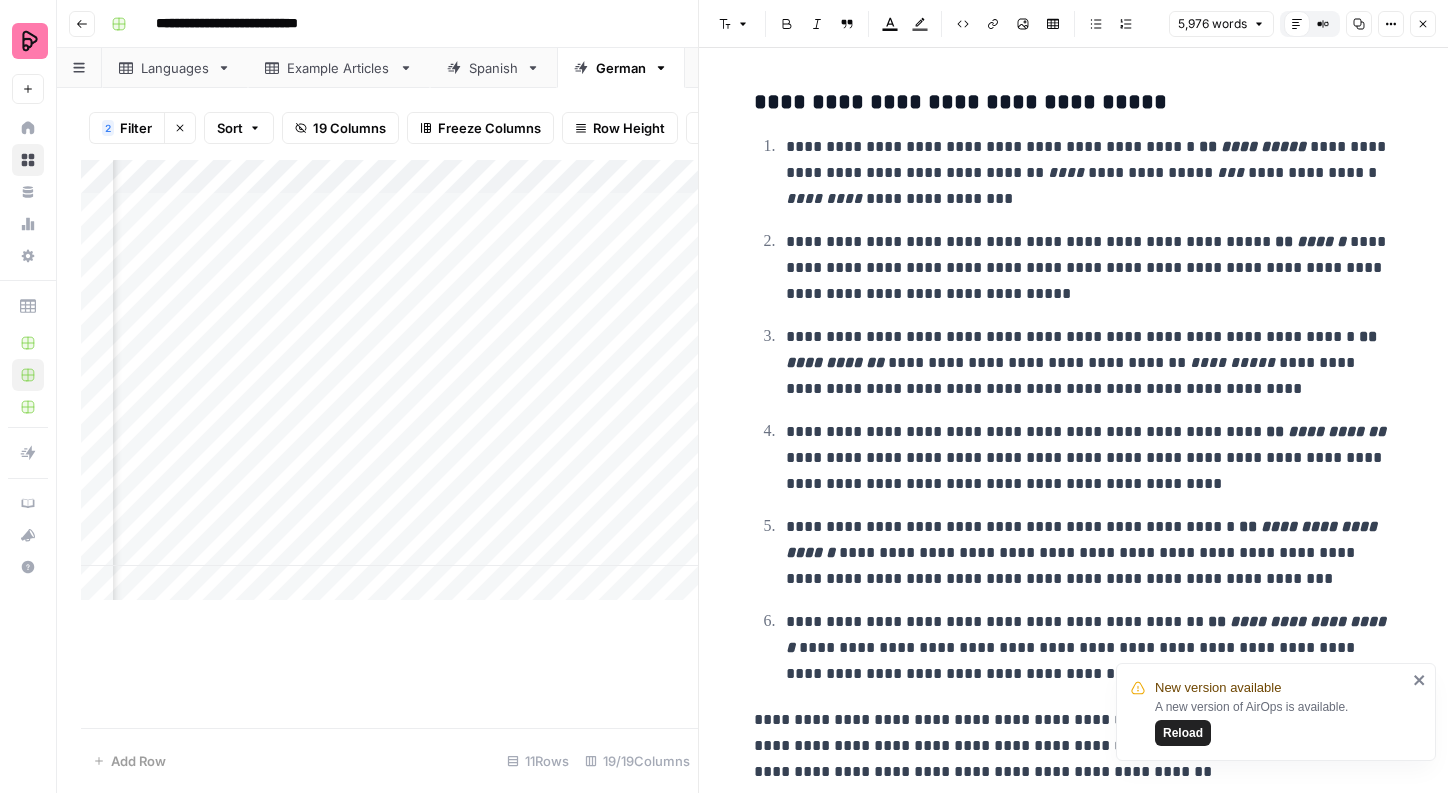 click 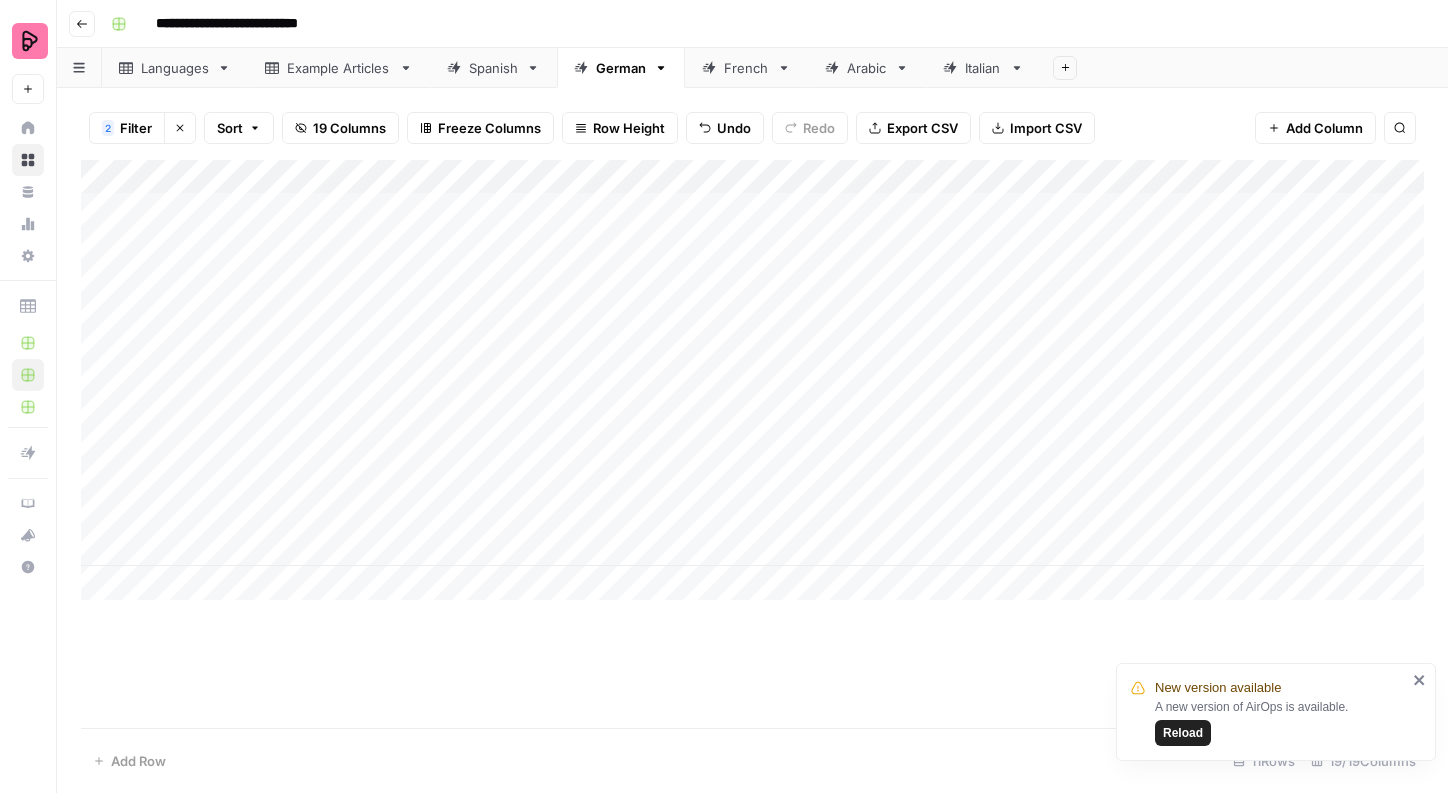 scroll, scrollTop: 0, scrollLeft: 0, axis: both 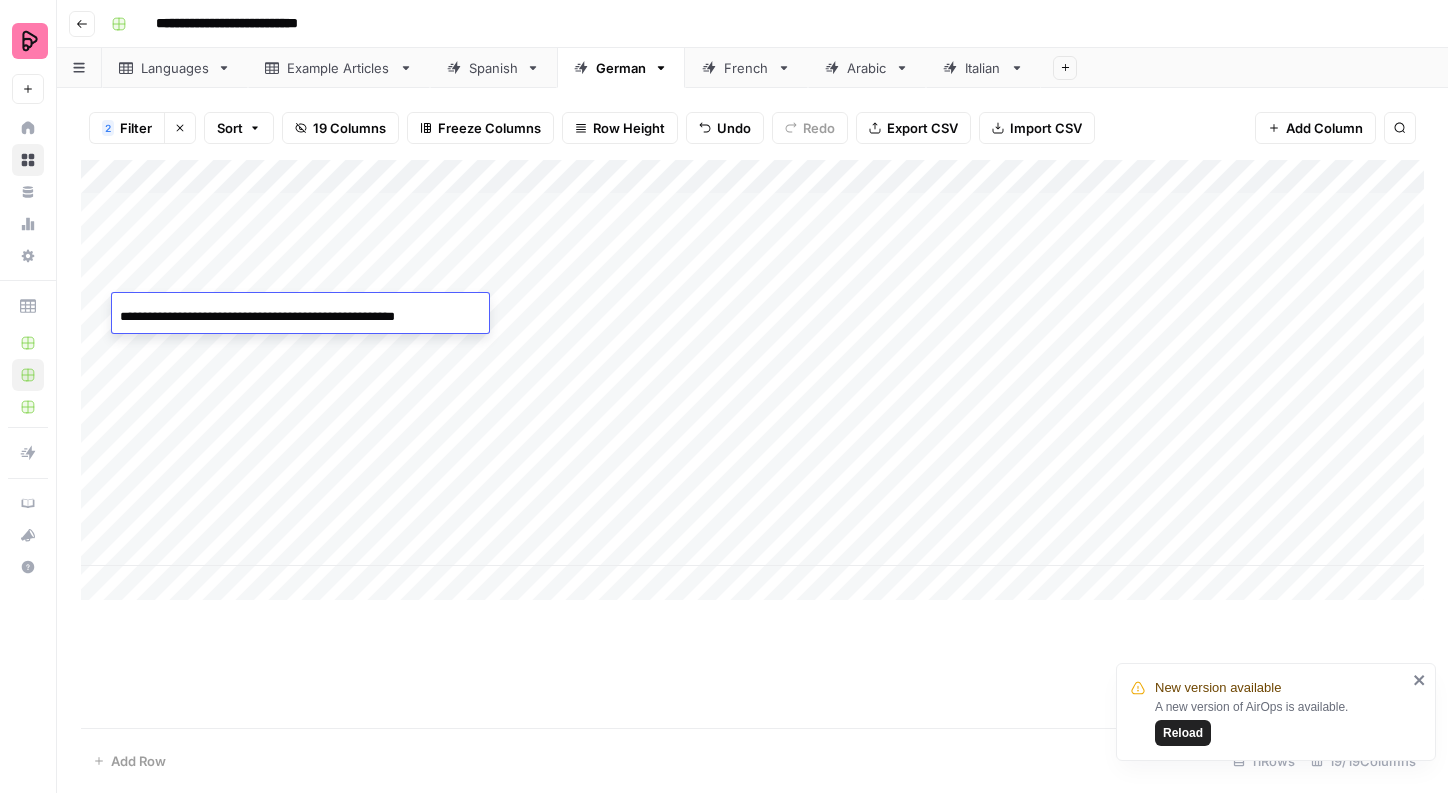 click on "**********" at bounding box center (280, 317) 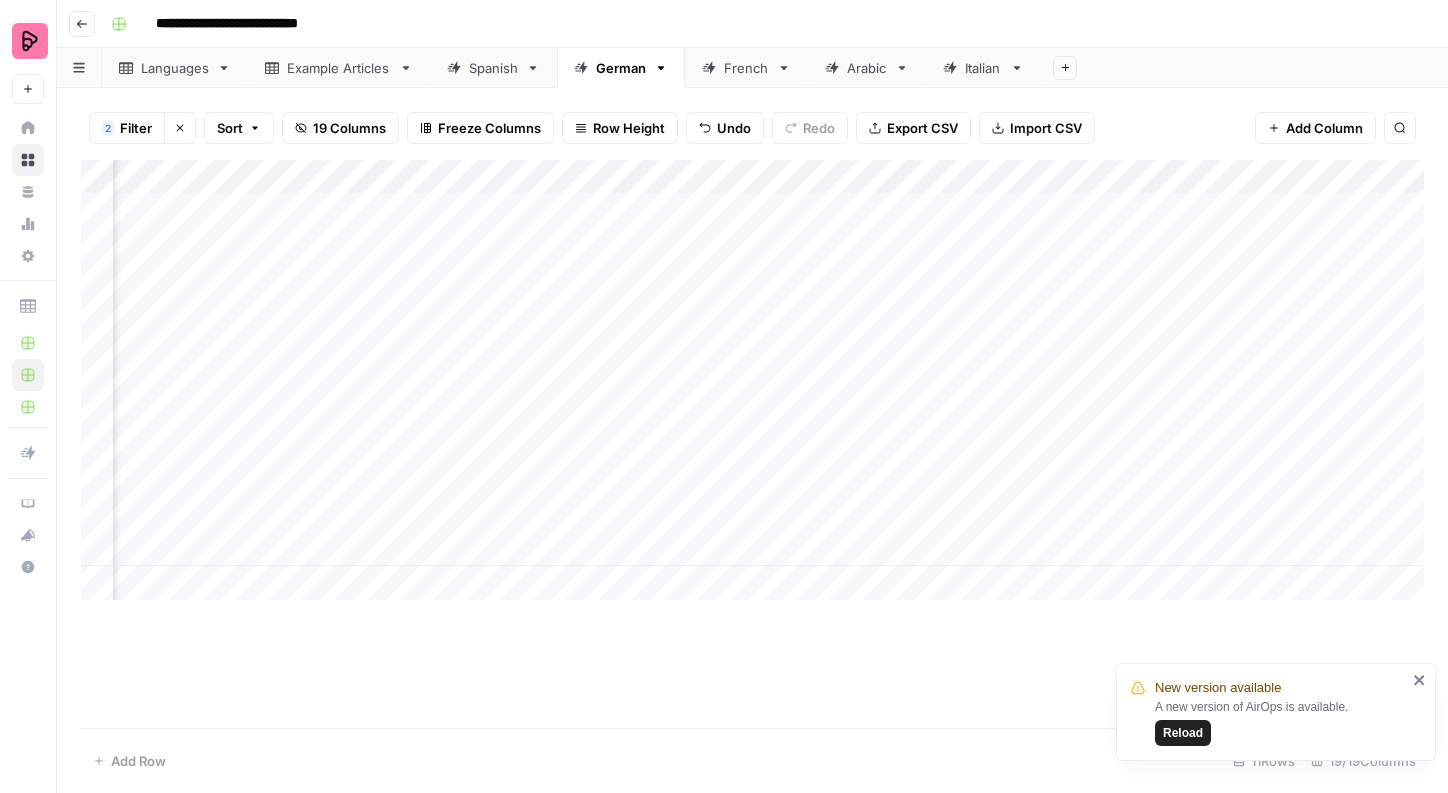 scroll, scrollTop: 0, scrollLeft: 1414, axis: horizontal 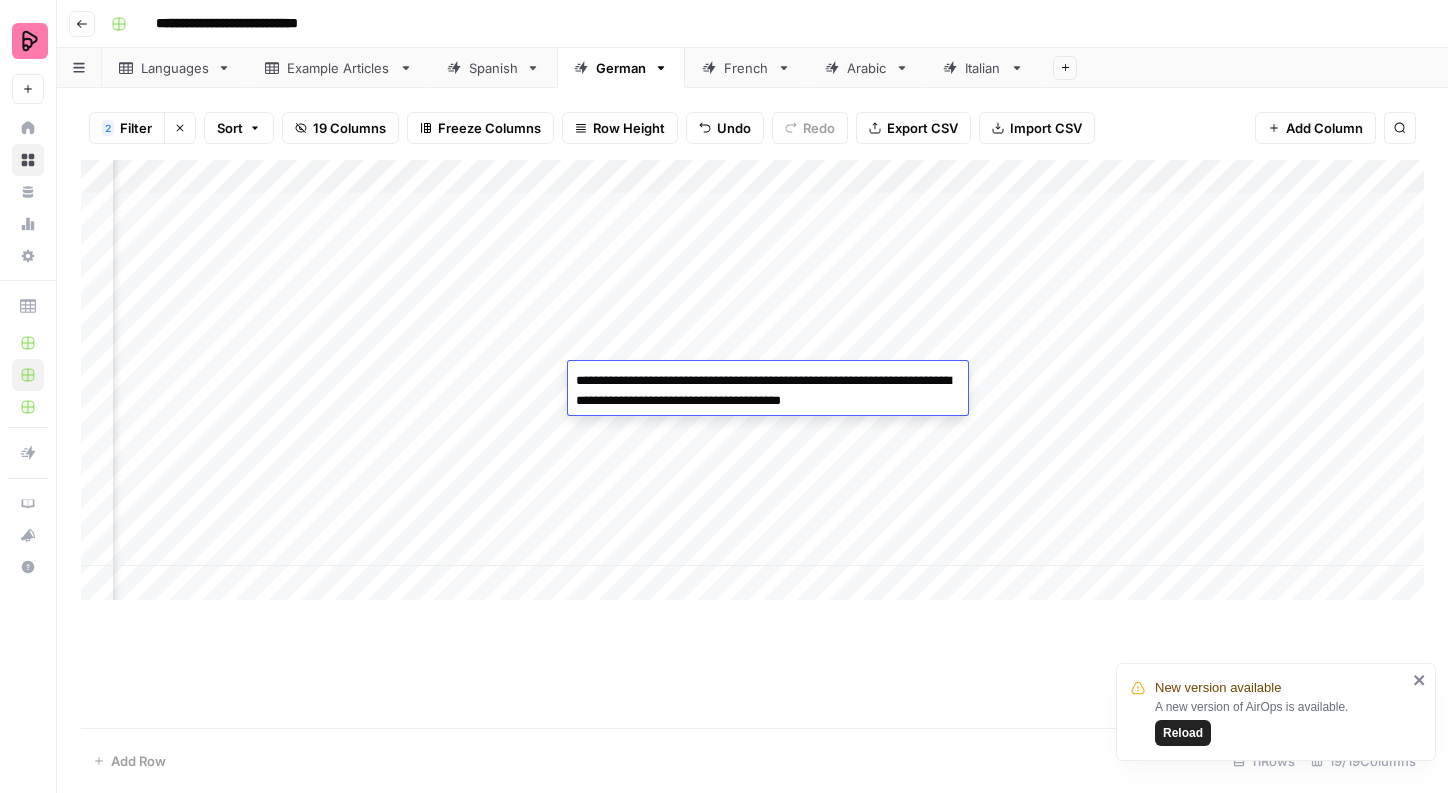 click on "Add Column" at bounding box center [752, 444] 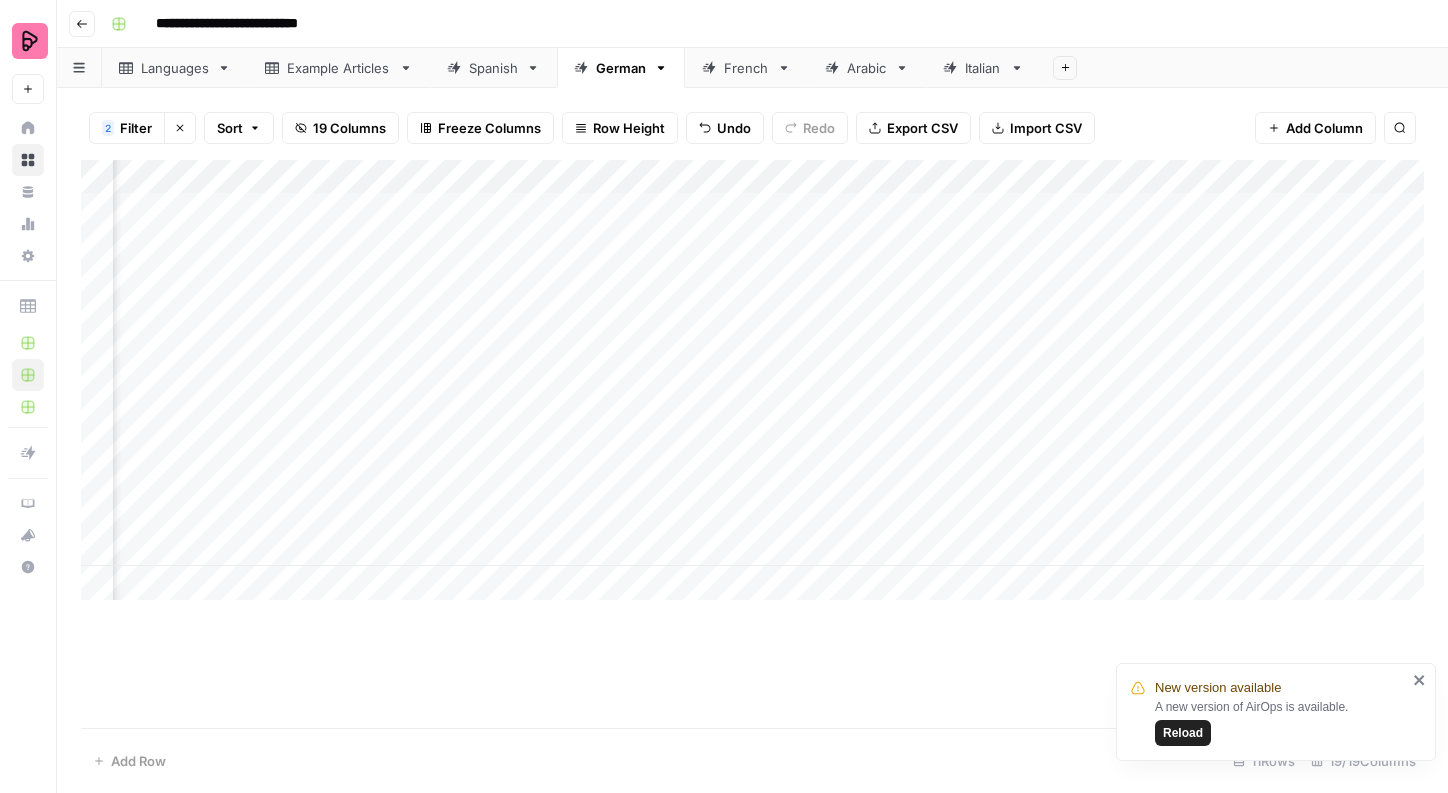 click on "Add Column" at bounding box center [752, 380] 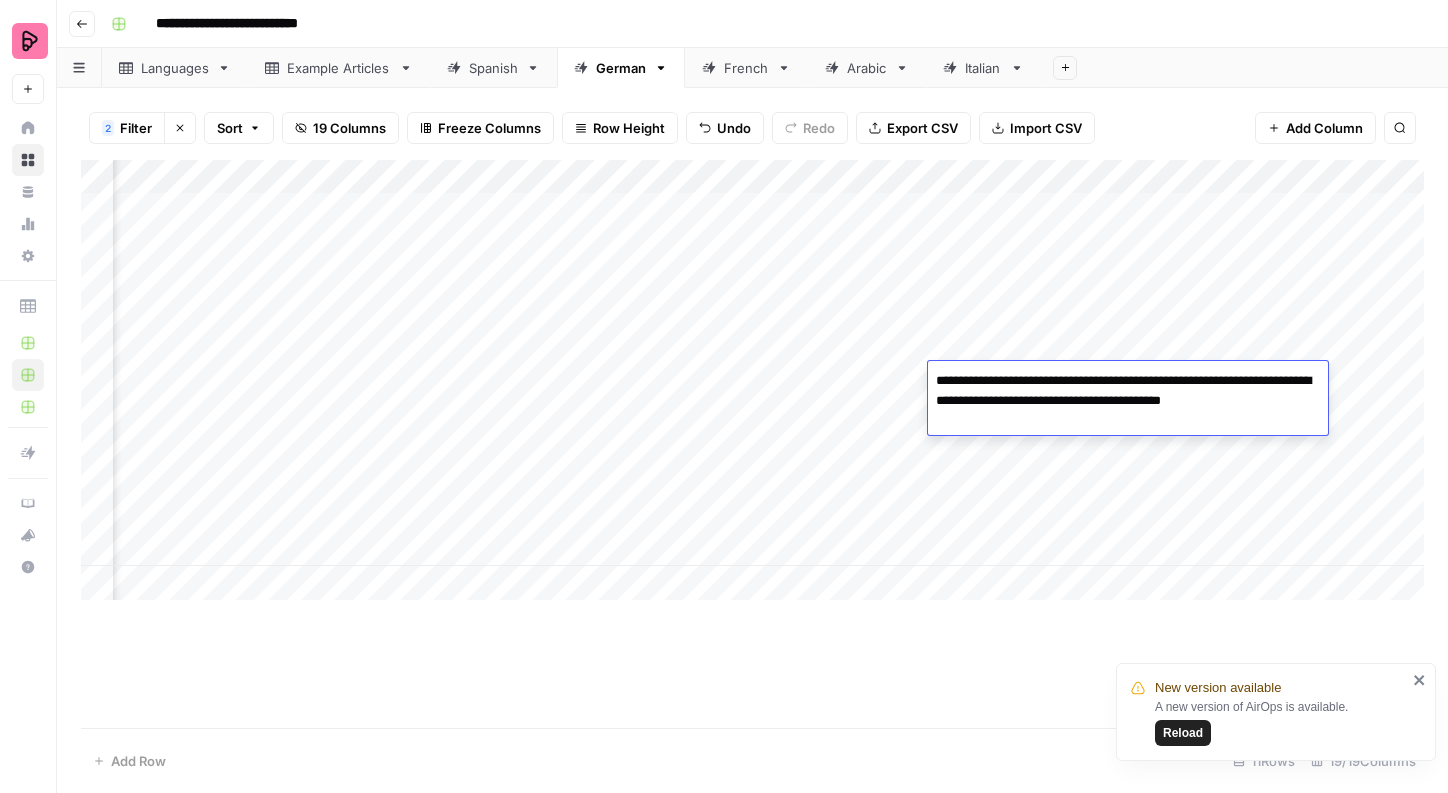 click on "Add Column" at bounding box center (752, 380) 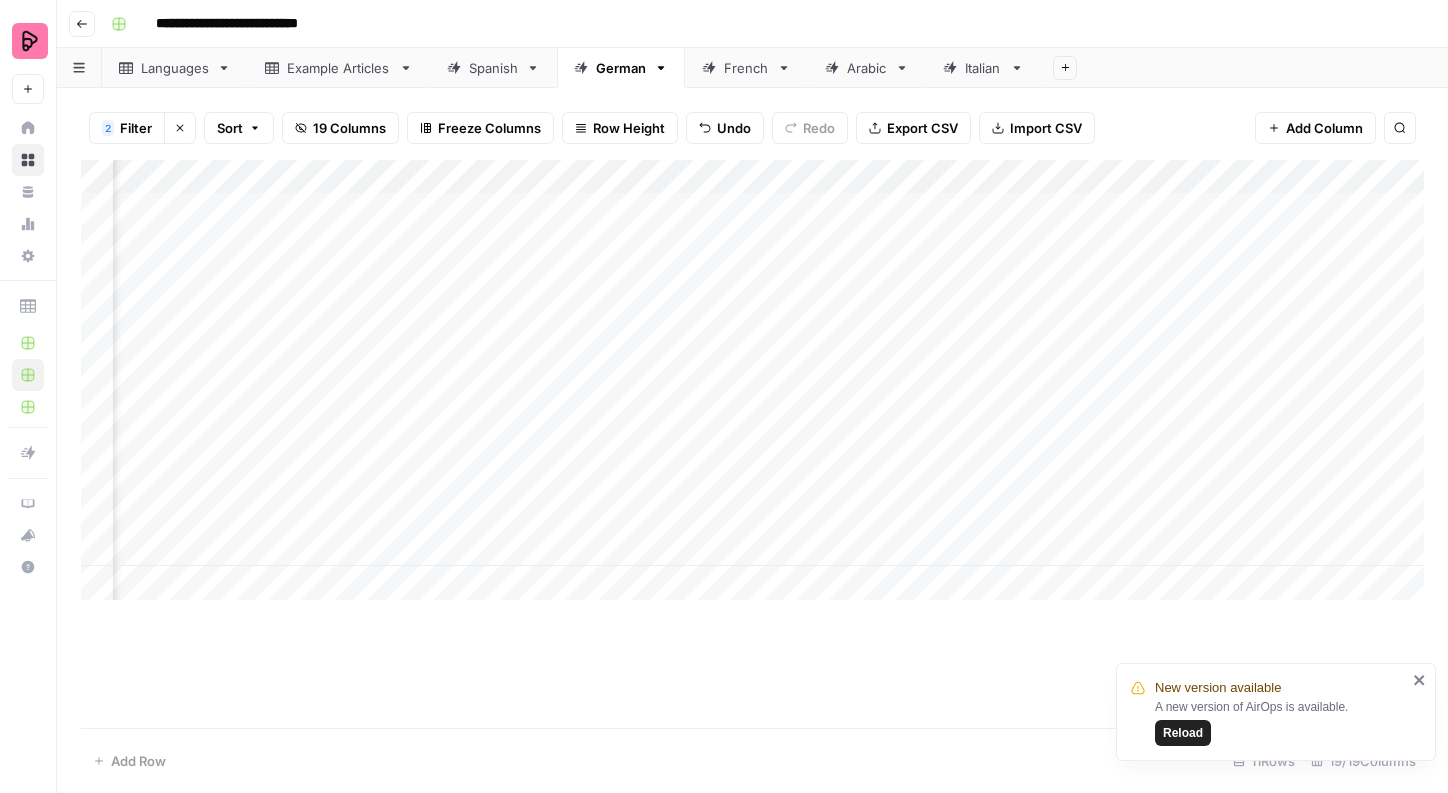click on "Add Column" at bounding box center [752, 380] 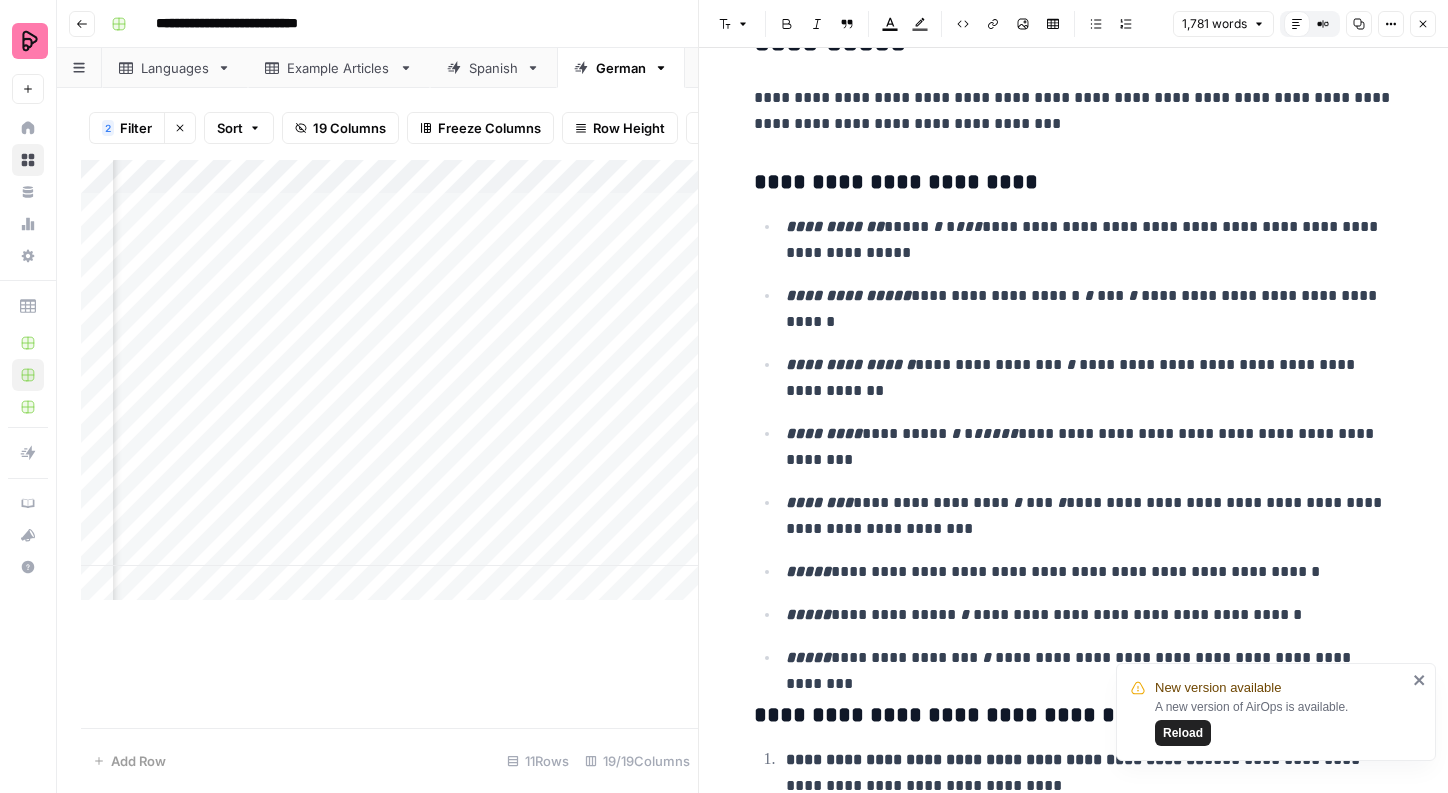 scroll, scrollTop: 7092, scrollLeft: 0, axis: vertical 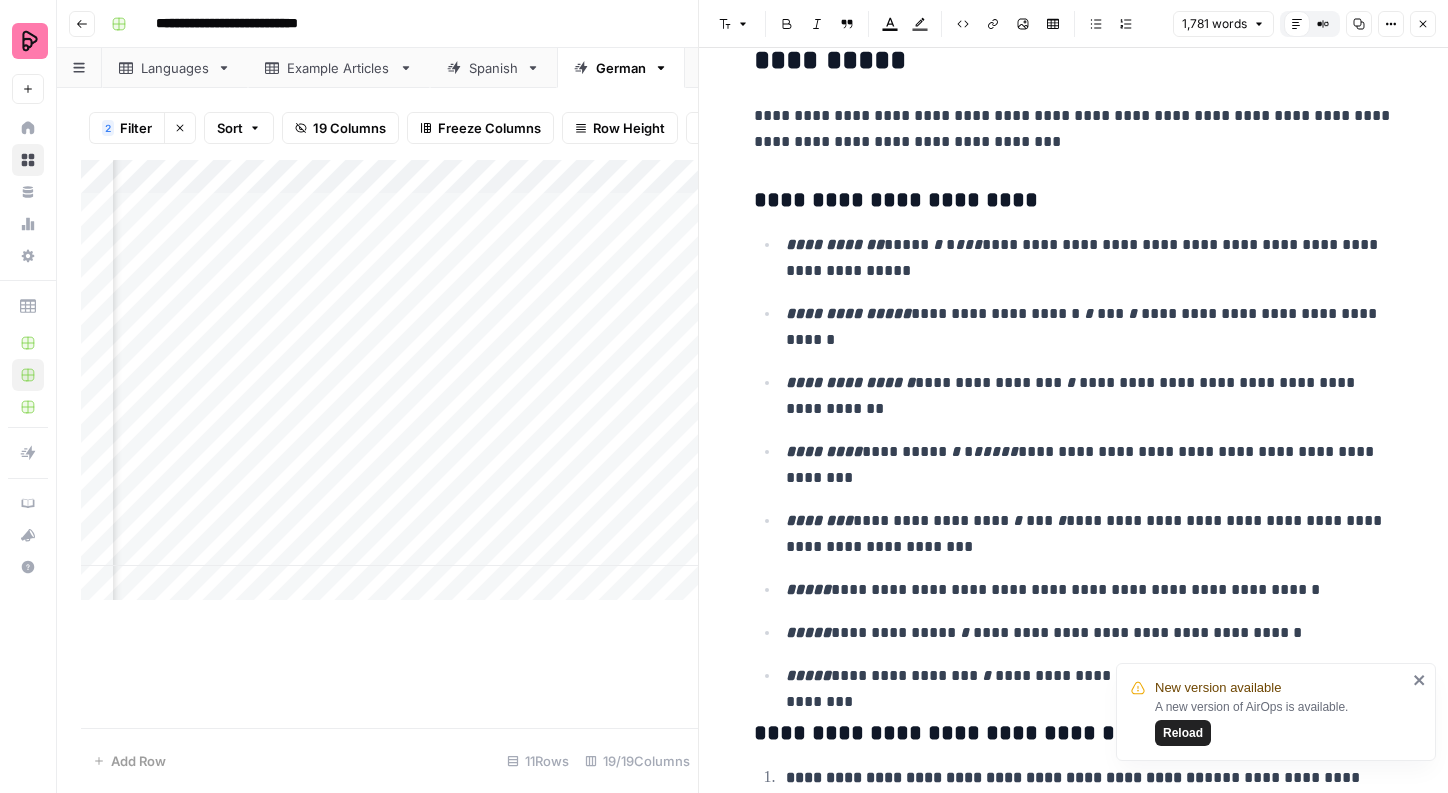 click on "Add Column" at bounding box center (389, 444) 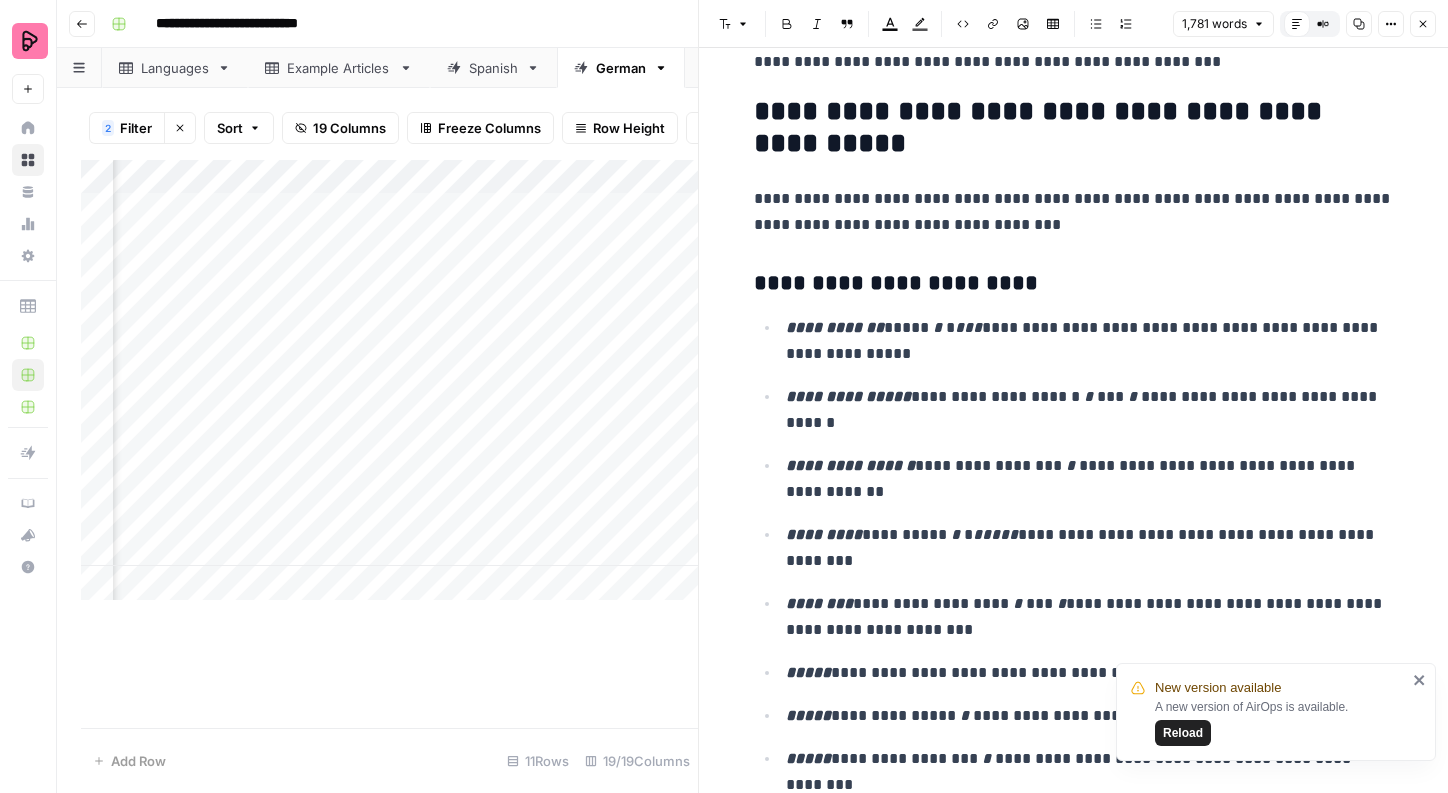 scroll, scrollTop: 6985, scrollLeft: 0, axis: vertical 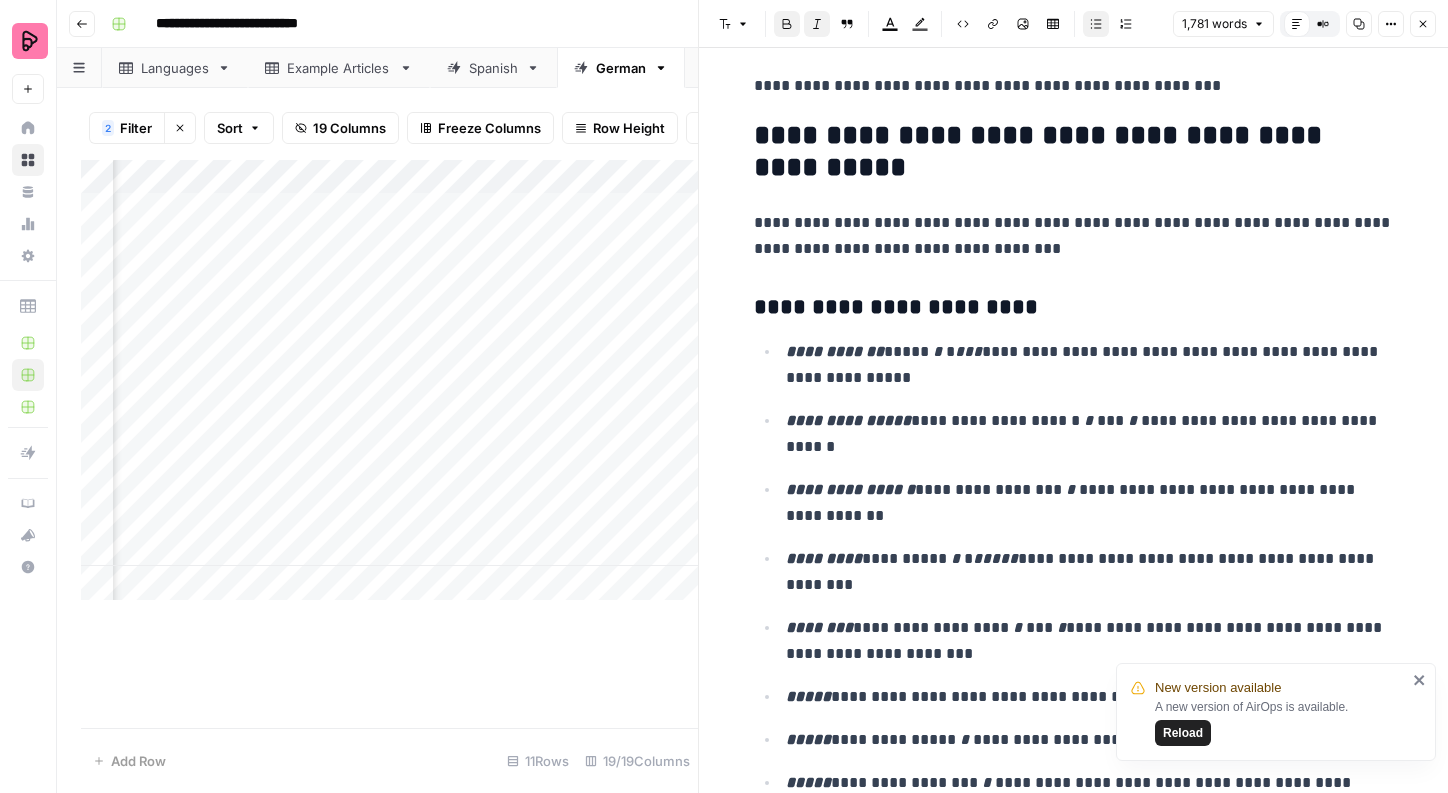 click on "**********" at bounding box center [1074, 567] 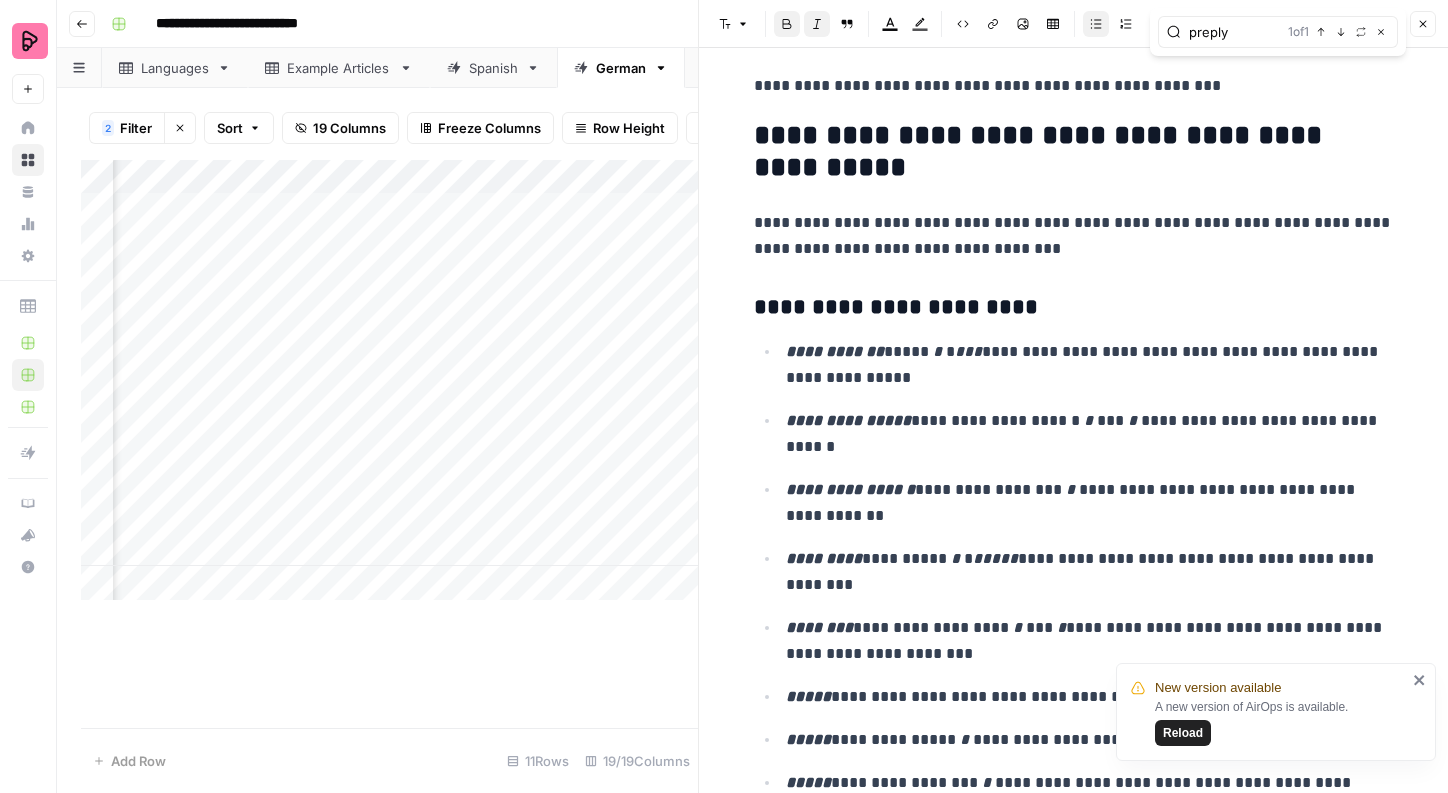 type on "preply" 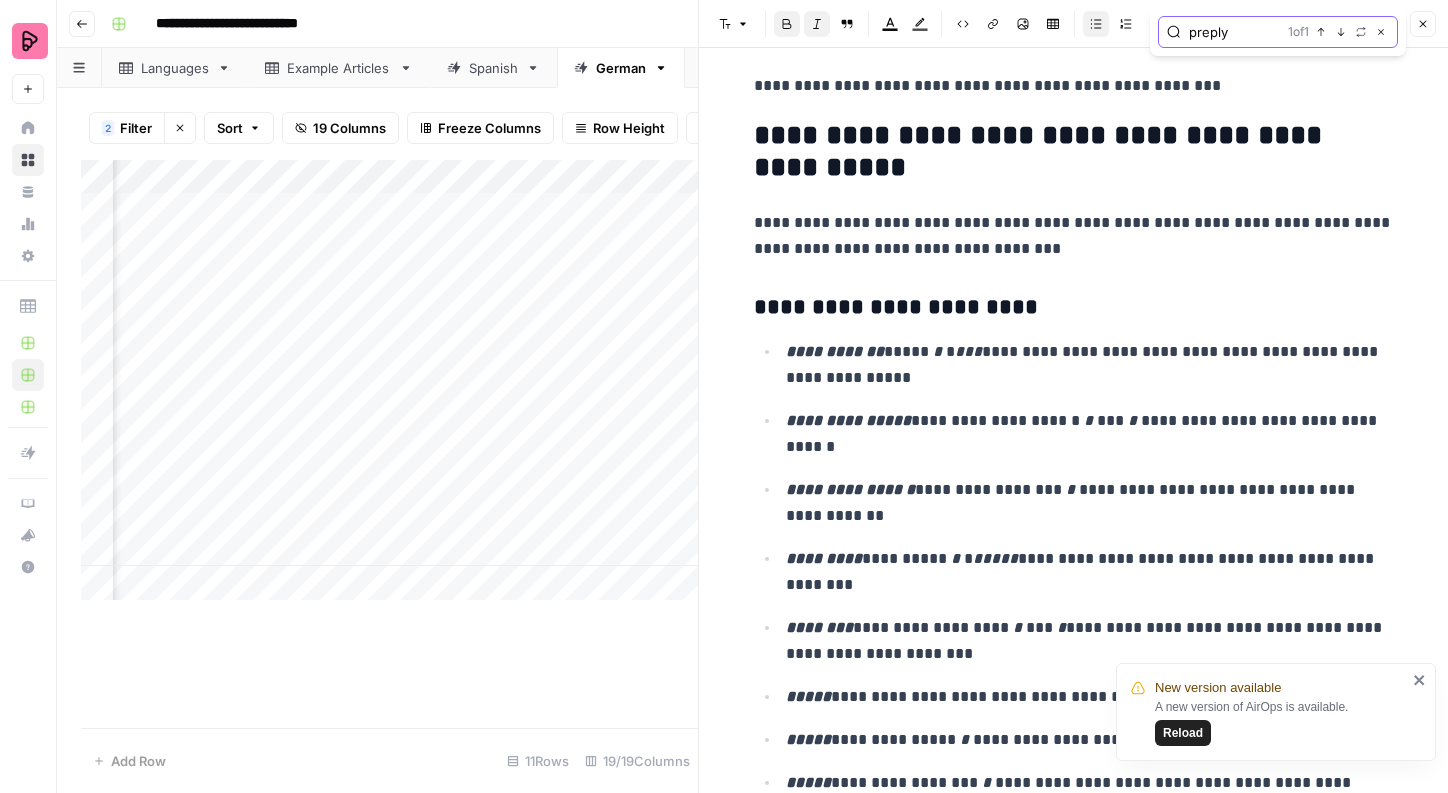 click 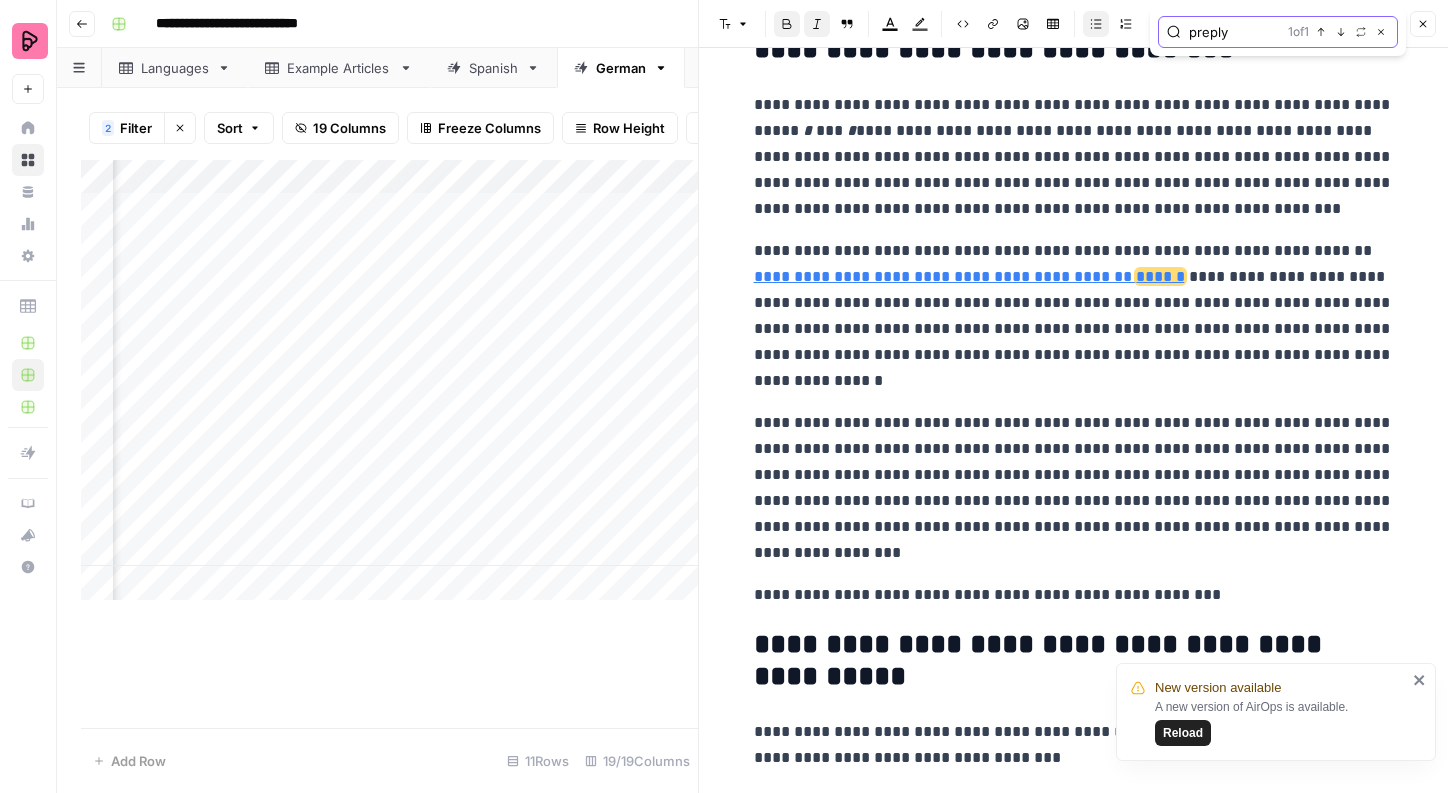 scroll, scrollTop: 6474, scrollLeft: 0, axis: vertical 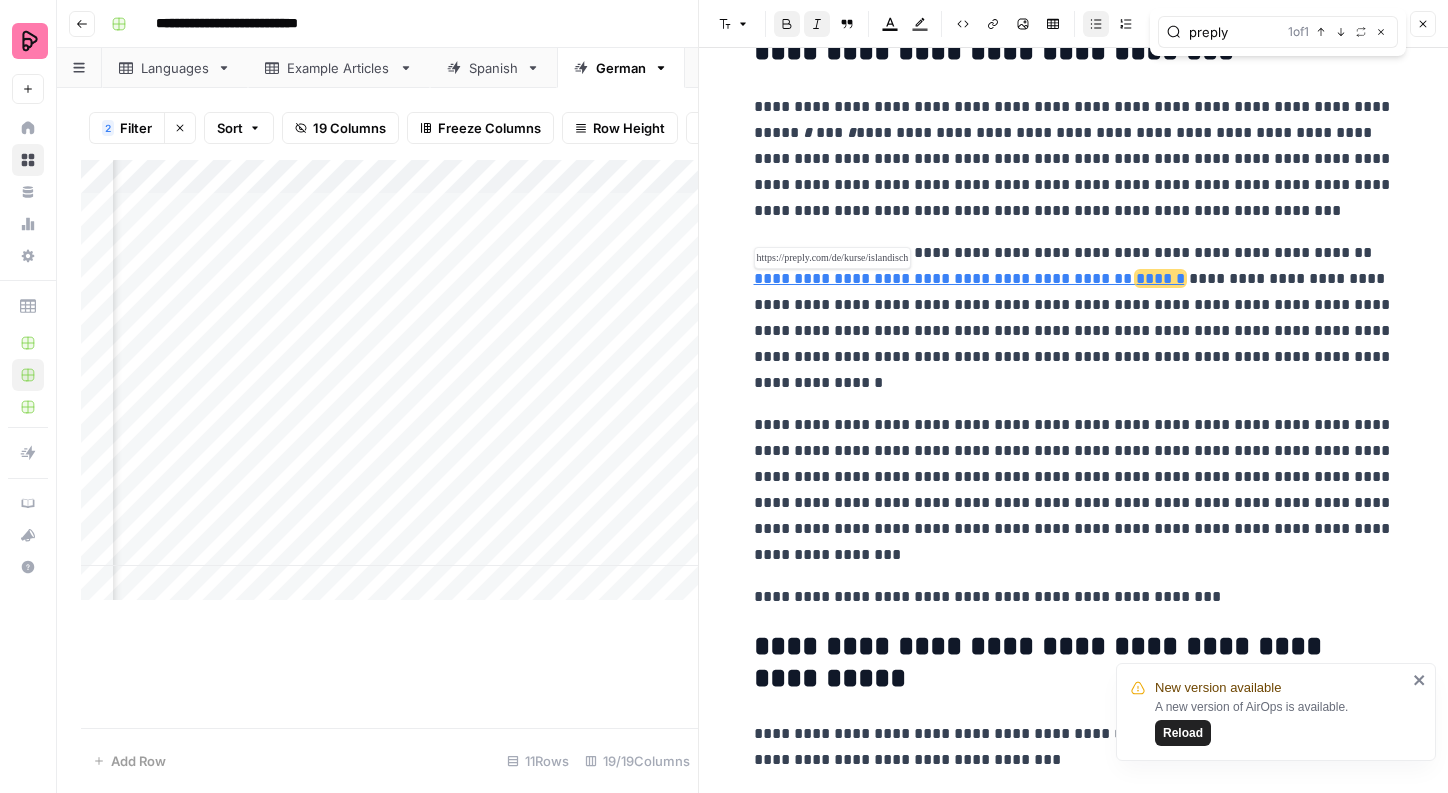 click on "**********" at bounding box center [969, 278] 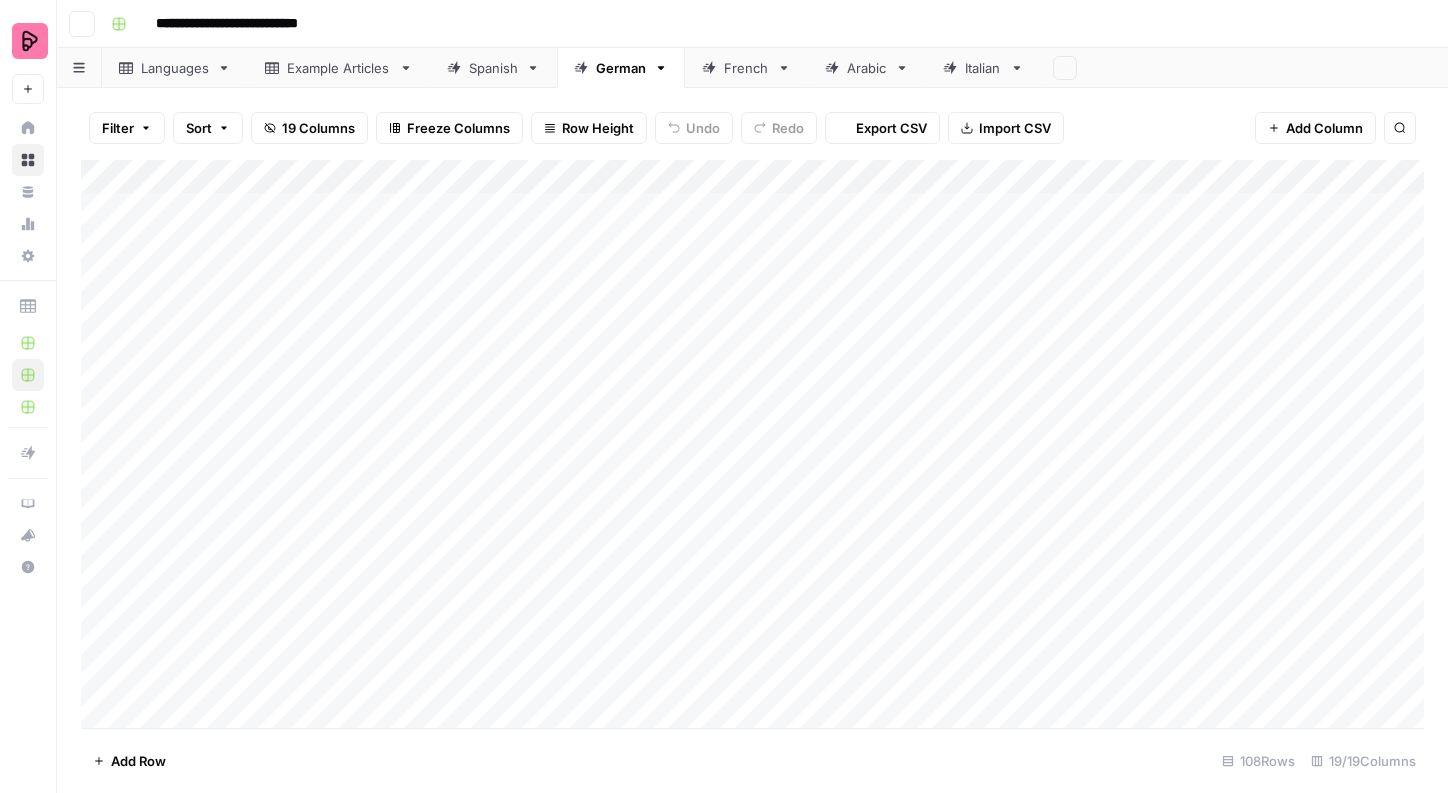 scroll, scrollTop: 0, scrollLeft: 0, axis: both 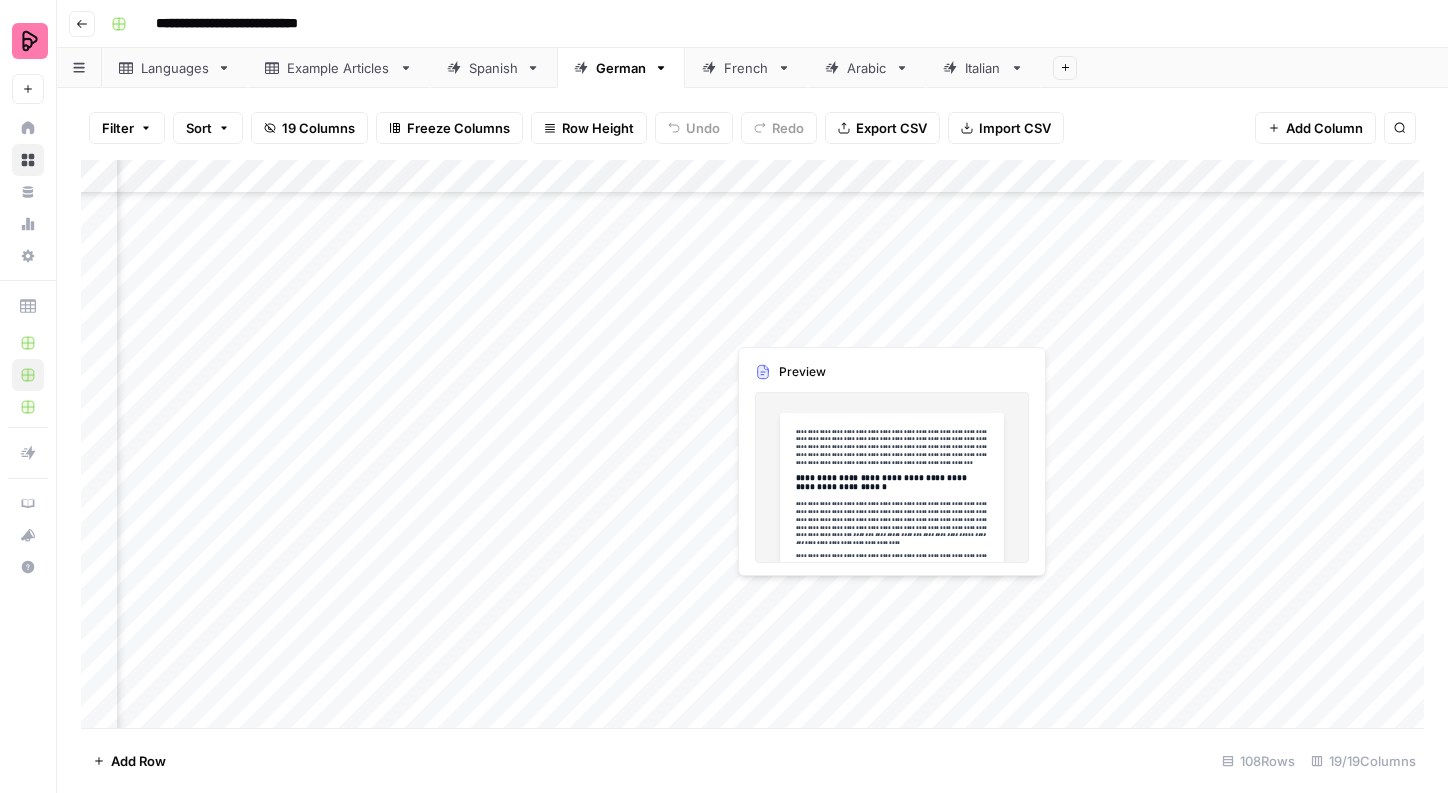 click on "Add Column" at bounding box center (752, 444) 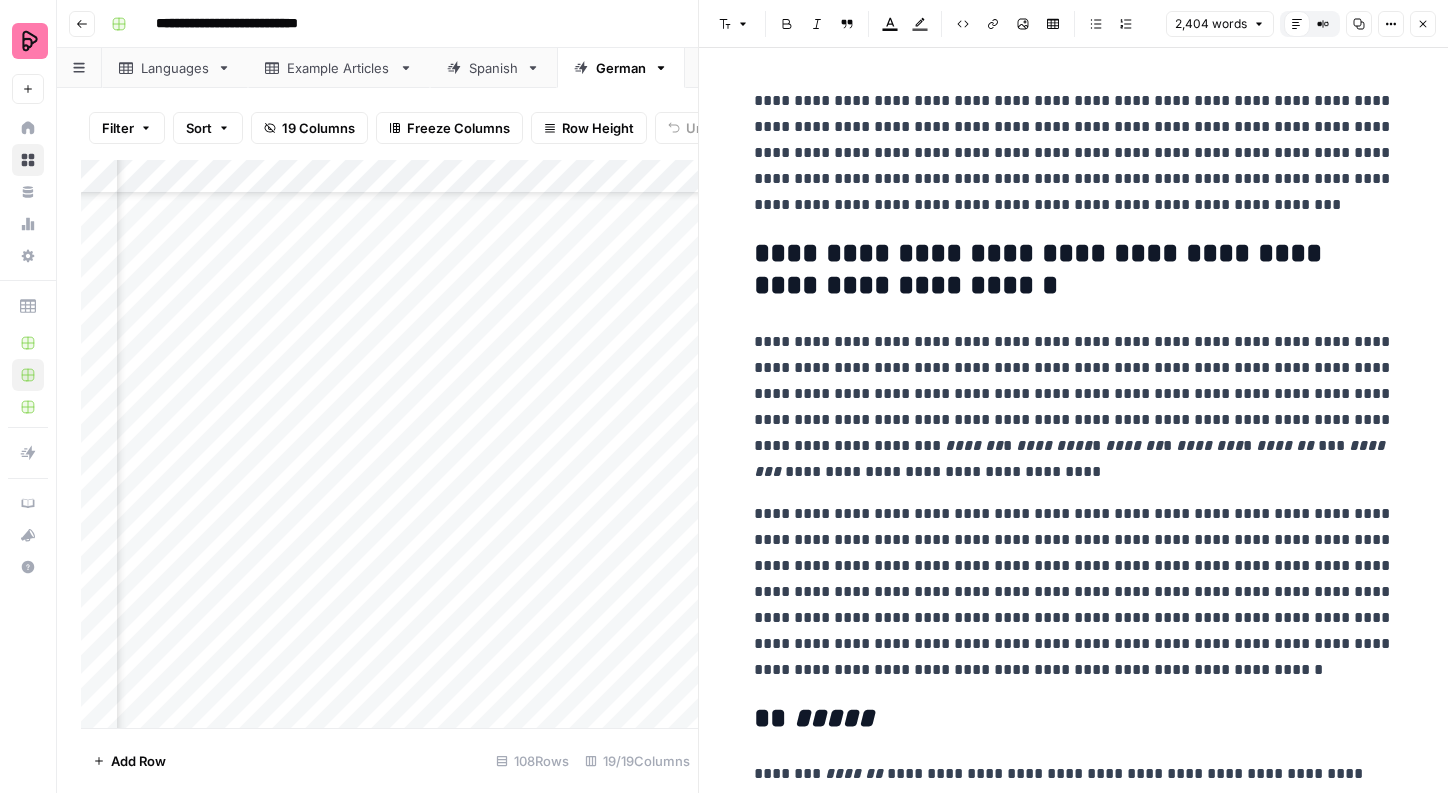 click 